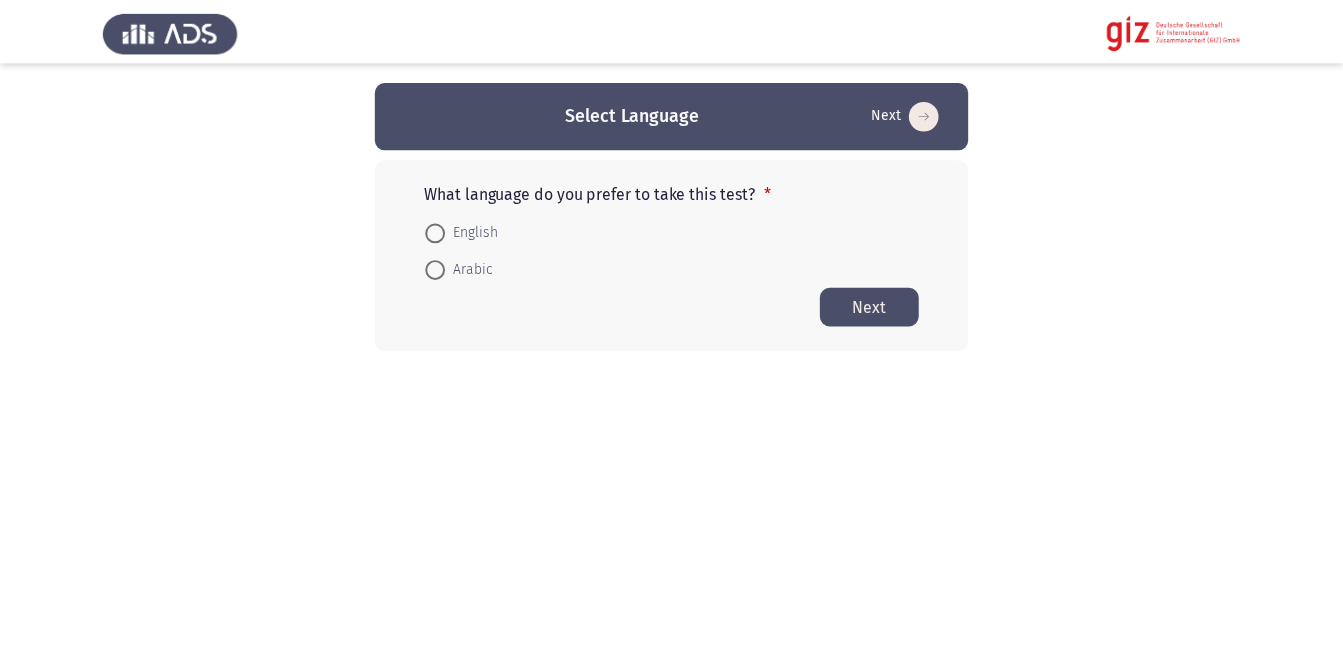 scroll, scrollTop: 0, scrollLeft: 0, axis: both 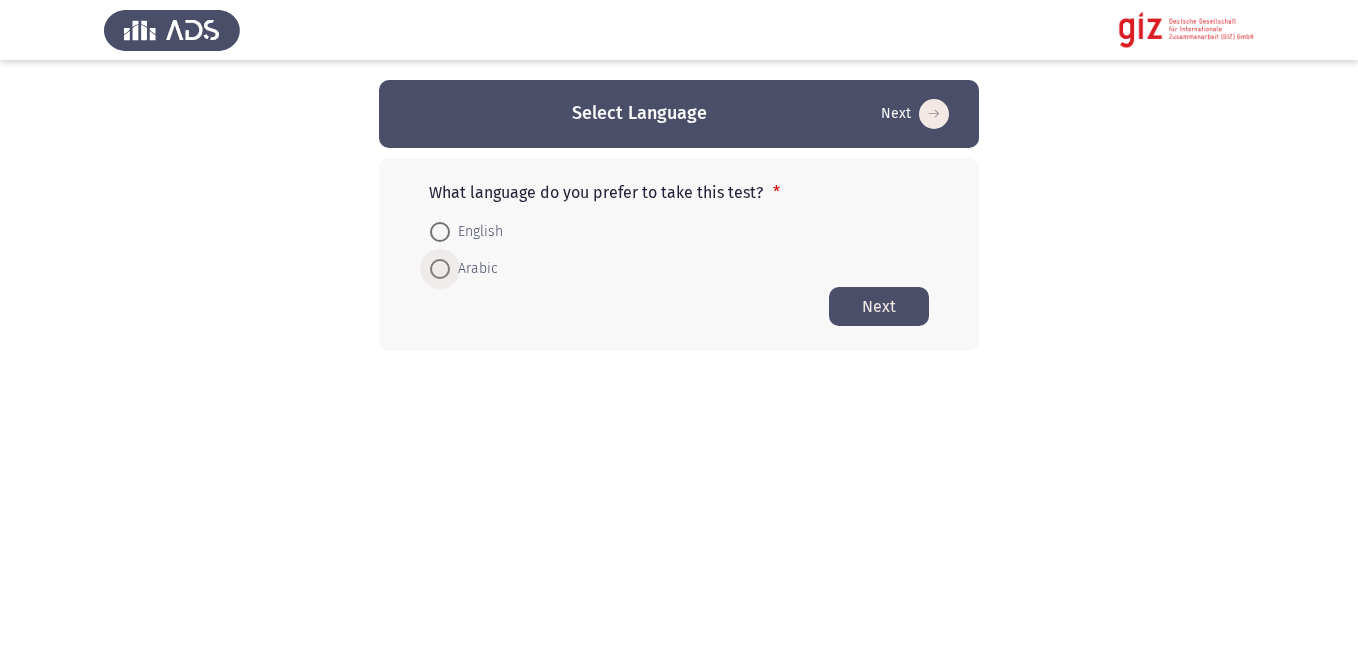 click at bounding box center (440, 269) 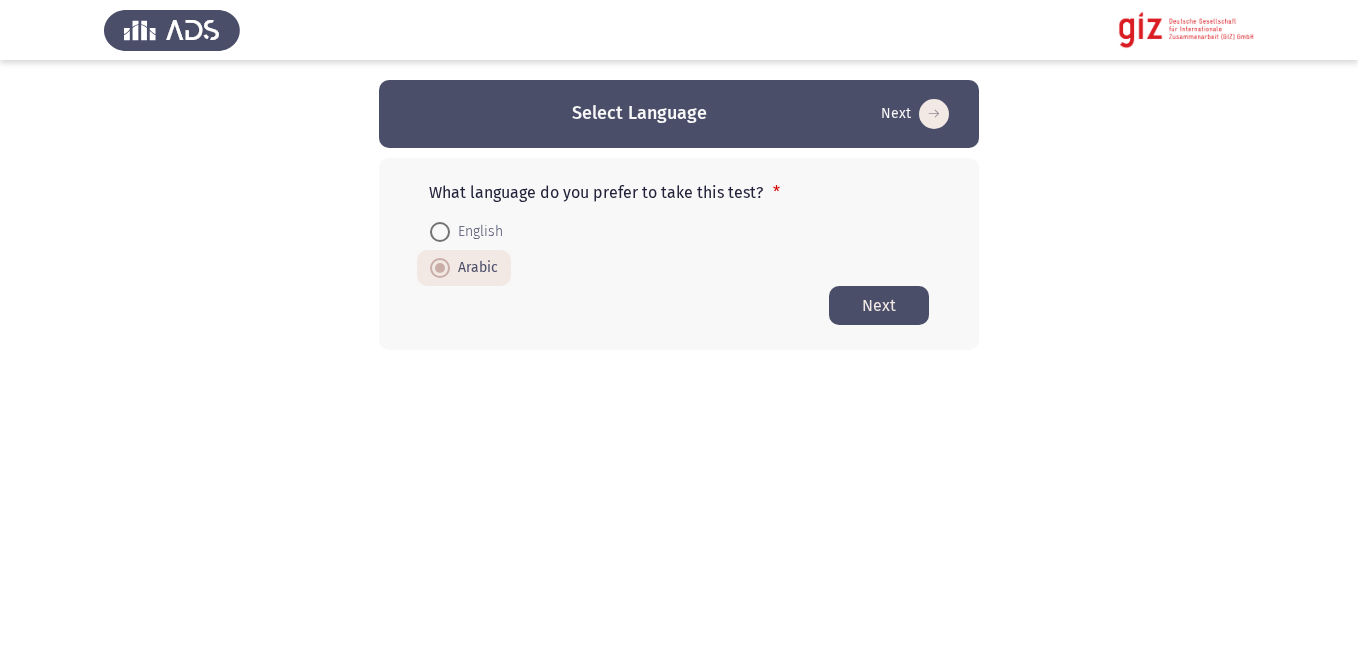 click on "Next" 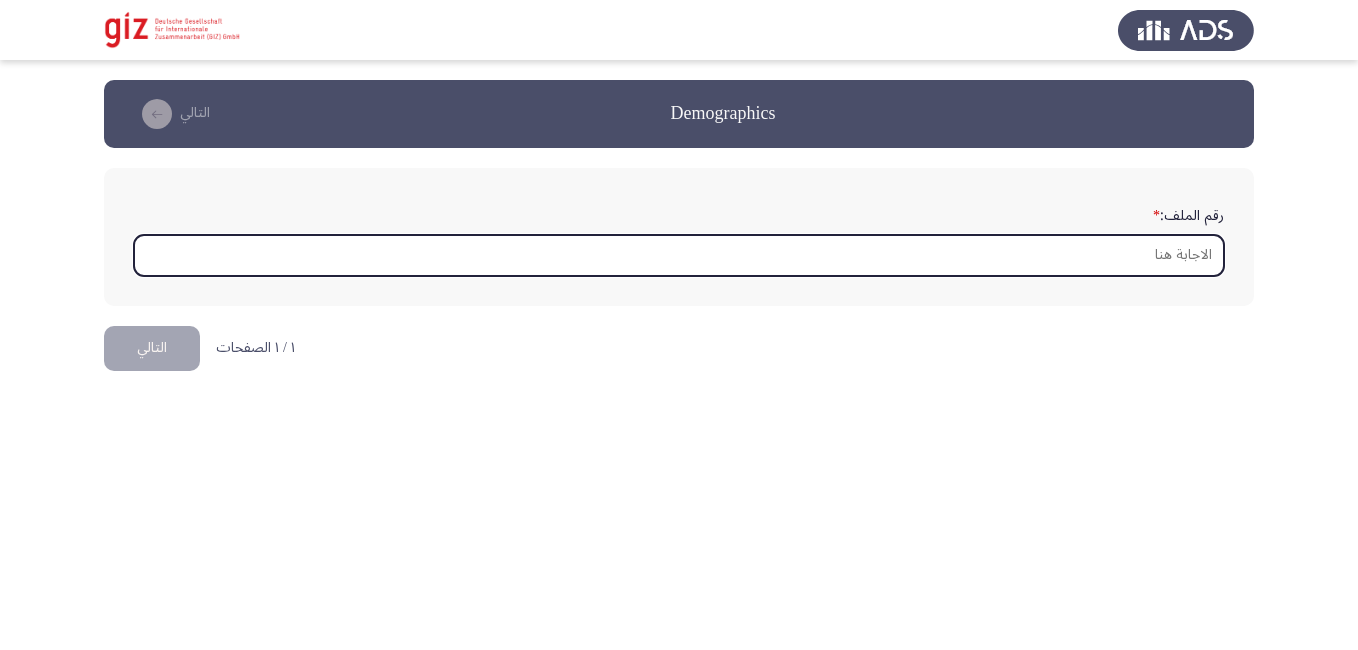 click on "رقم الملف:    *" at bounding box center (679, 255) 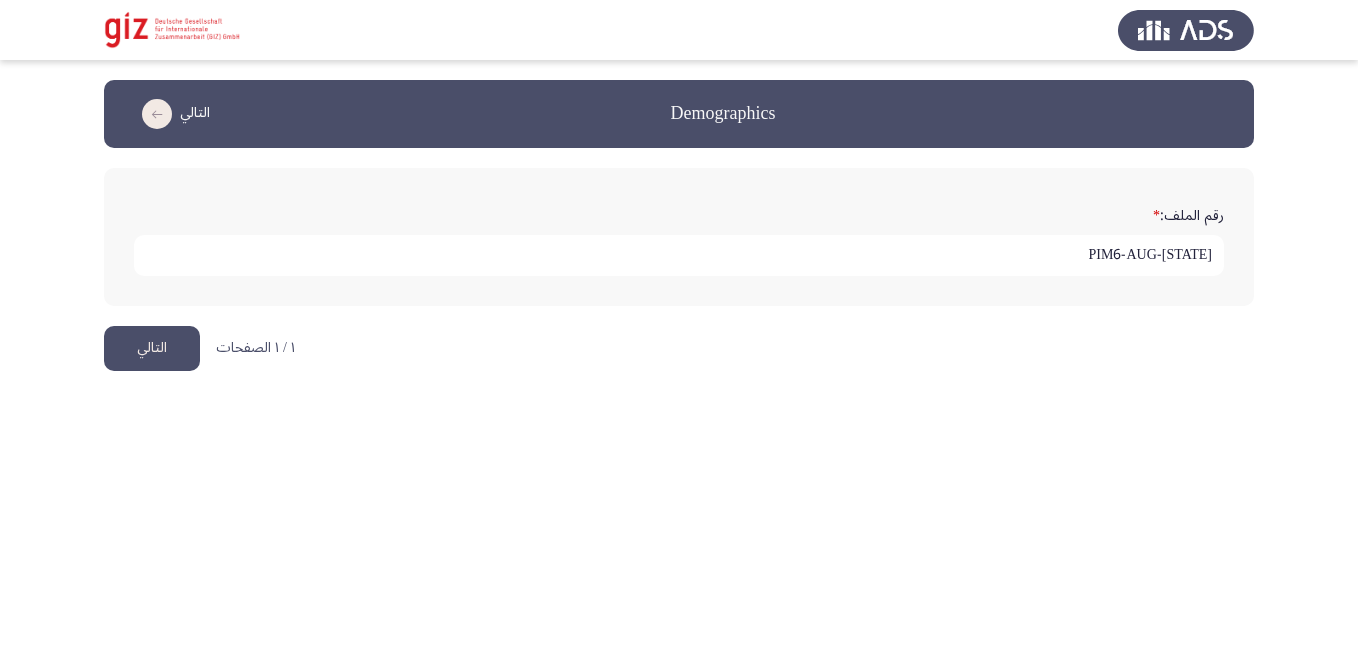 type on "PIM6-AUG-[STATE]" 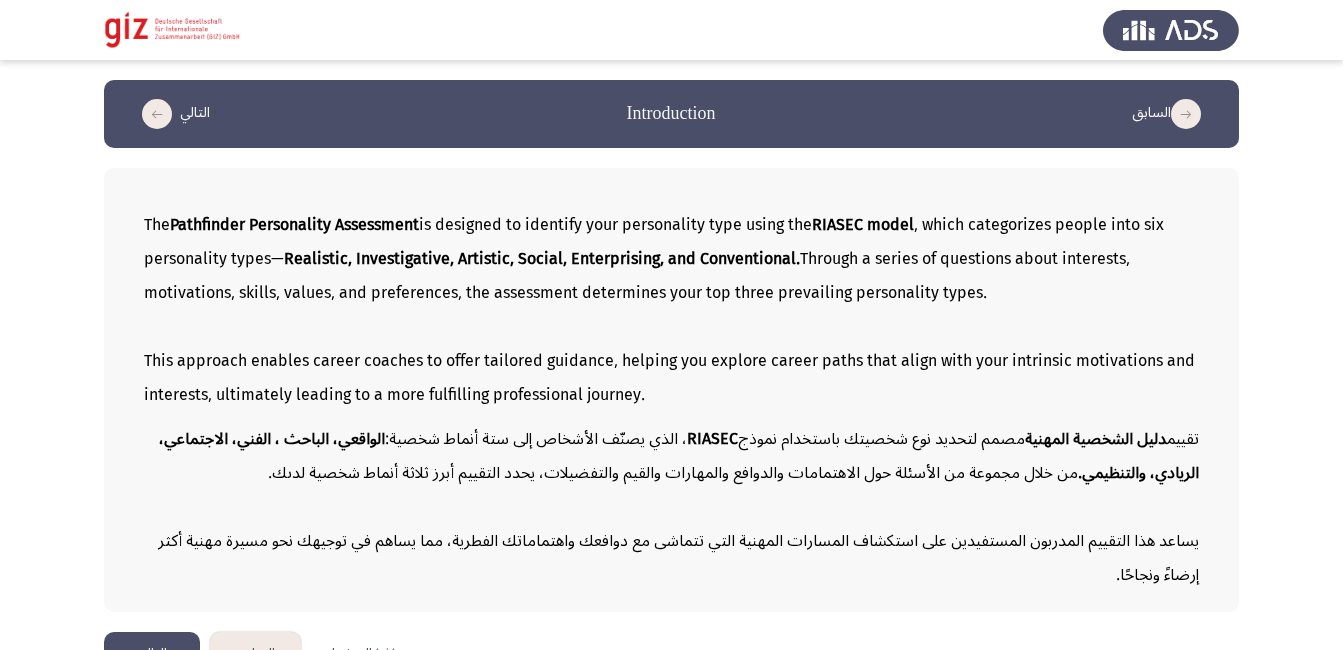 scroll, scrollTop: 47, scrollLeft: 0, axis: vertical 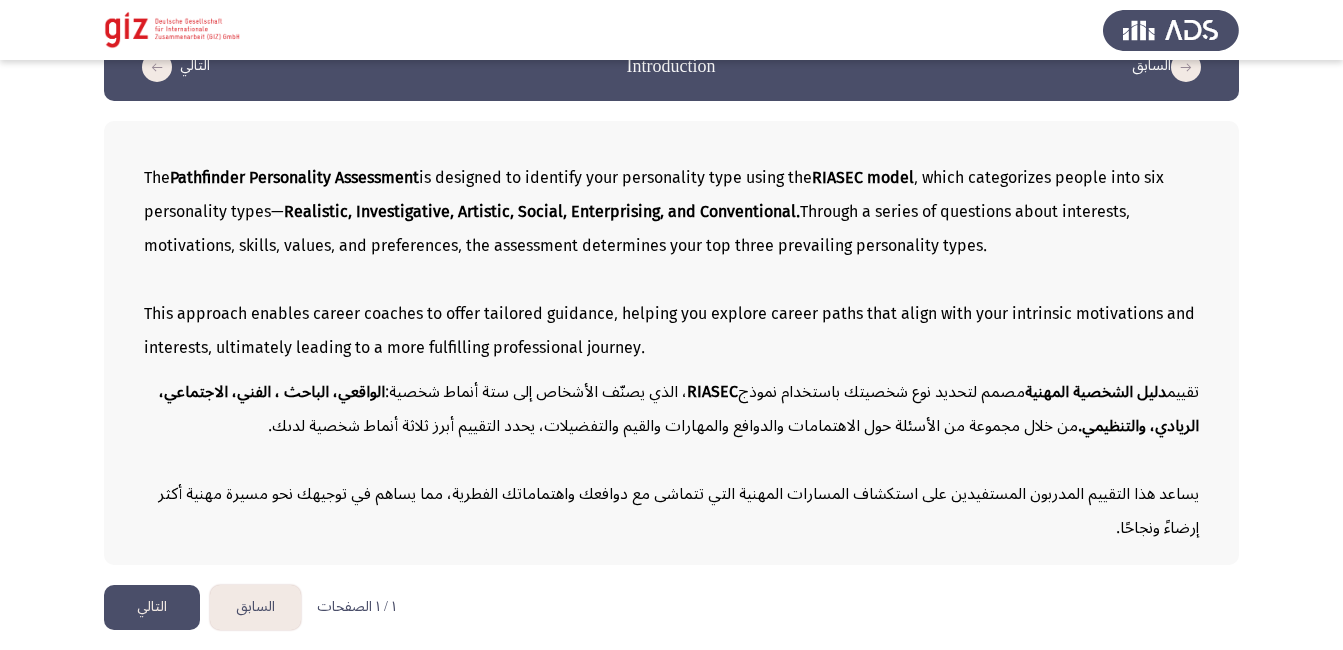 click on "التالي" 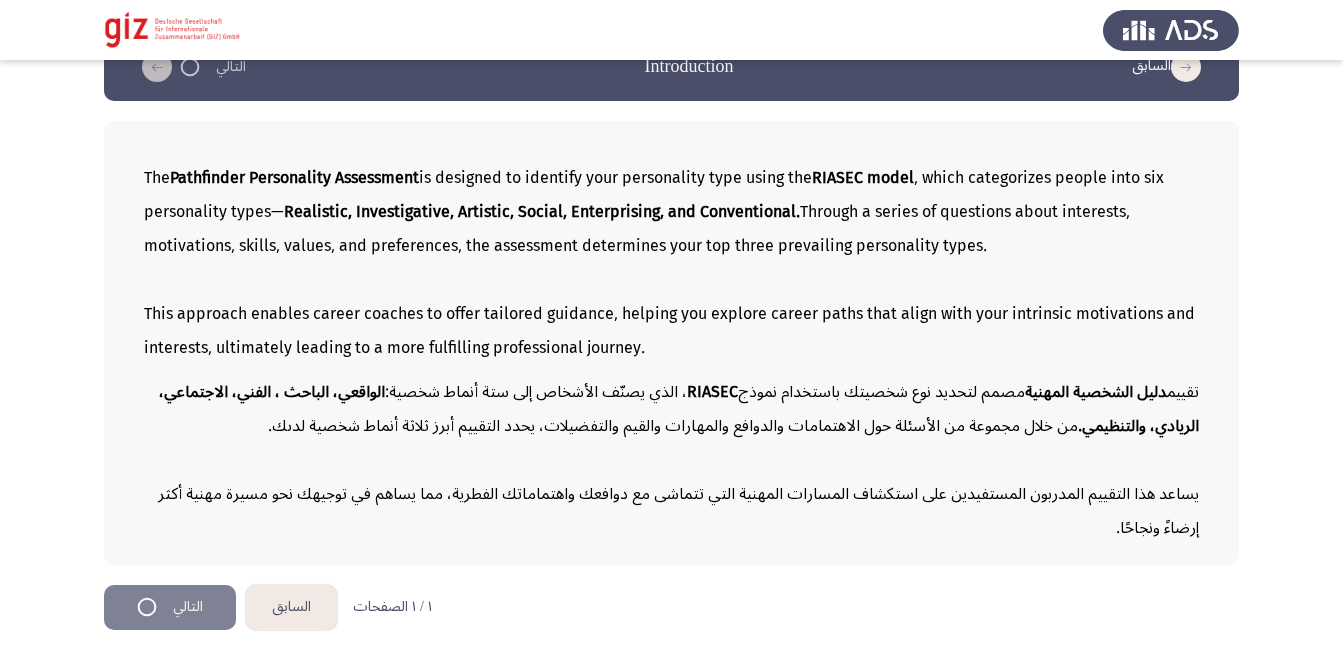 scroll, scrollTop: 0, scrollLeft: 0, axis: both 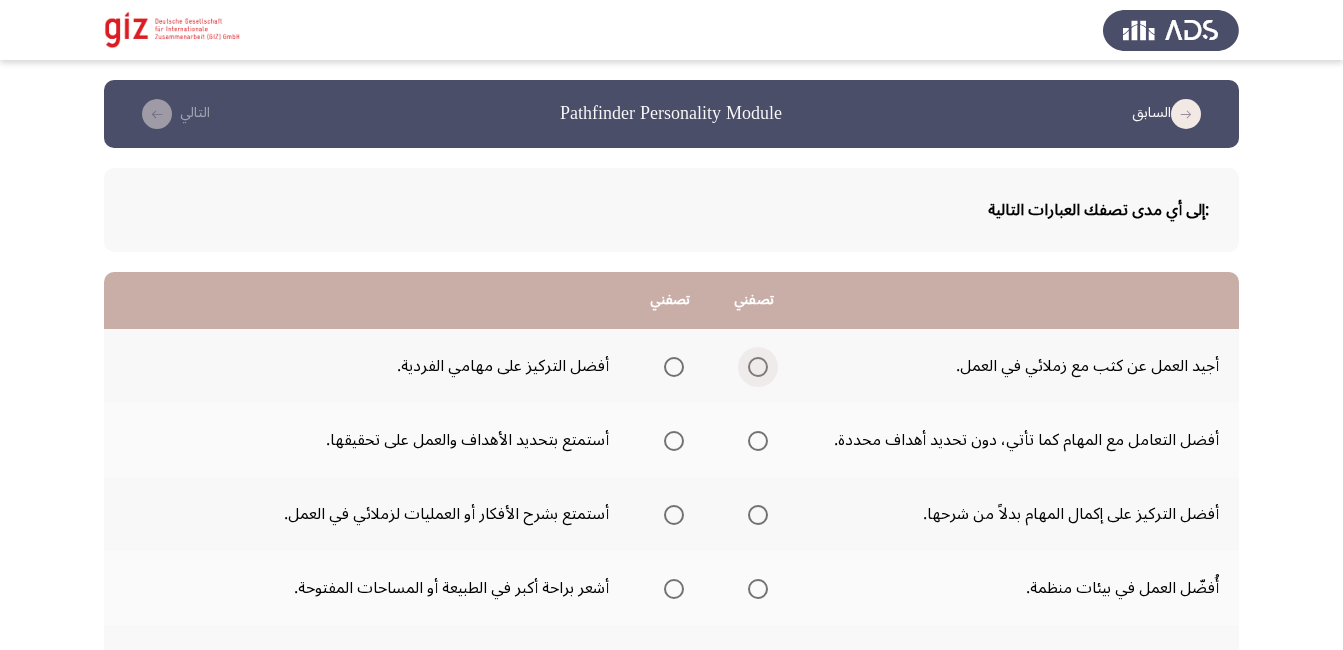 click at bounding box center [758, 367] 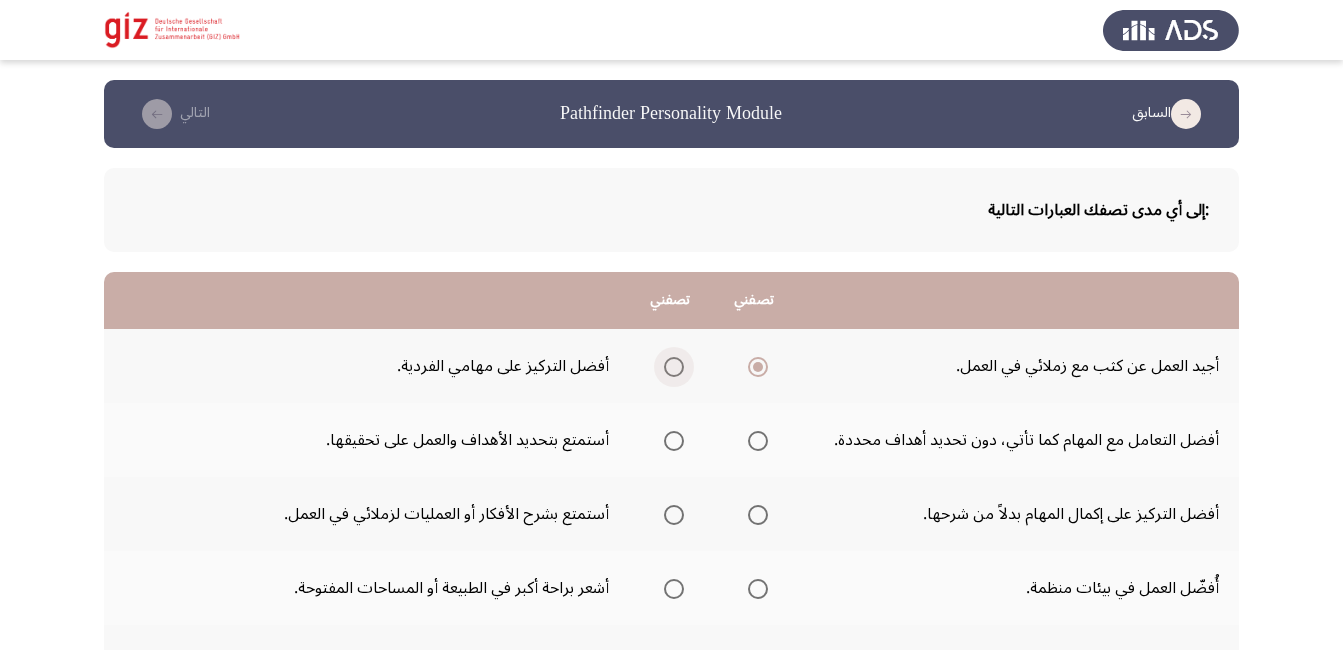 click at bounding box center [674, 367] 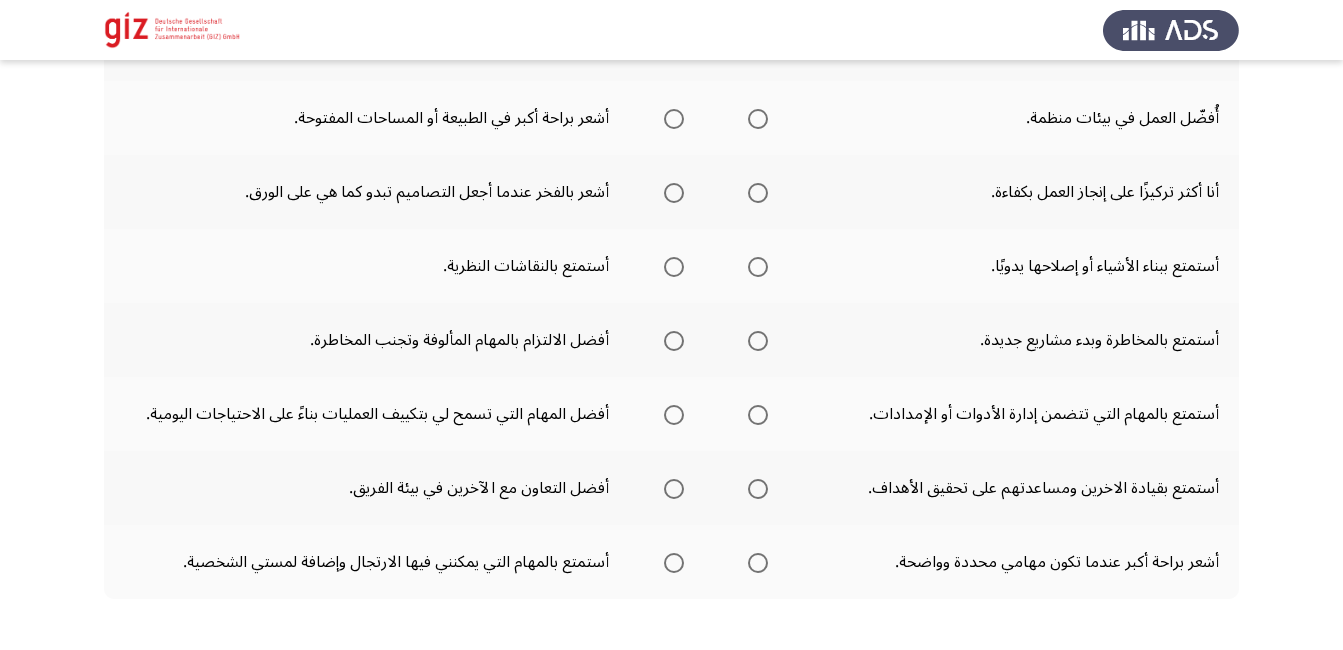 scroll, scrollTop: 559, scrollLeft: 0, axis: vertical 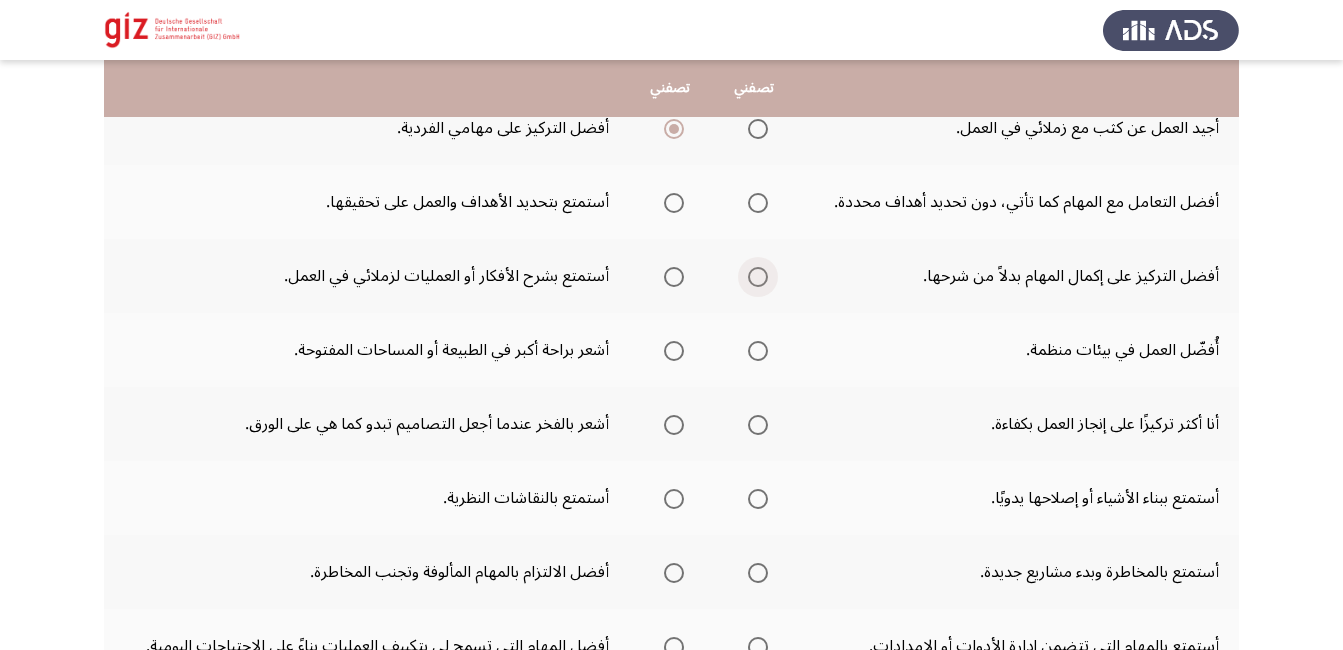 click at bounding box center [754, 277] 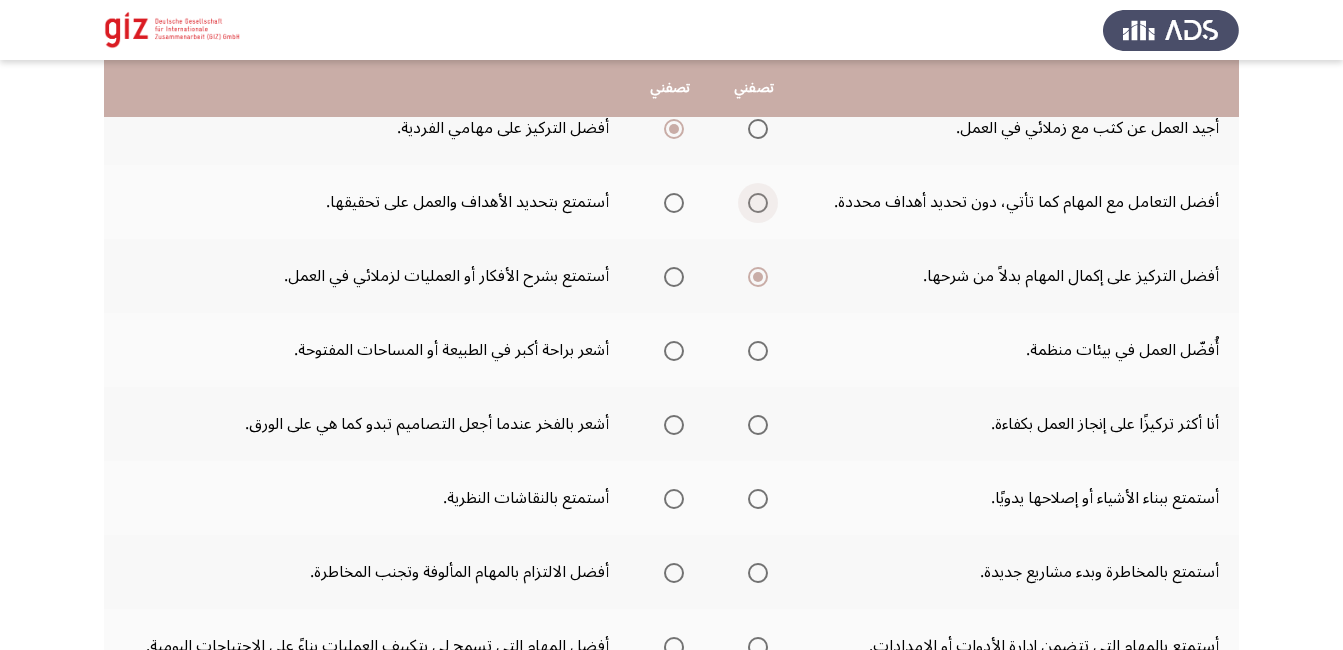click at bounding box center (758, 203) 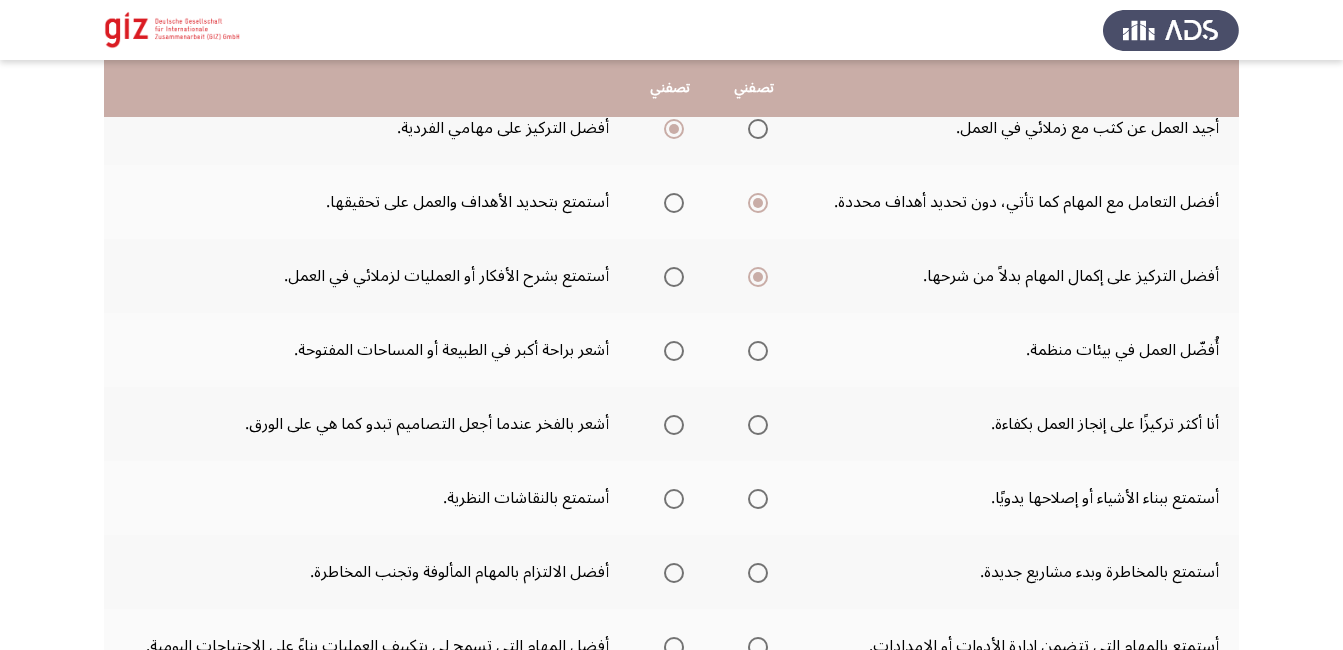 drag, startPoint x: 769, startPoint y: 307, endPoint x: 767, endPoint y: 227, distance: 80.024994 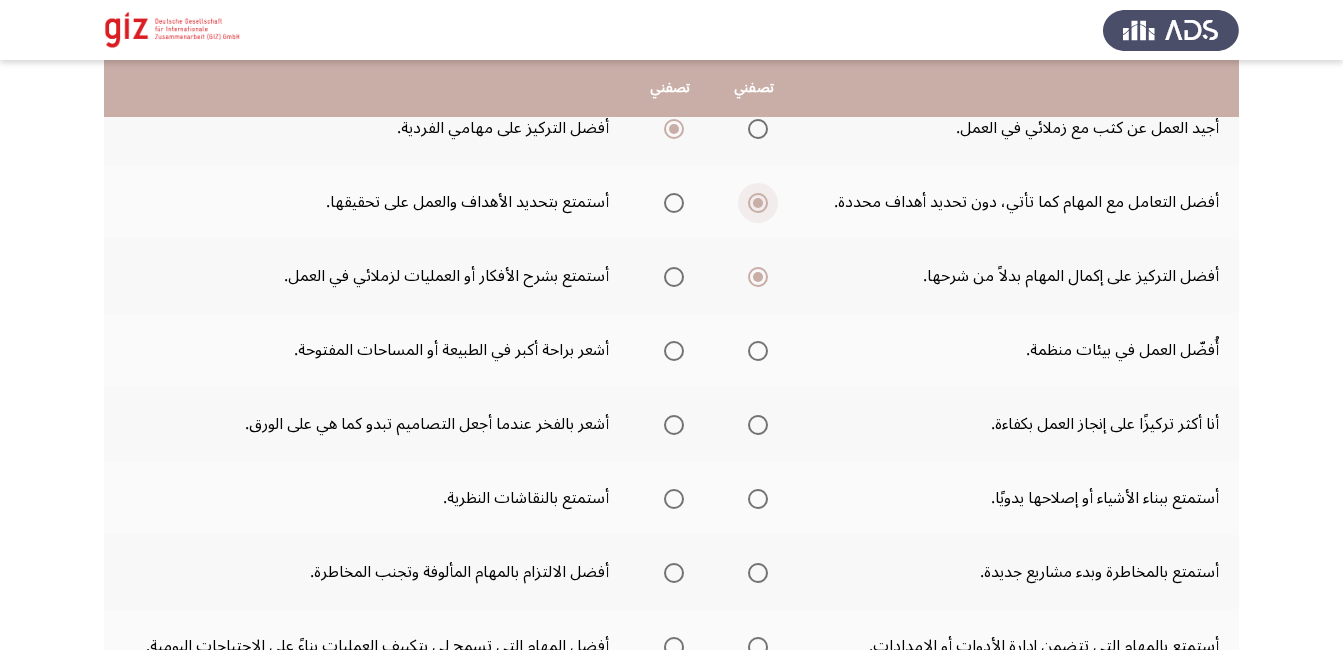 click at bounding box center (758, 203) 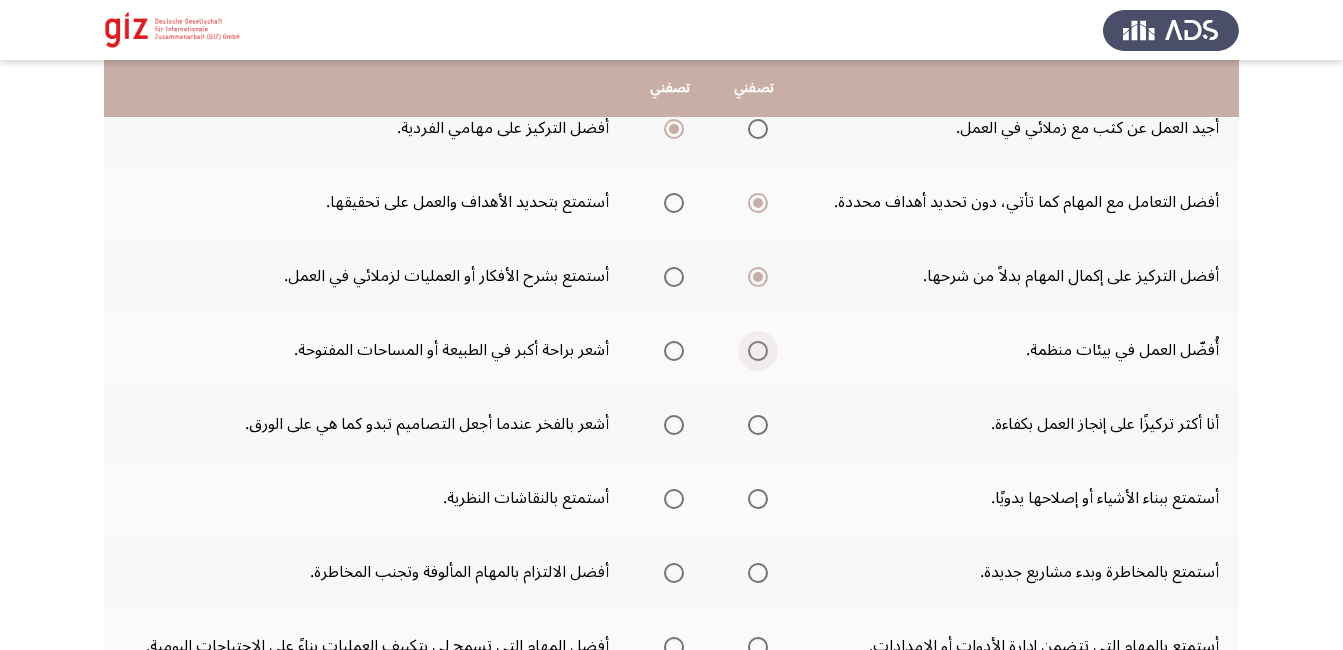click at bounding box center (758, 351) 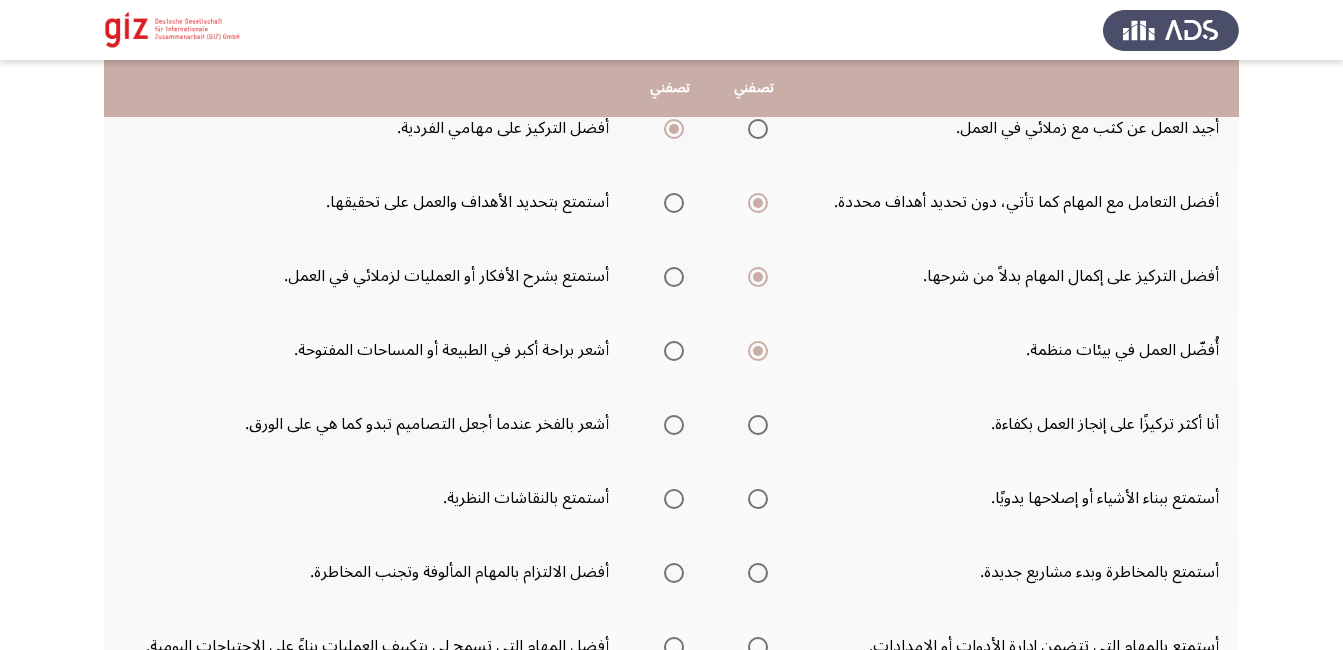click at bounding box center (674, 425) 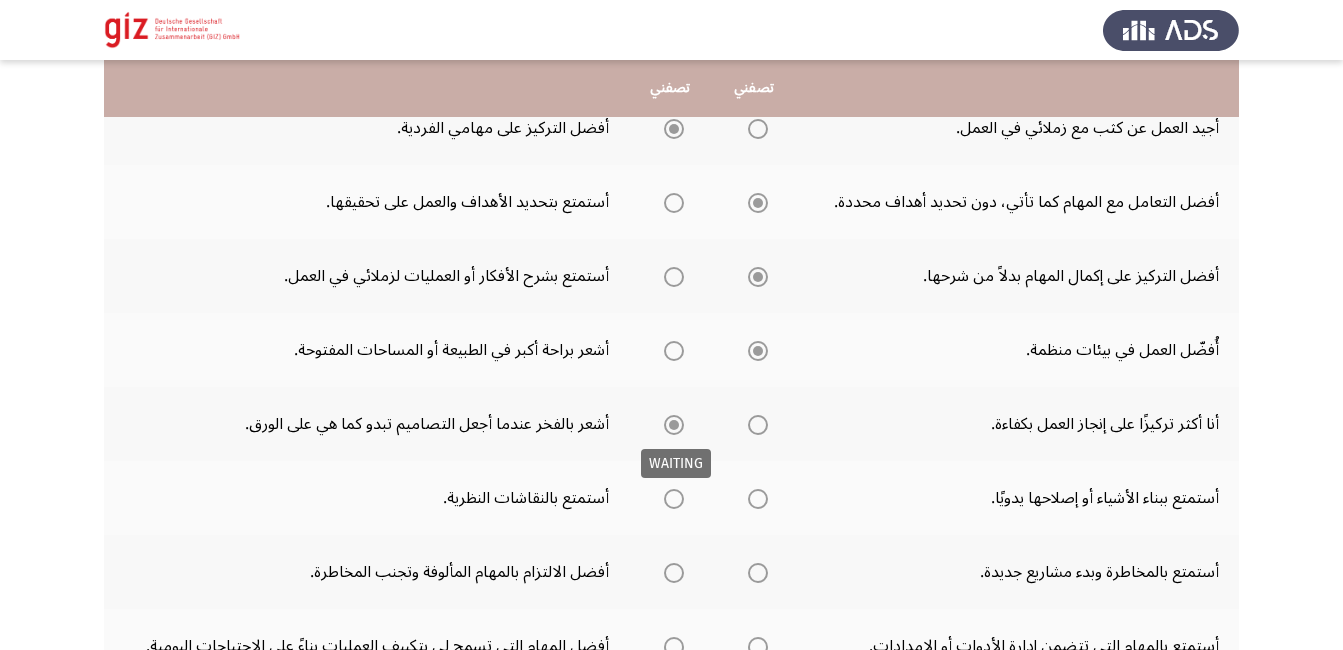 click at bounding box center (674, 425) 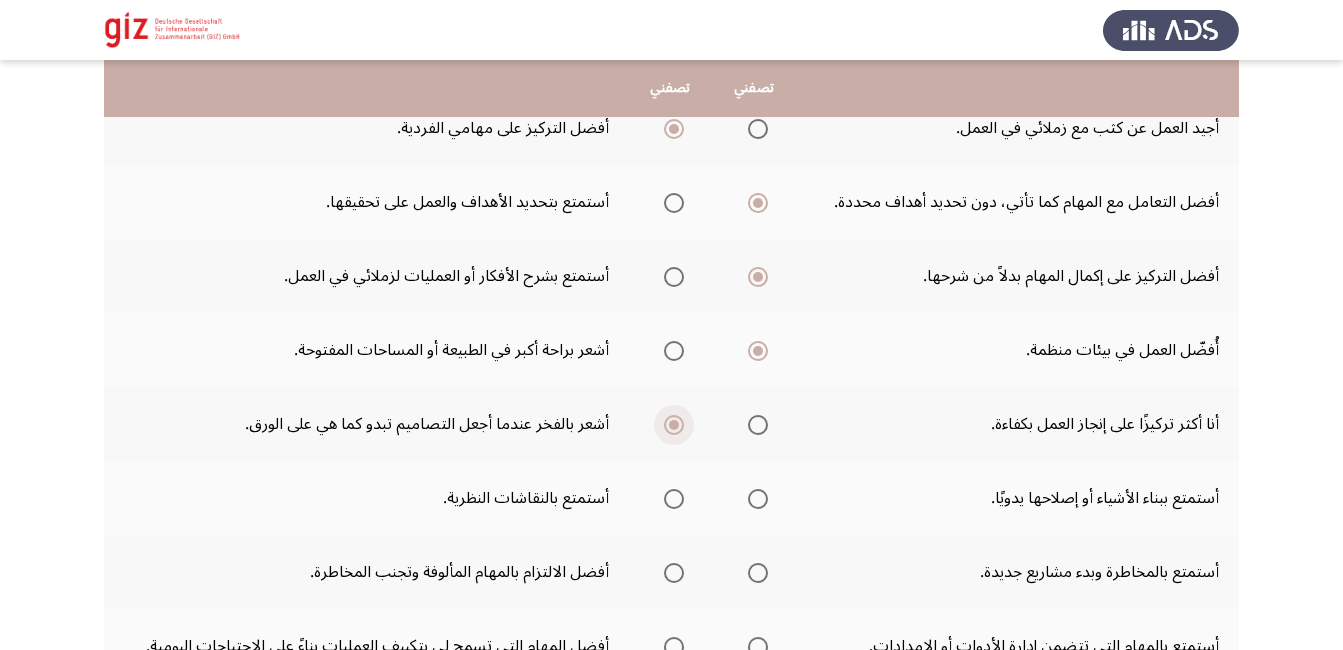 click at bounding box center (674, 425) 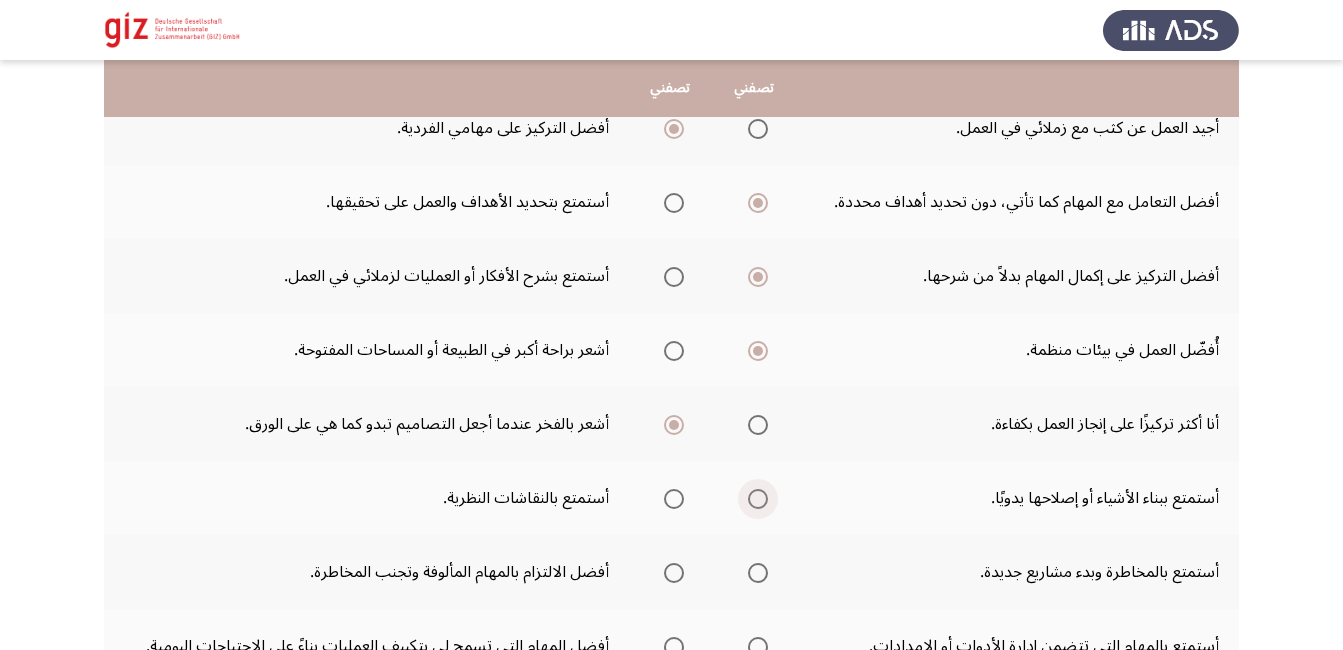 click at bounding box center (758, 499) 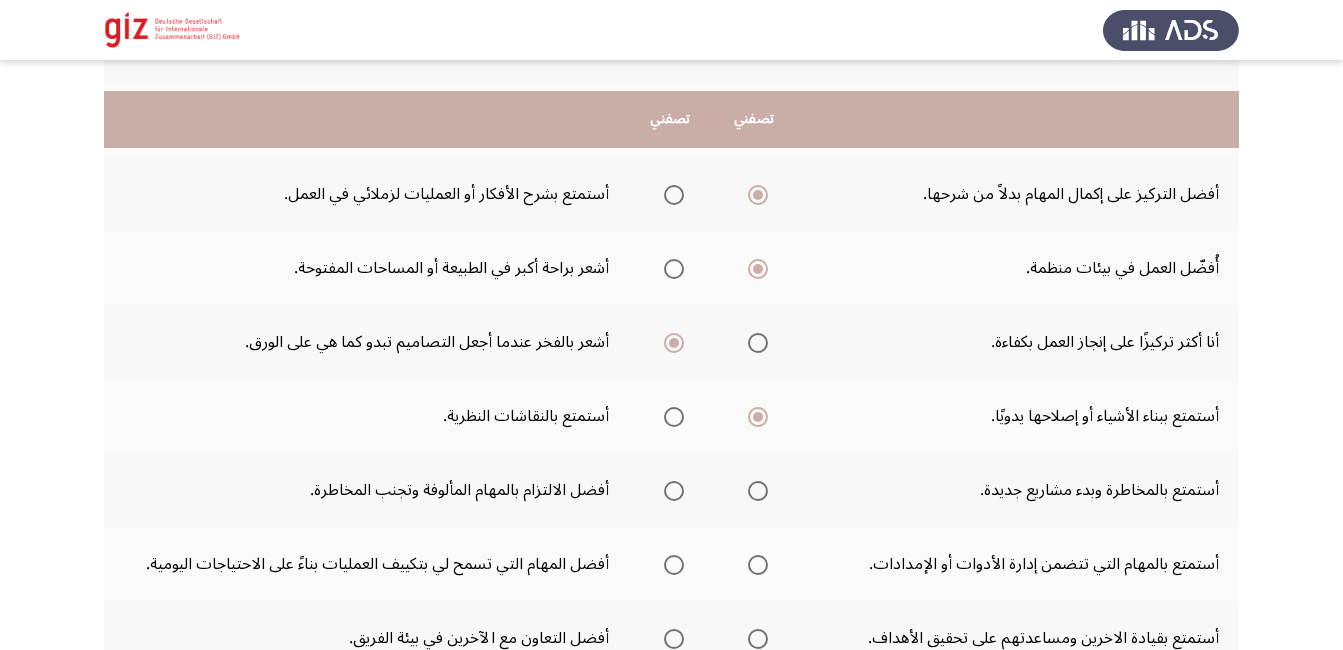 scroll, scrollTop: 358, scrollLeft: 0, axis: vertical 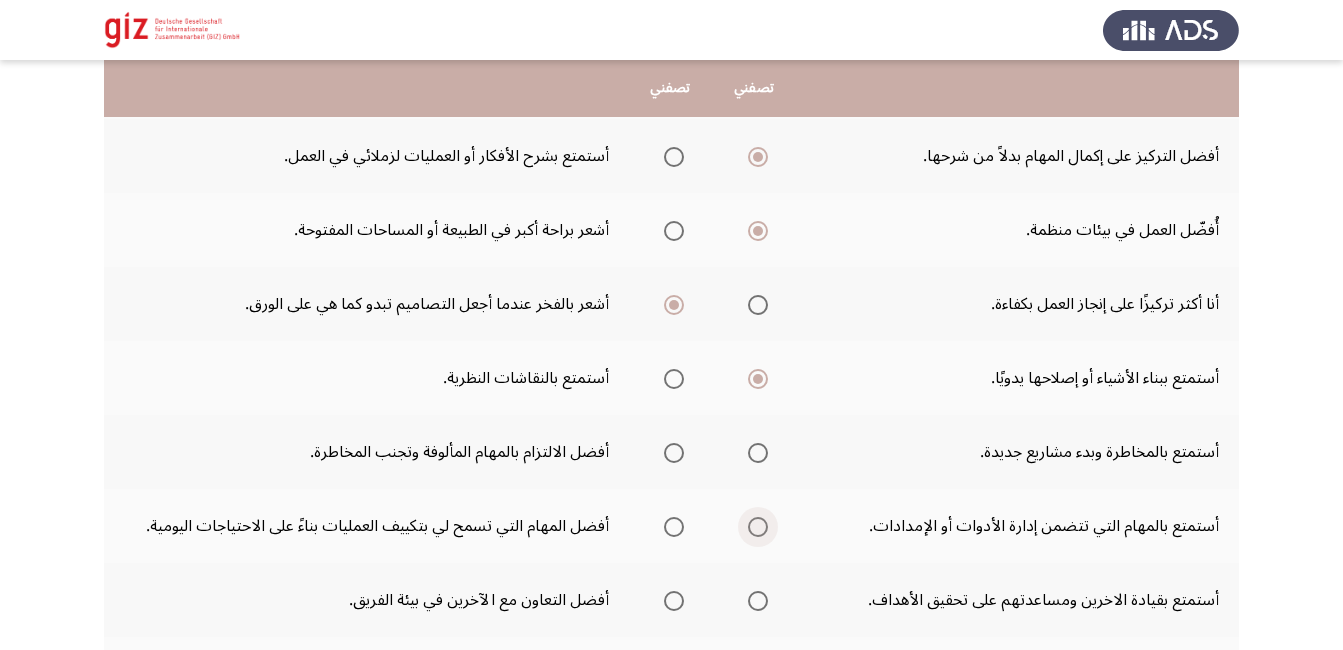 click at bounding box center [758, 527] 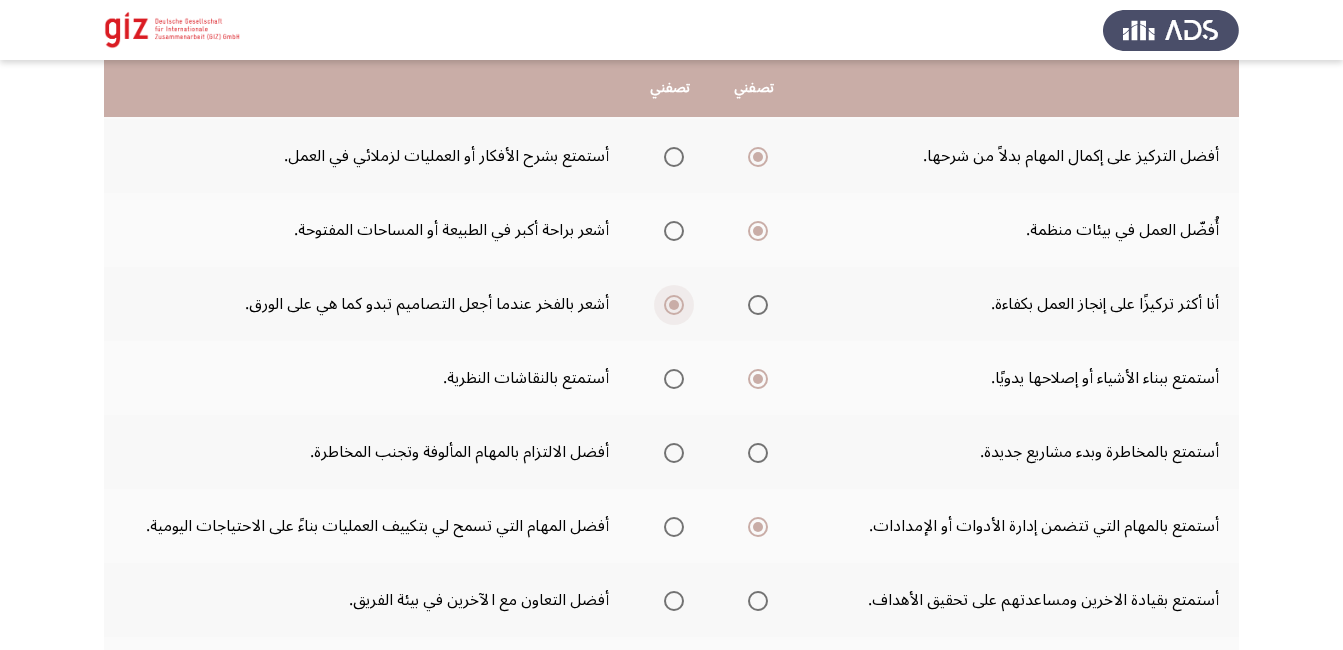 click at bounding box center (674, 305) 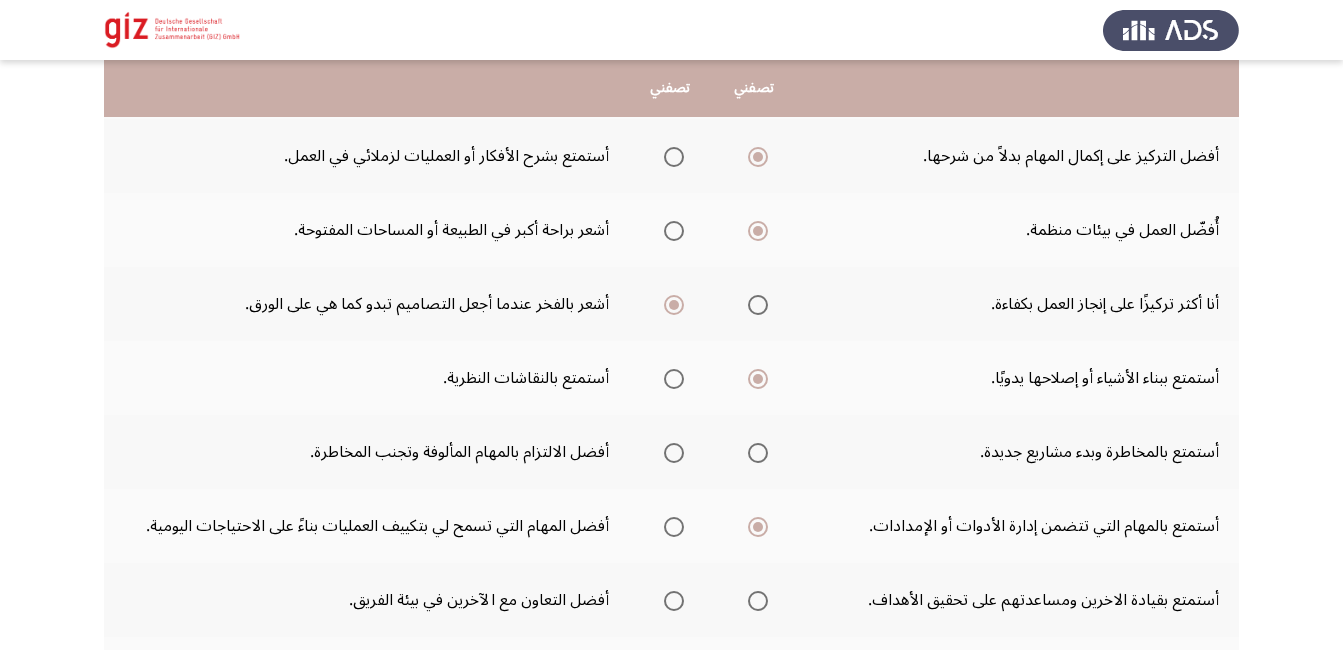 click 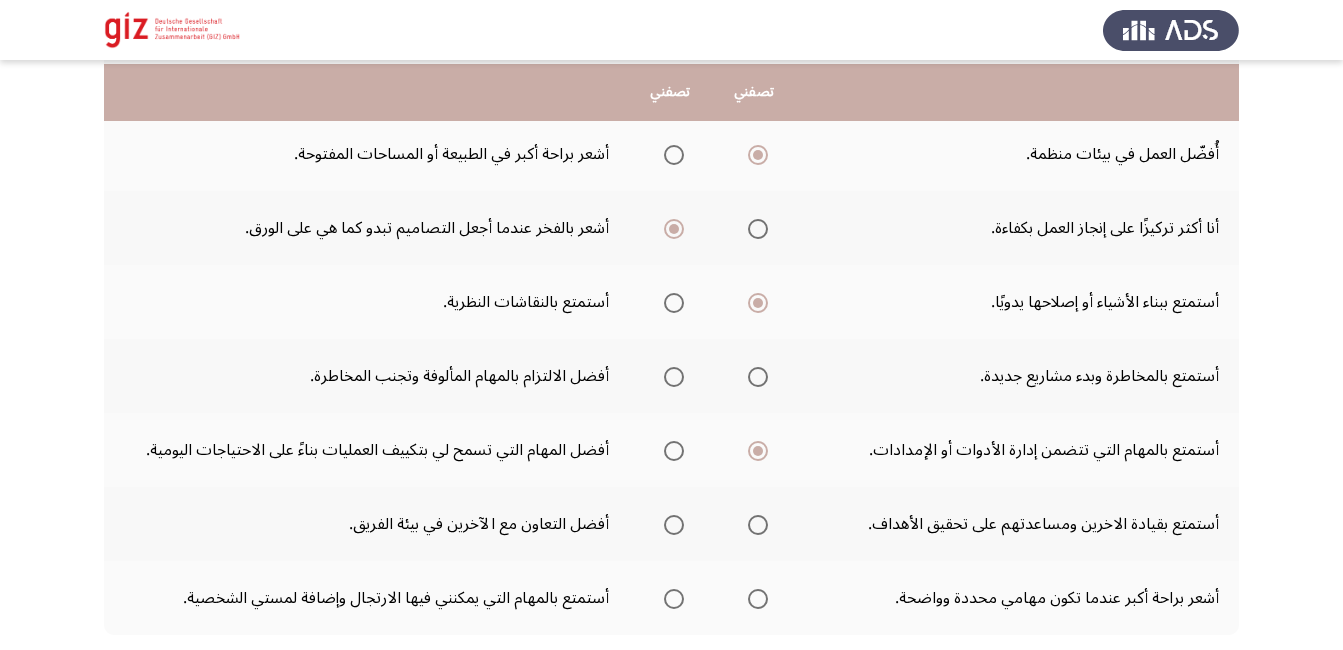 scroll, scrollTop: 438, scrollLeft: 0, axis: vertical 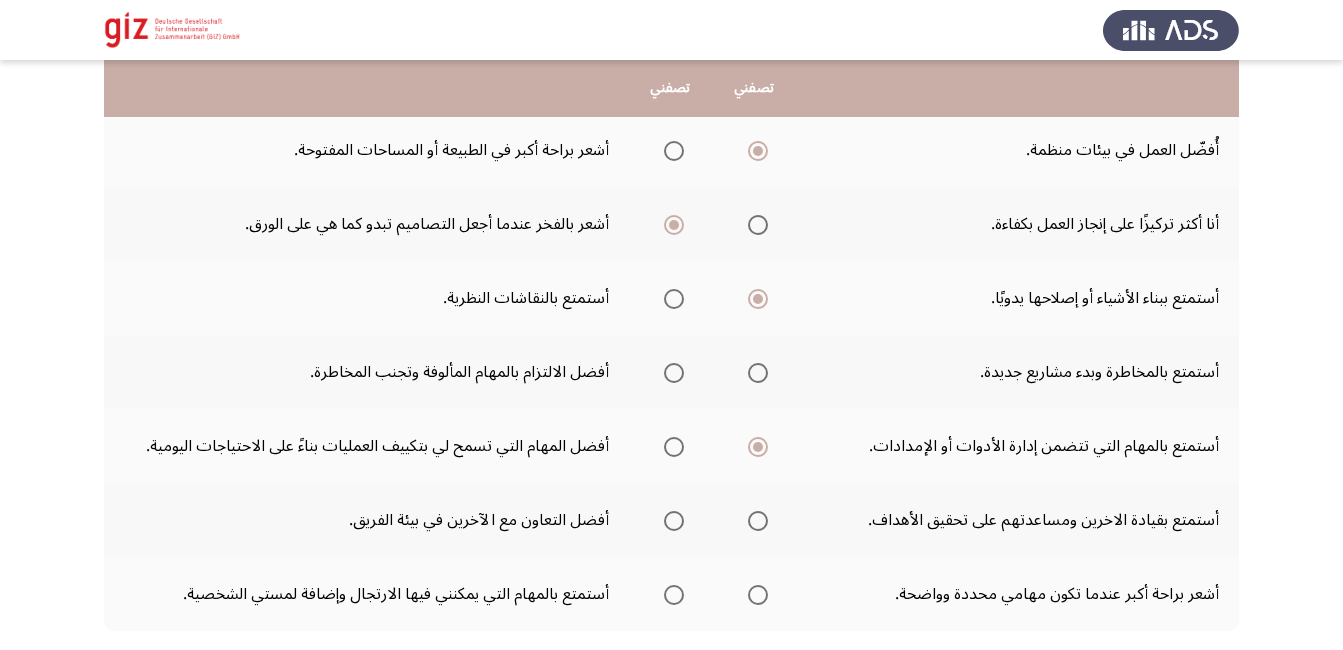 click 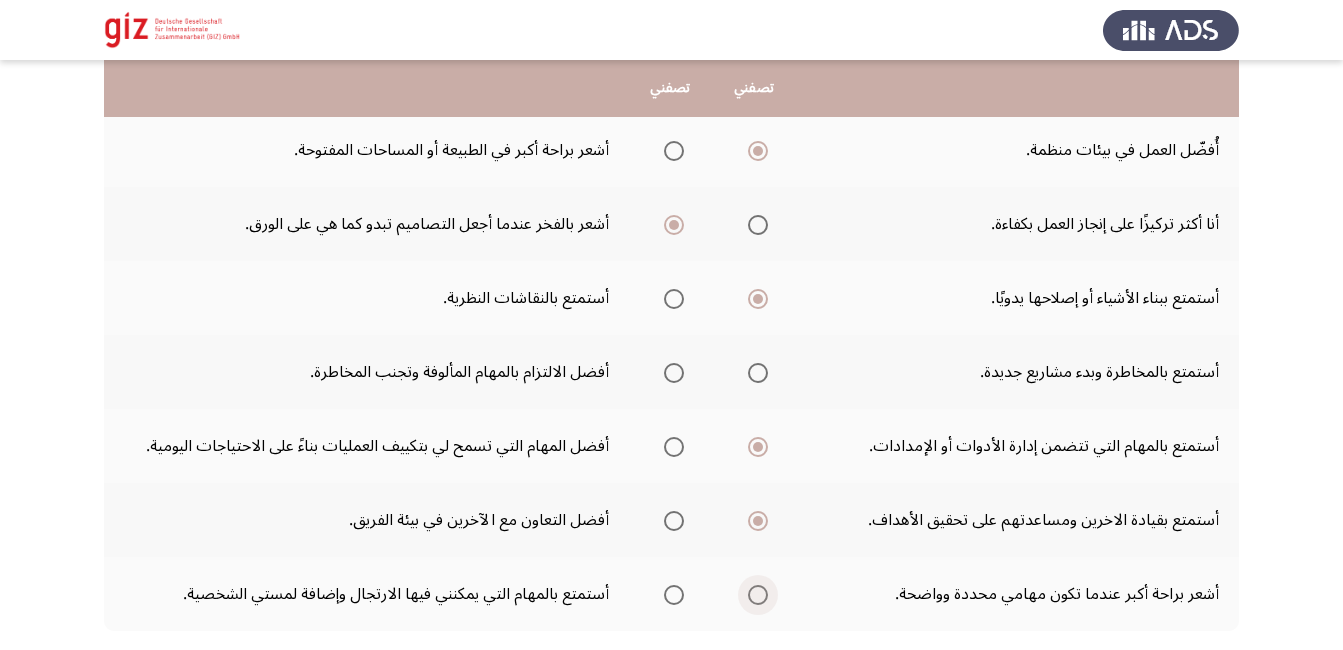 click at bounding box center (758, 595) 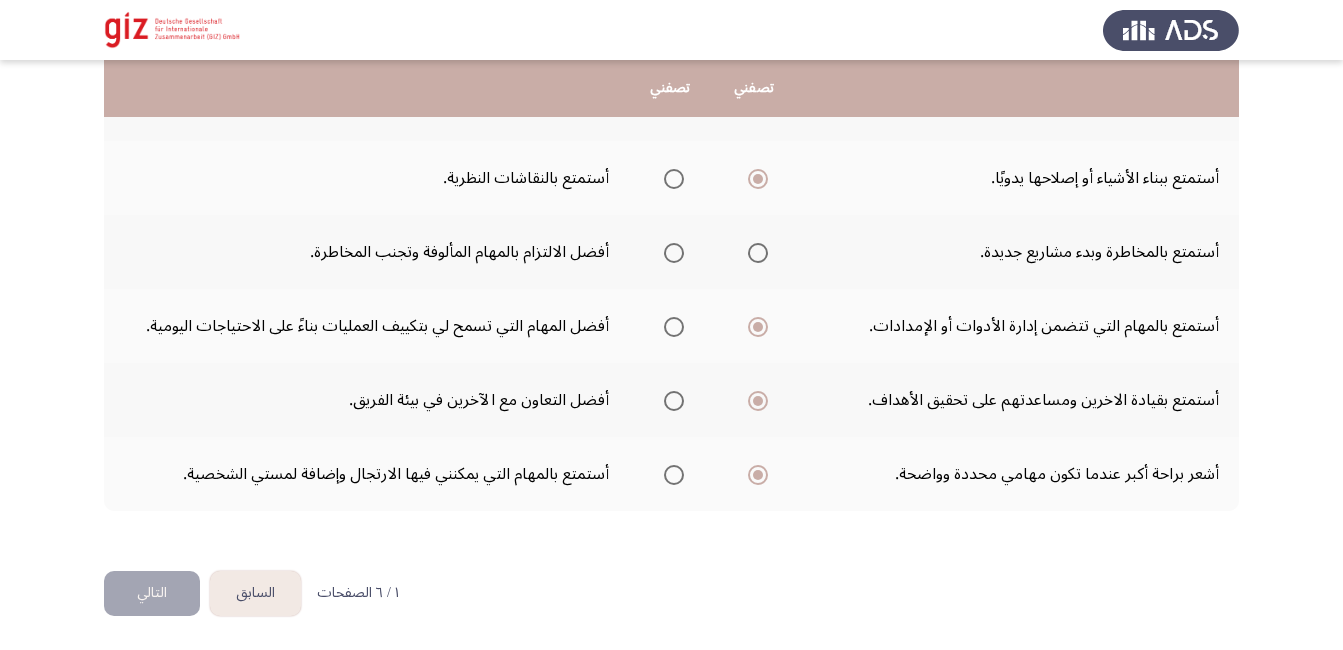 scroll, scrollTop: 559, scrollLeft: 0, axis: vertical 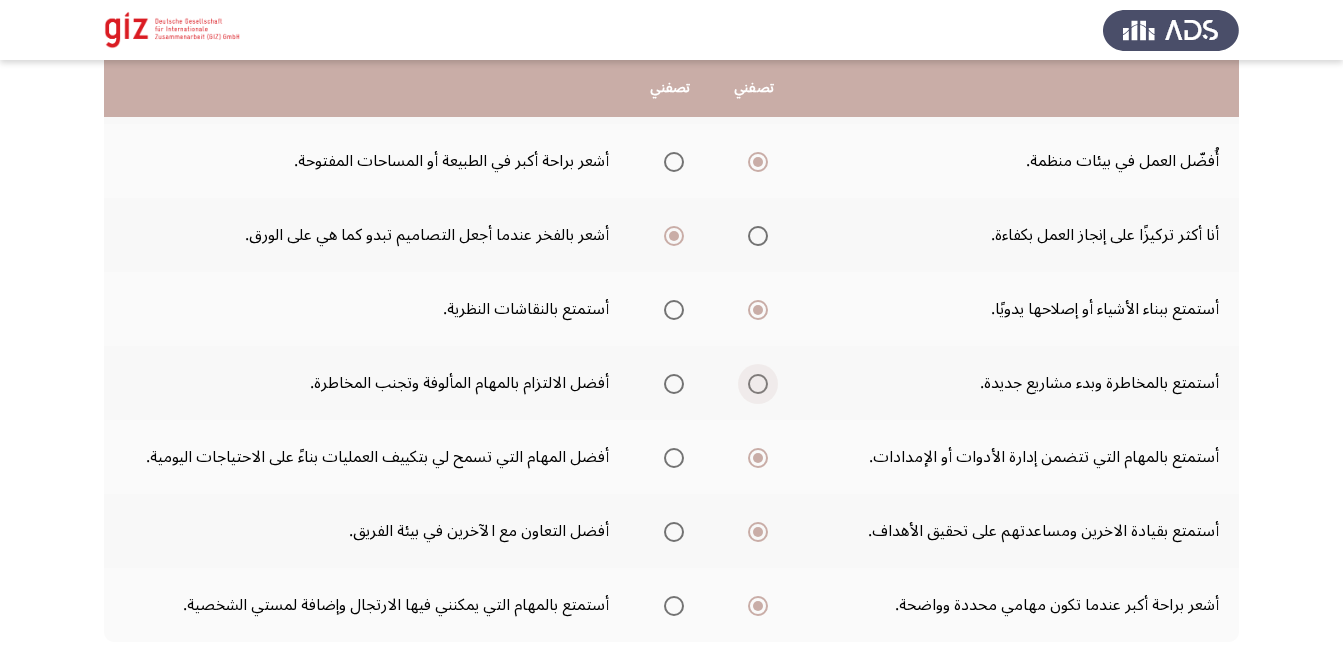 click at bounding box center (758, 384) 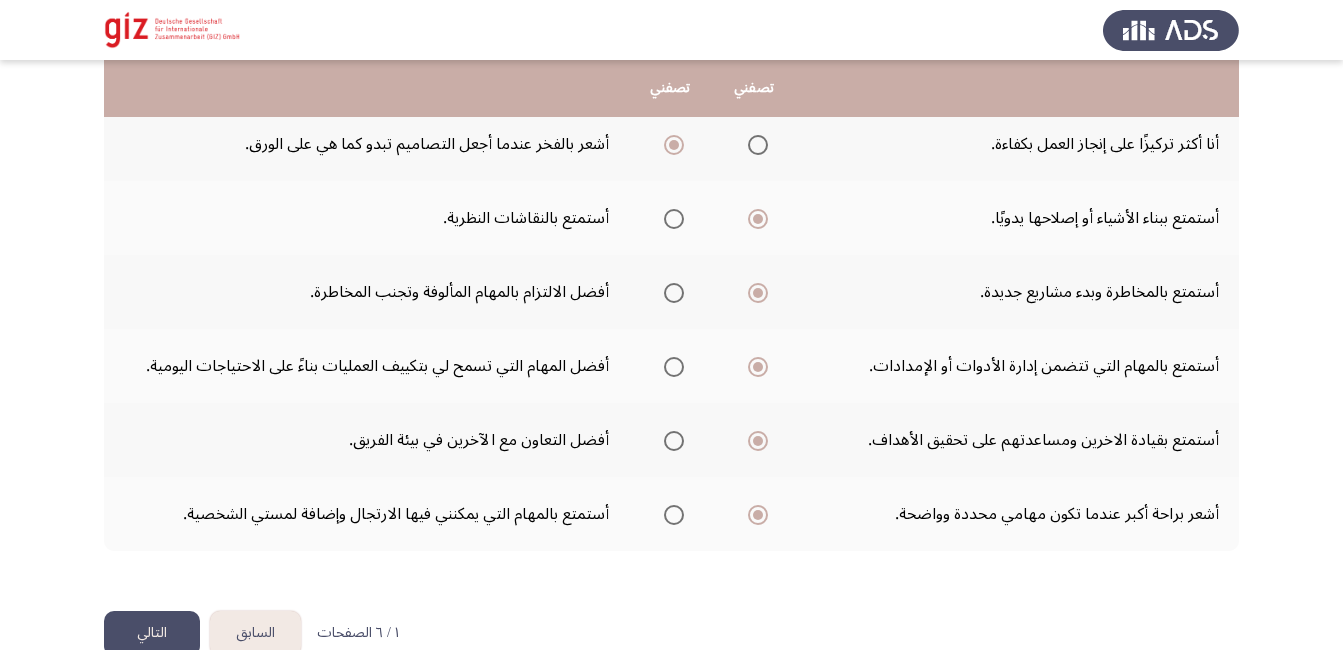 scroll, scrollTop: 559, scrollLeft: 0, axis: vertical 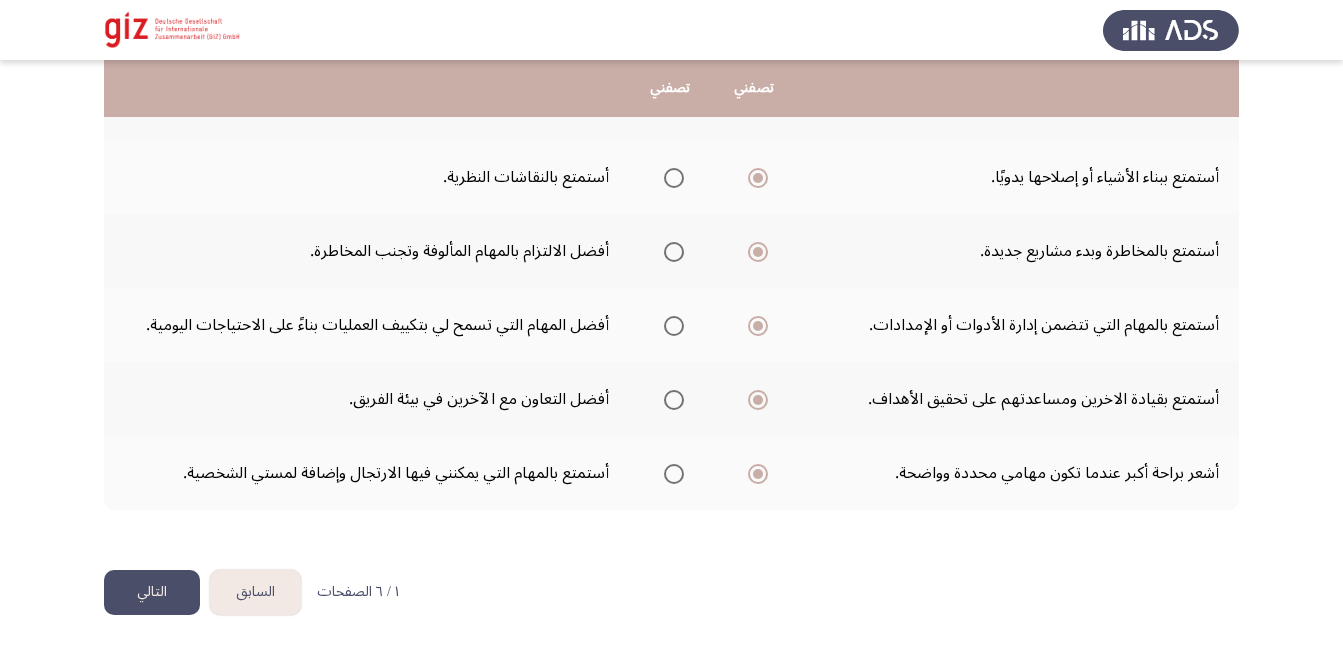 click on "التالي" 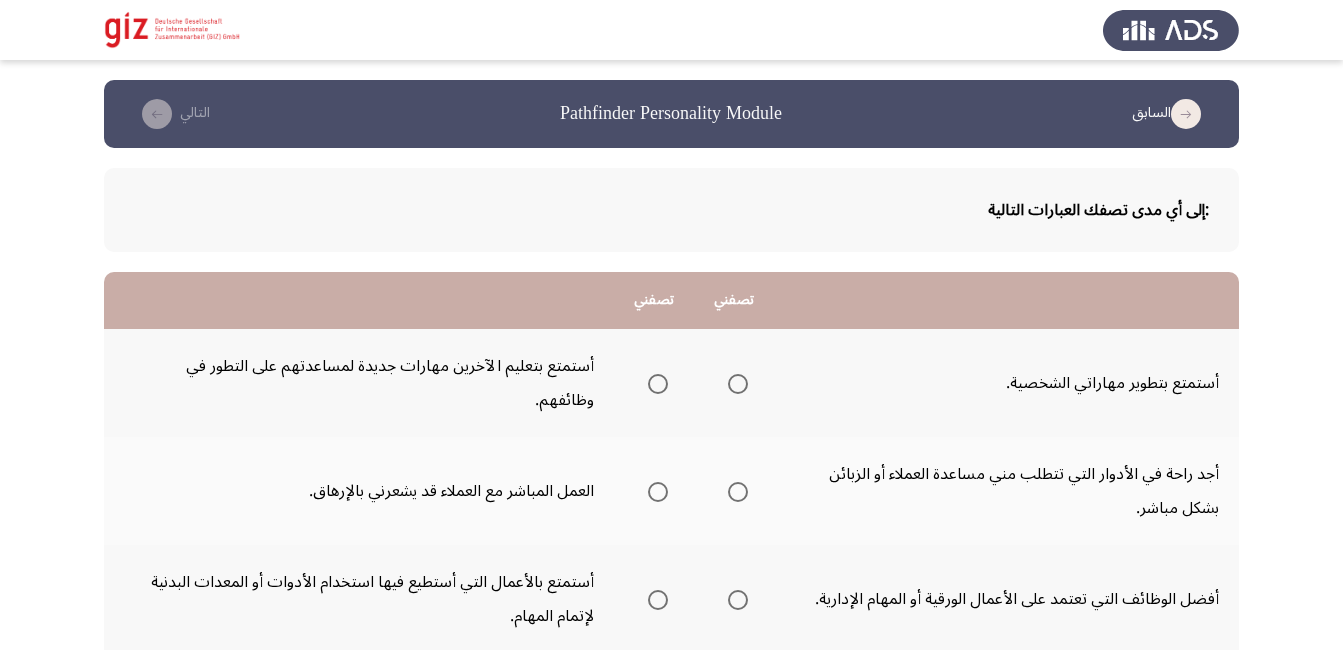 click at bounding box center (738, 384) 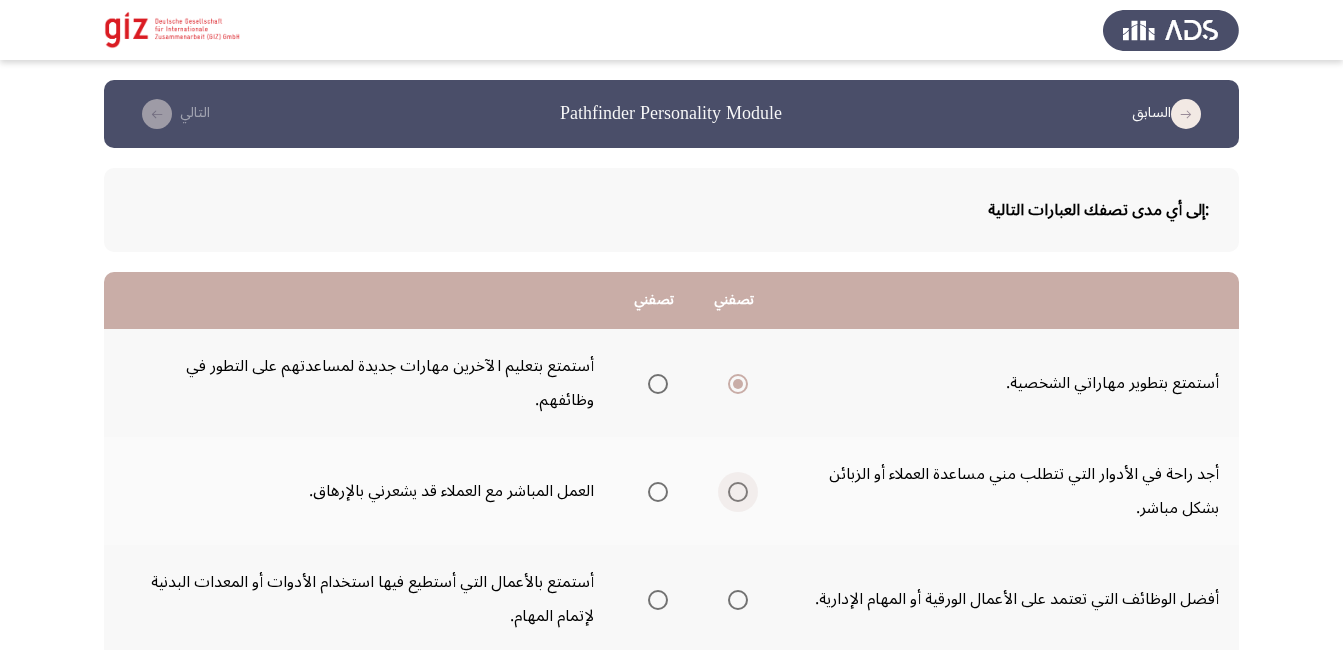 click at bounding box center [738, 492] 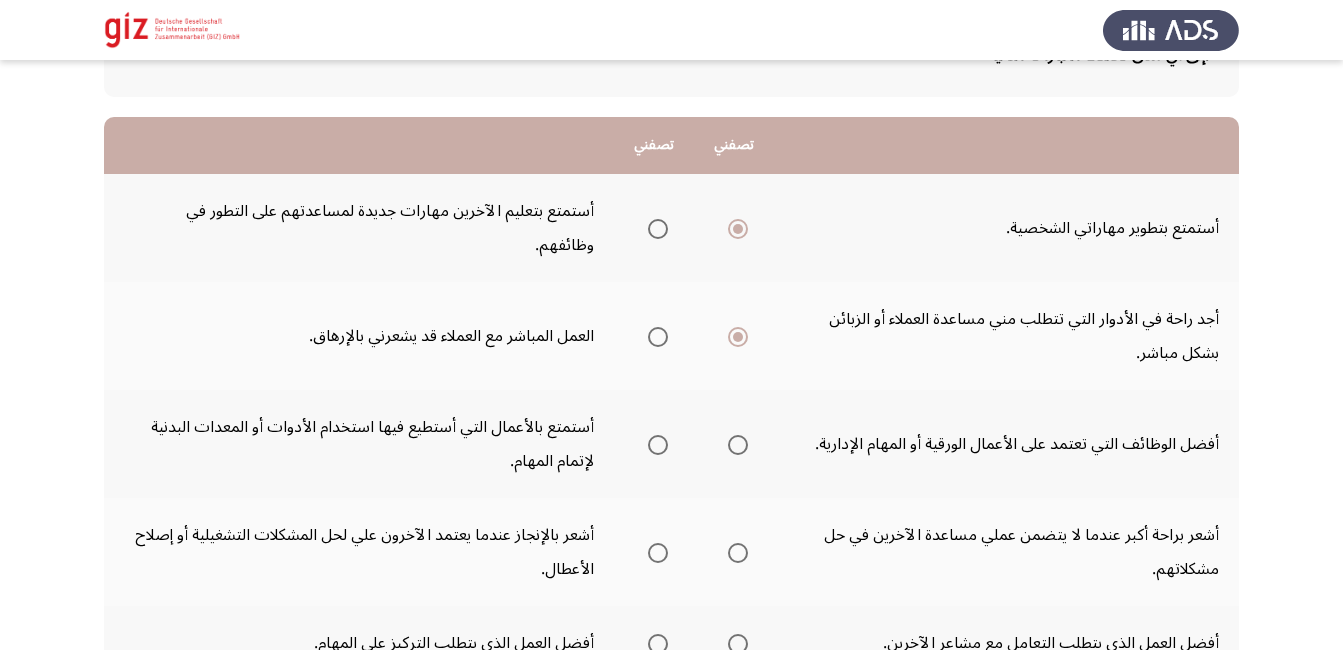 scroll, scrollTop: 160, scrollLeft: 0, axis: vertical 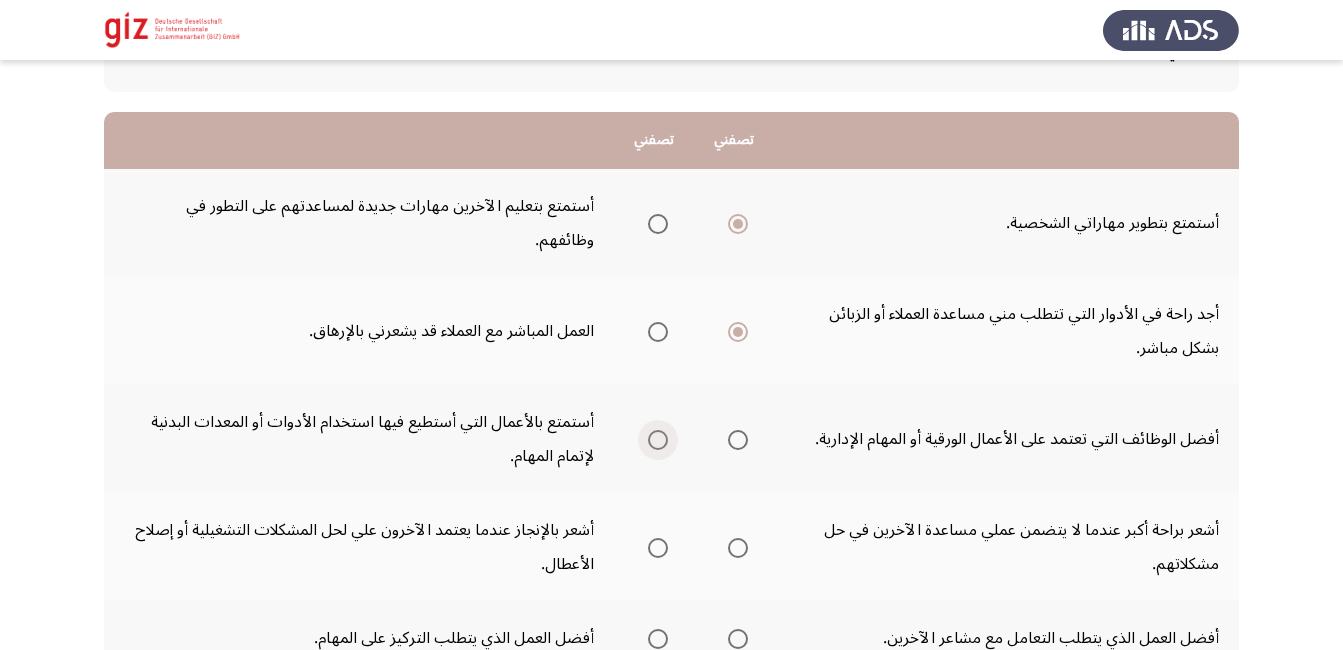 click at bounding box center (658, 440) 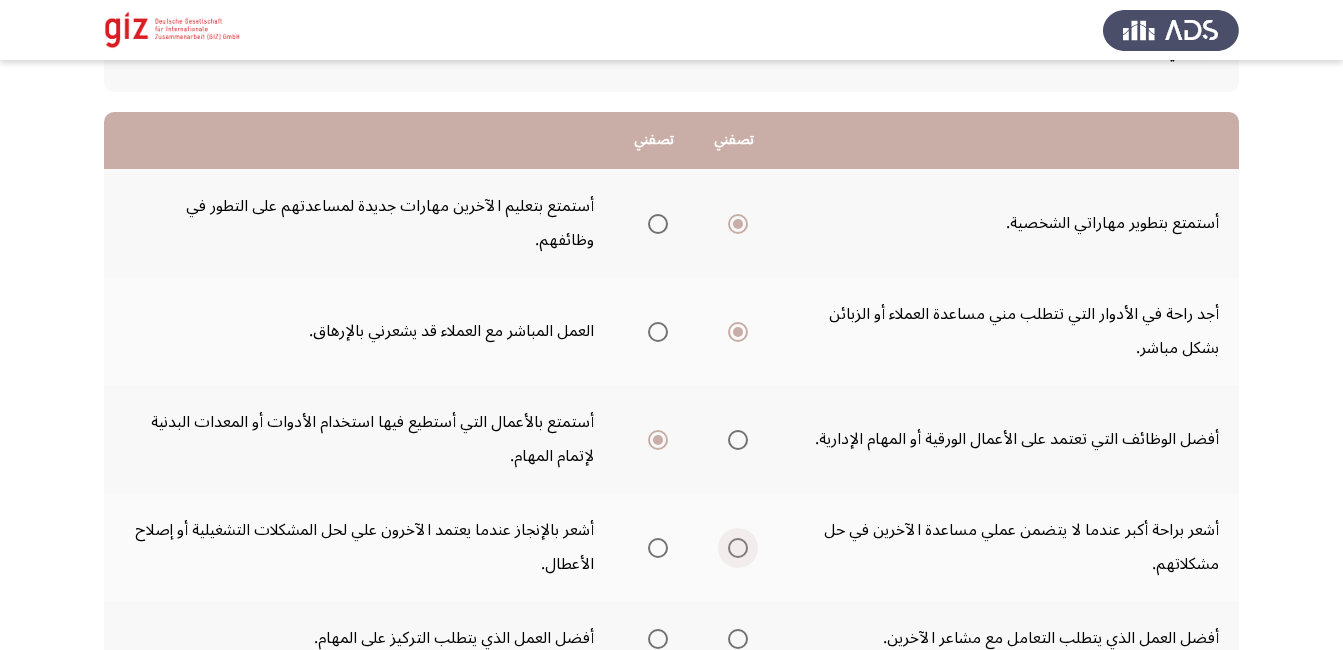 click at bounding box center (738, 548) 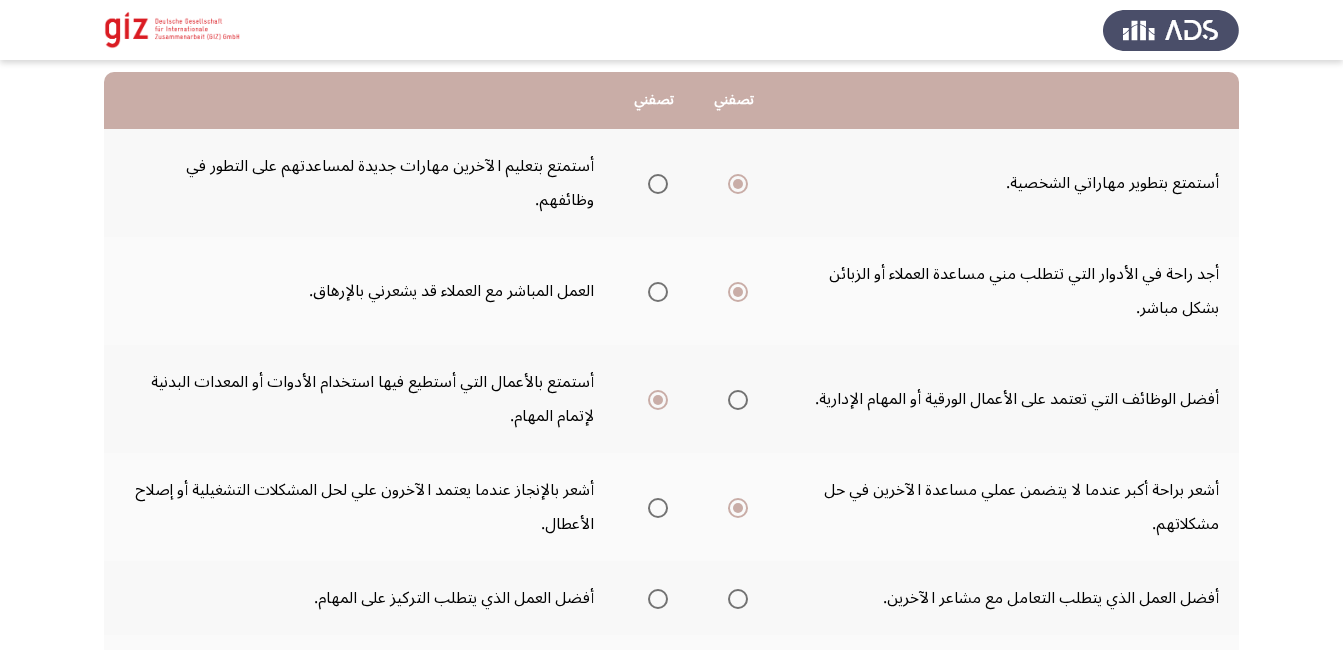 scroll, scrollTop: 240, scrollLeft: 0, axis: vertical 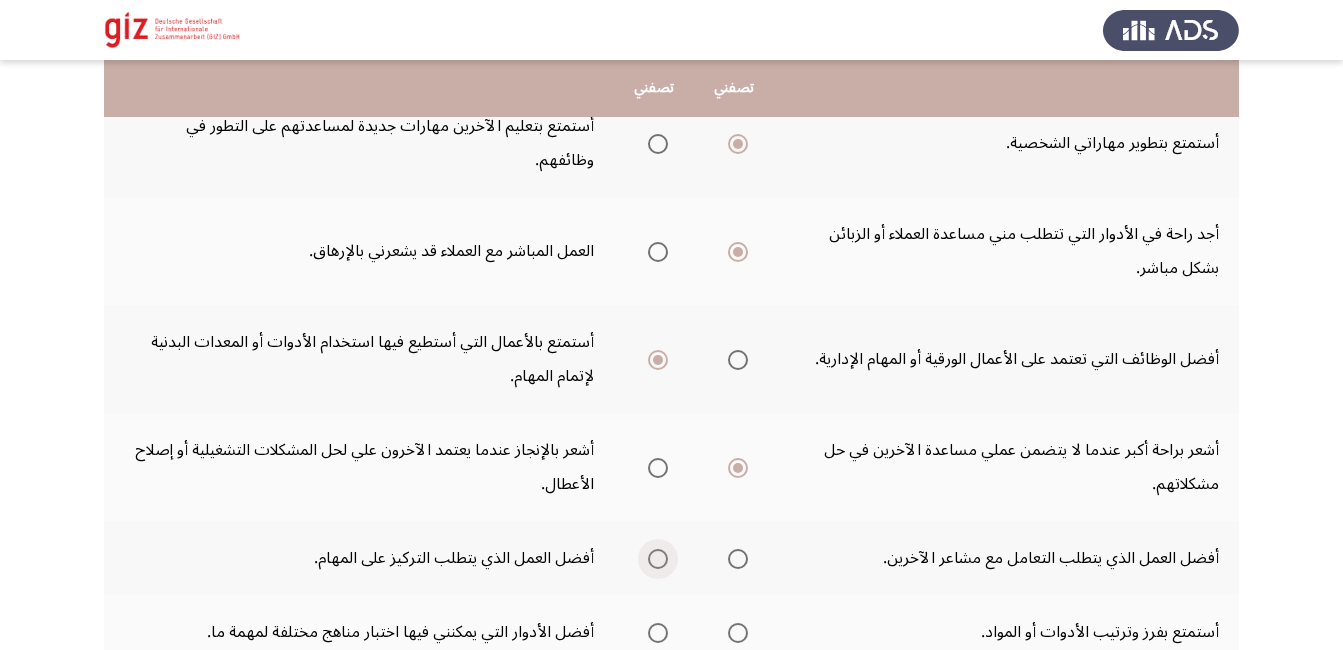 click at bounding box center (658, 559) 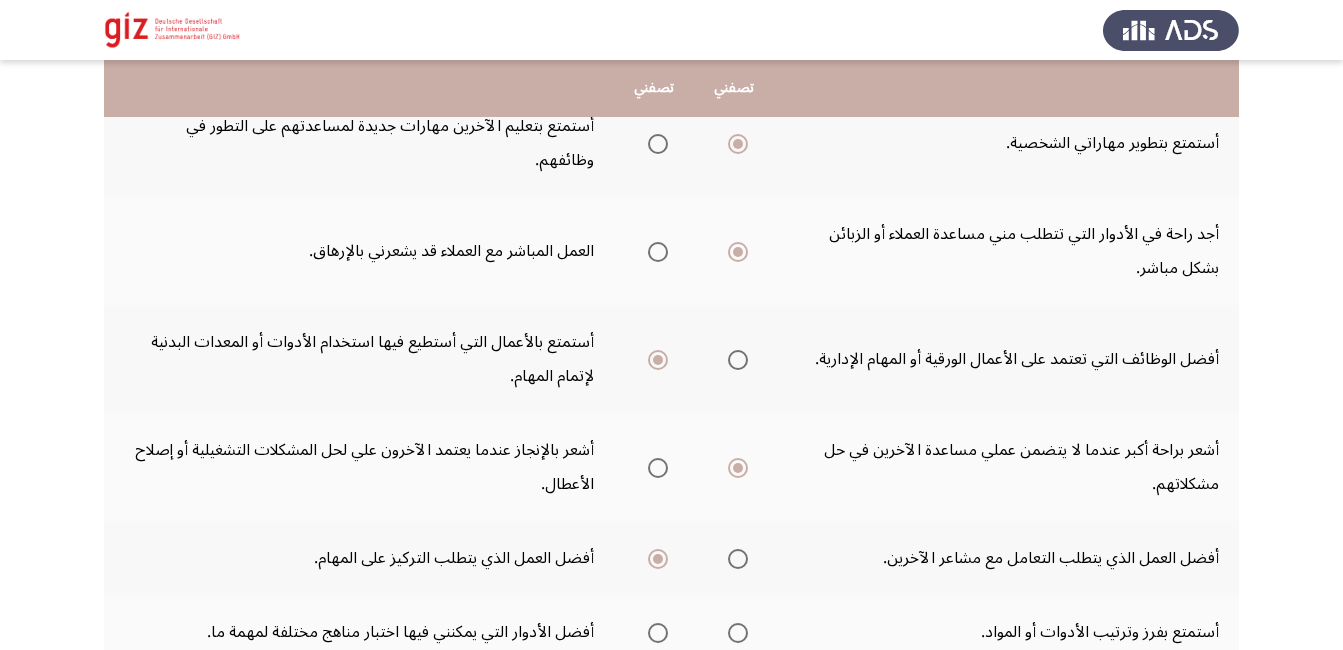 drag, startPoint x: 844, startPoint y: 583, endPoint x: 773, endPoint y: 596, distance: 72.18033 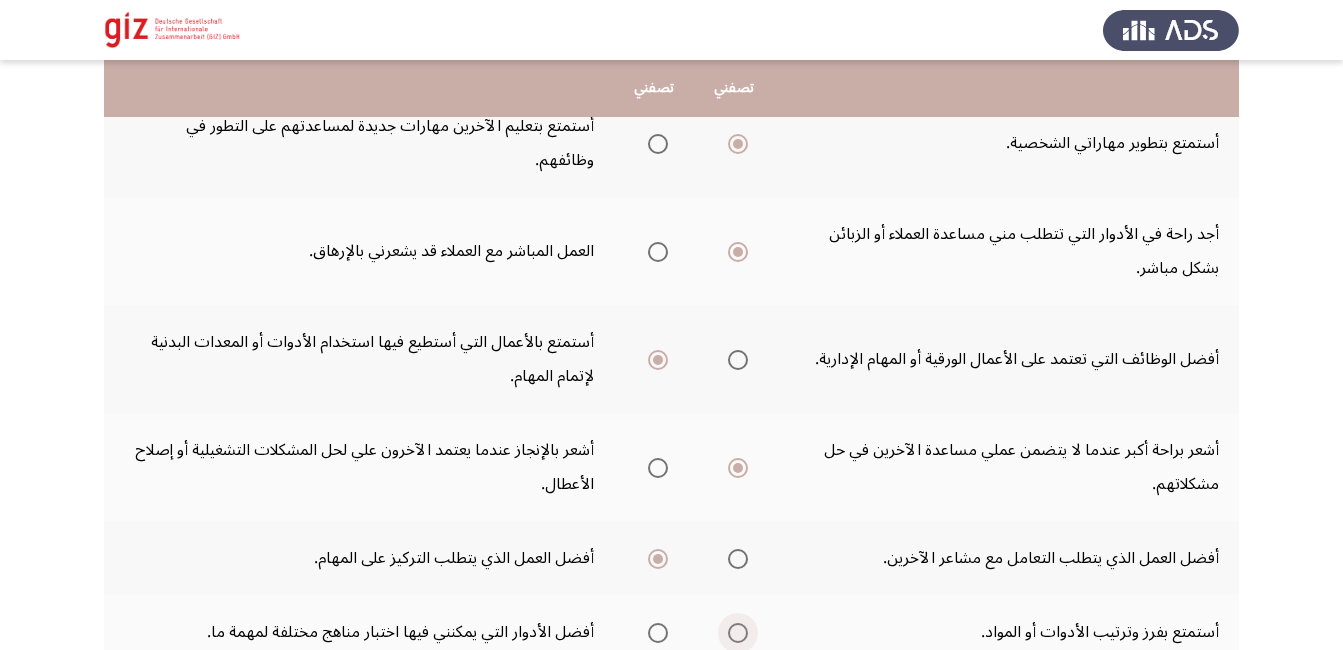 click at bounding box center (738, 633) 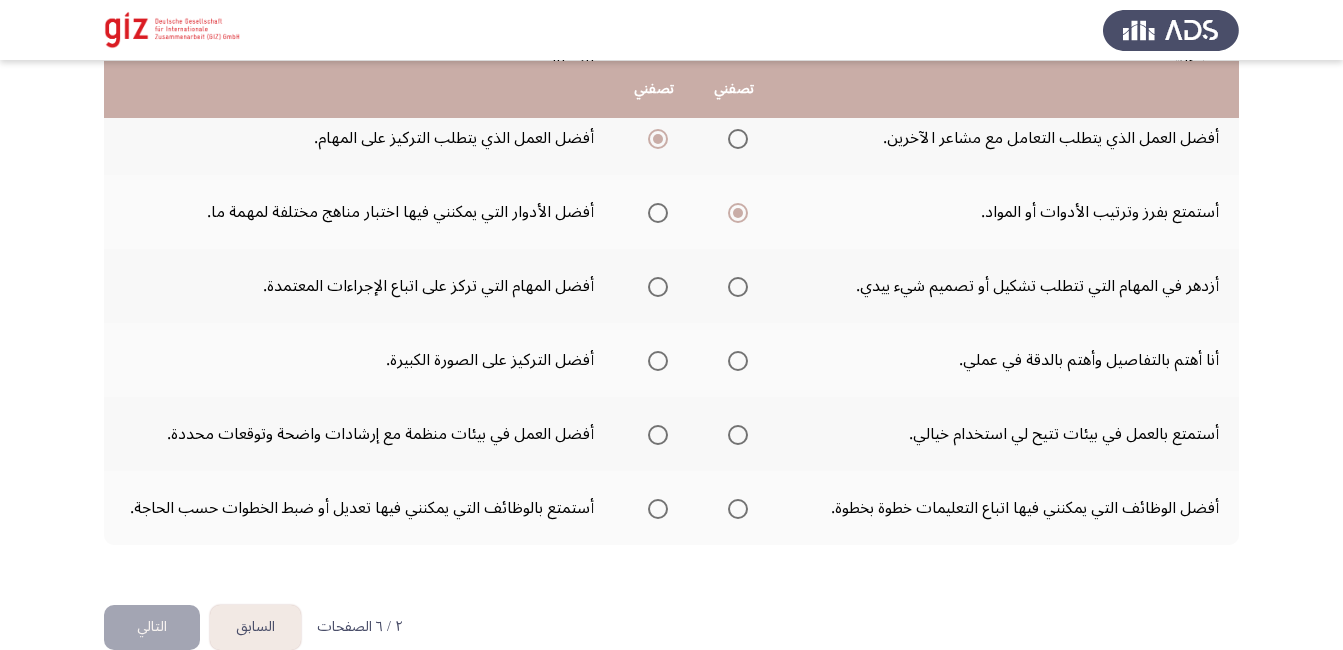 scroll, scrollTop: 661, scrollLeft: 0, axis: vertical 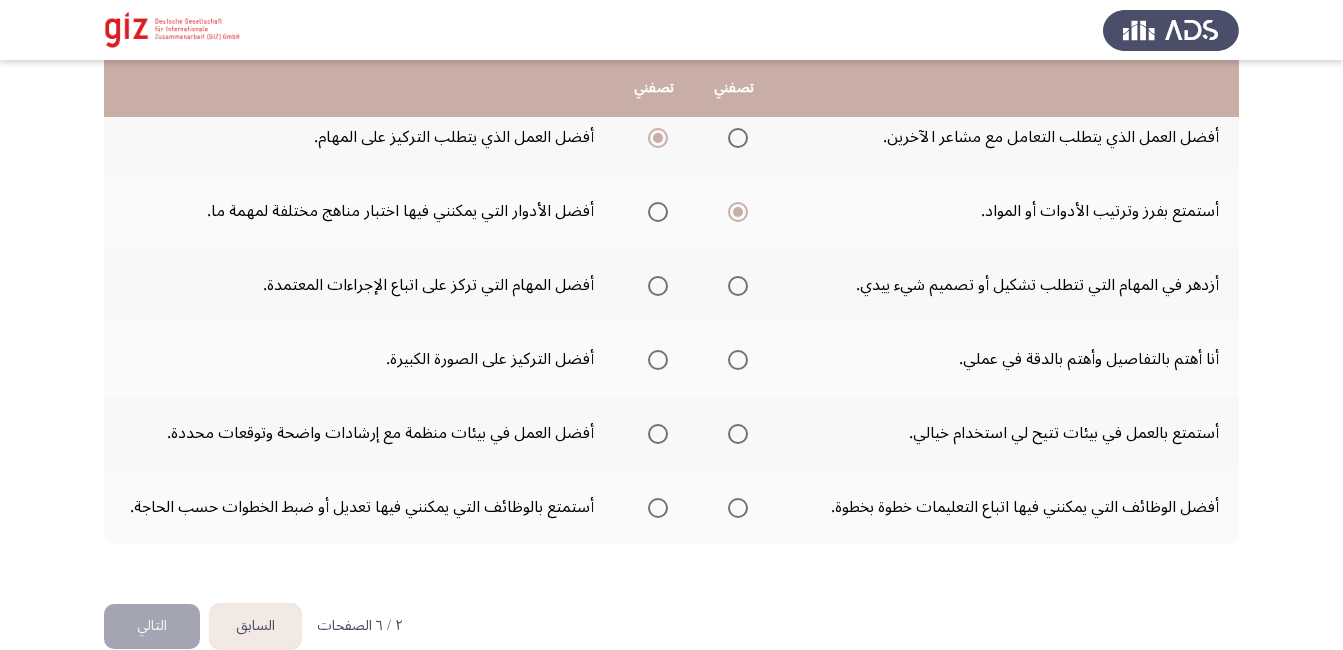 click on "أستمتع بفرز وترتيب الأدوات أو المواد." 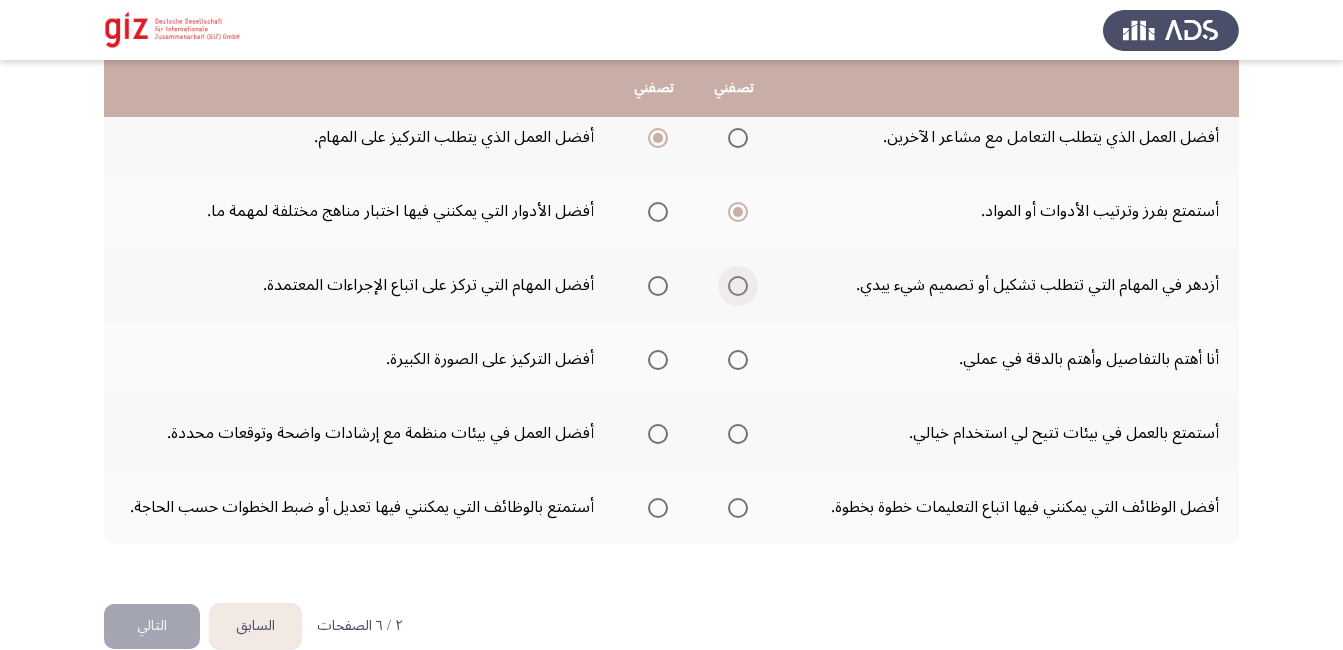 click at bounding box center [738, 286] 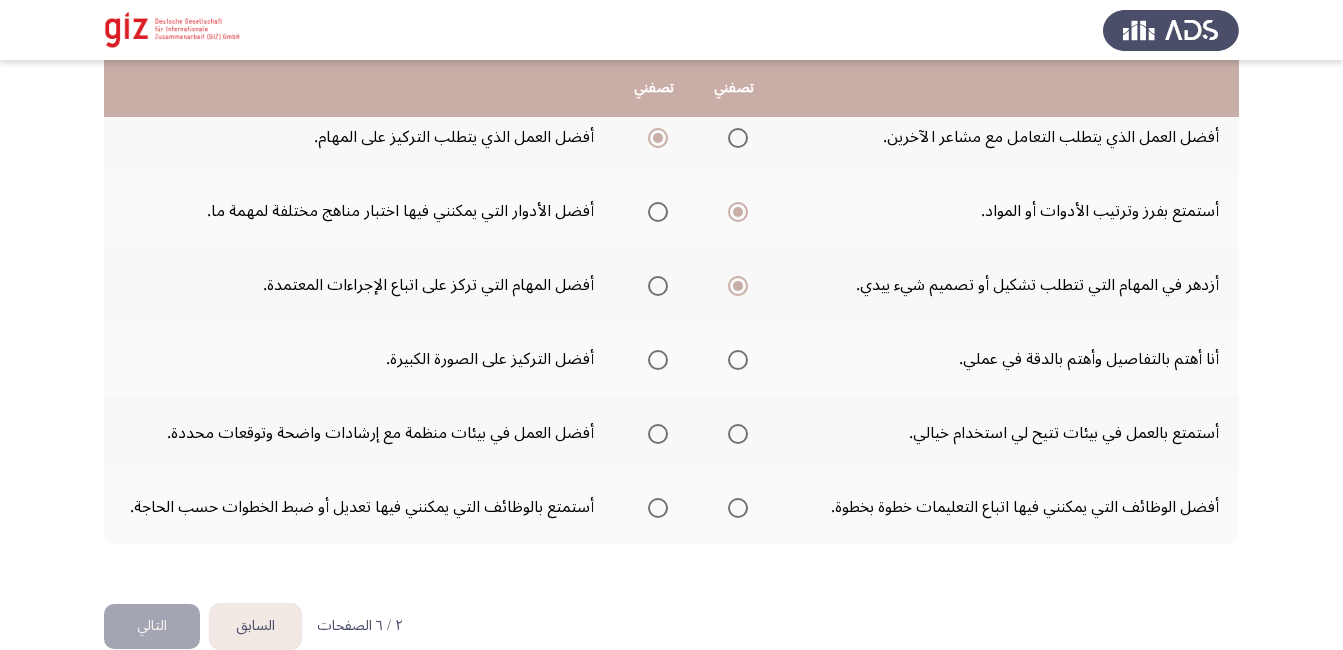 click 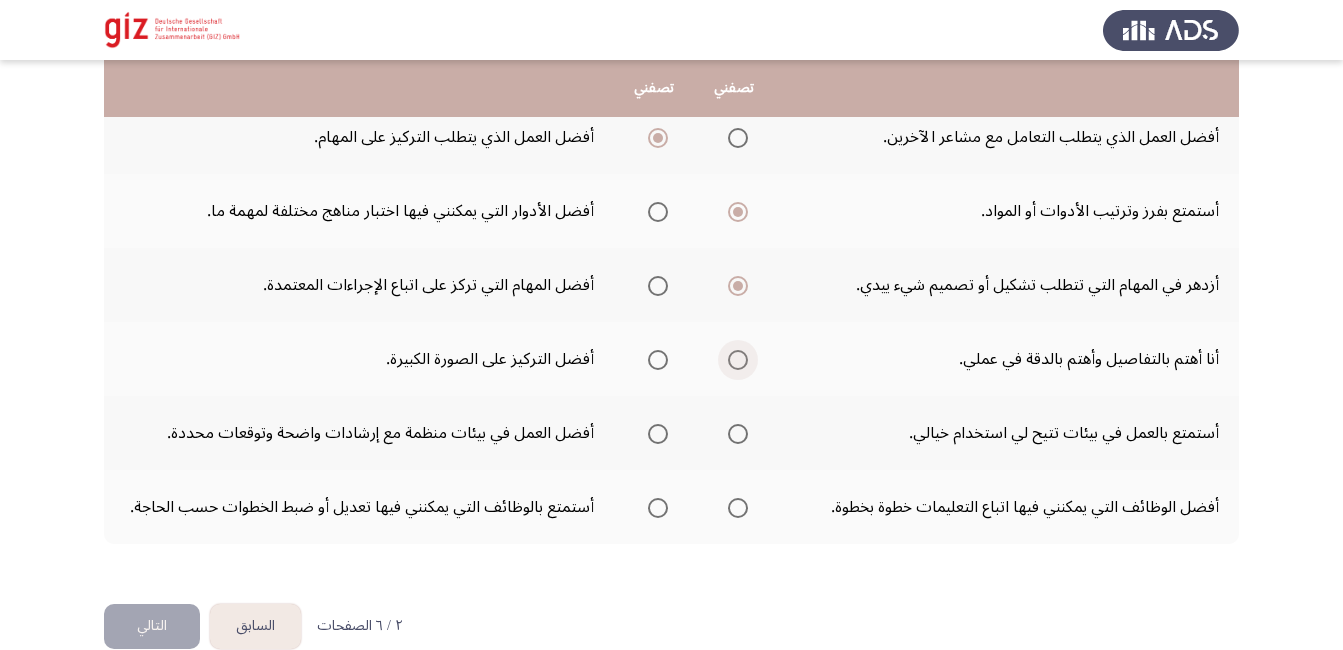 click at bounding box center [738, 360] 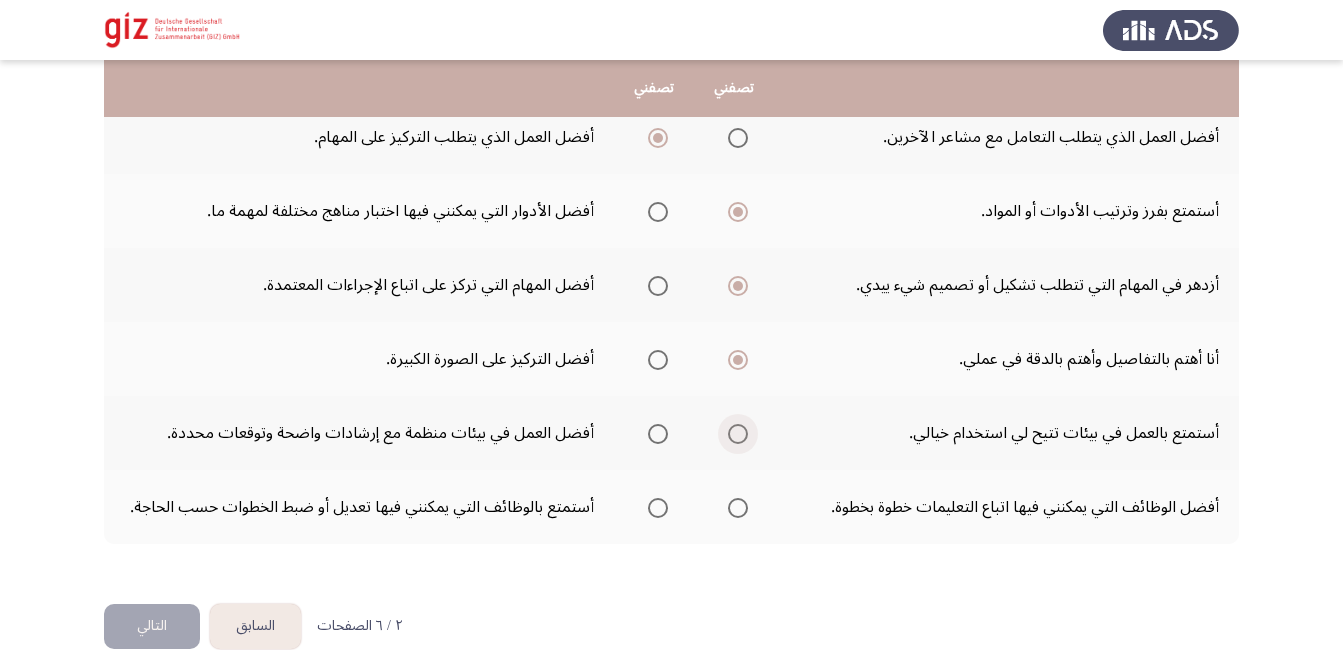 click at bounding box center (734, 434) 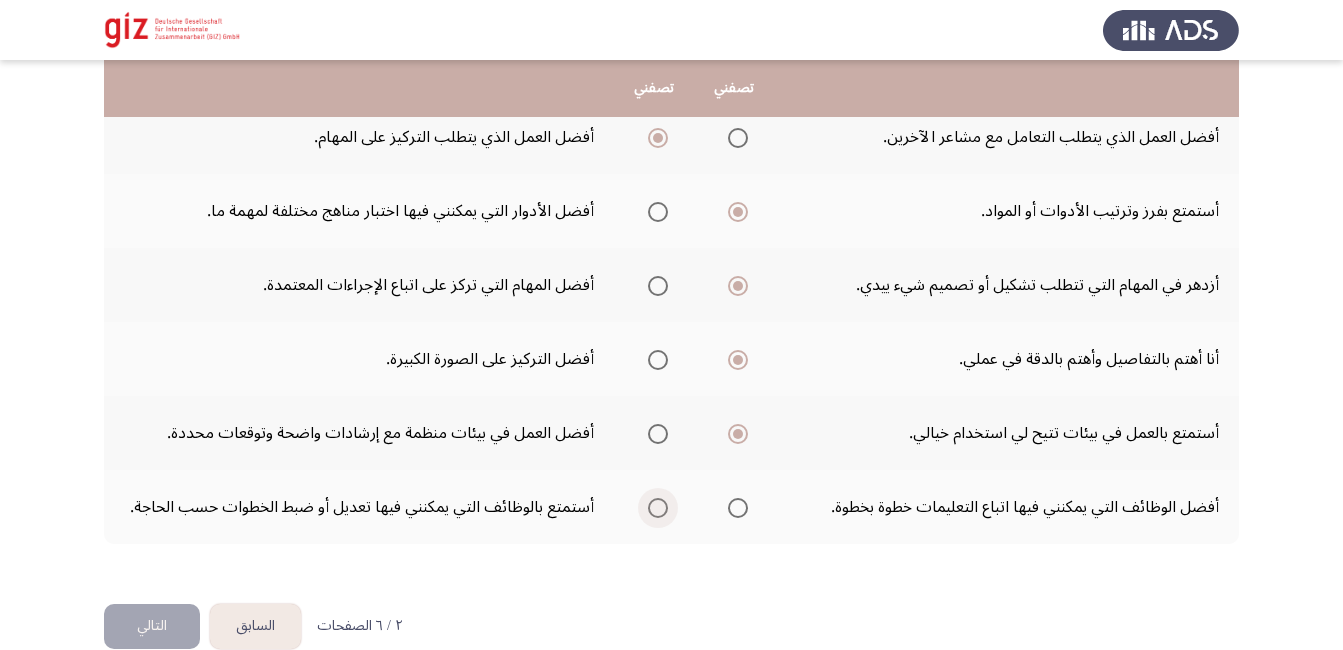 click at bounding box center (658, 508) 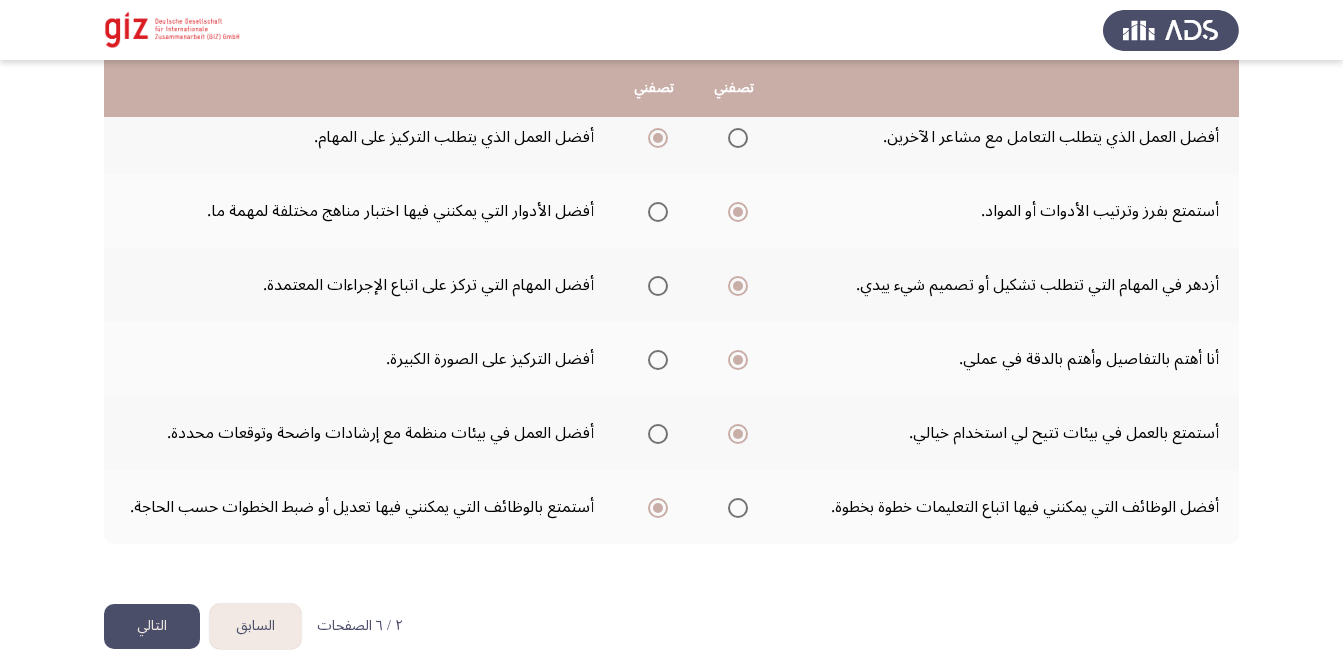 click on "التالي" 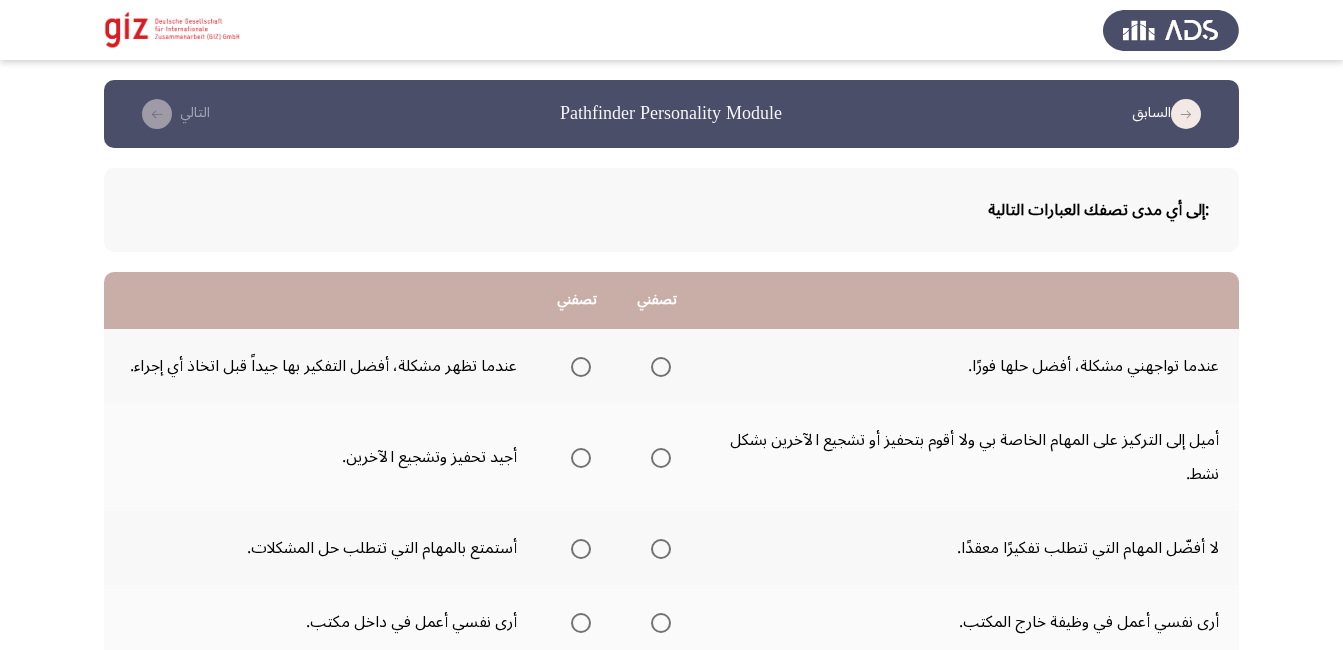 click on "أرى نفسي أعمل في داخل مكتب." 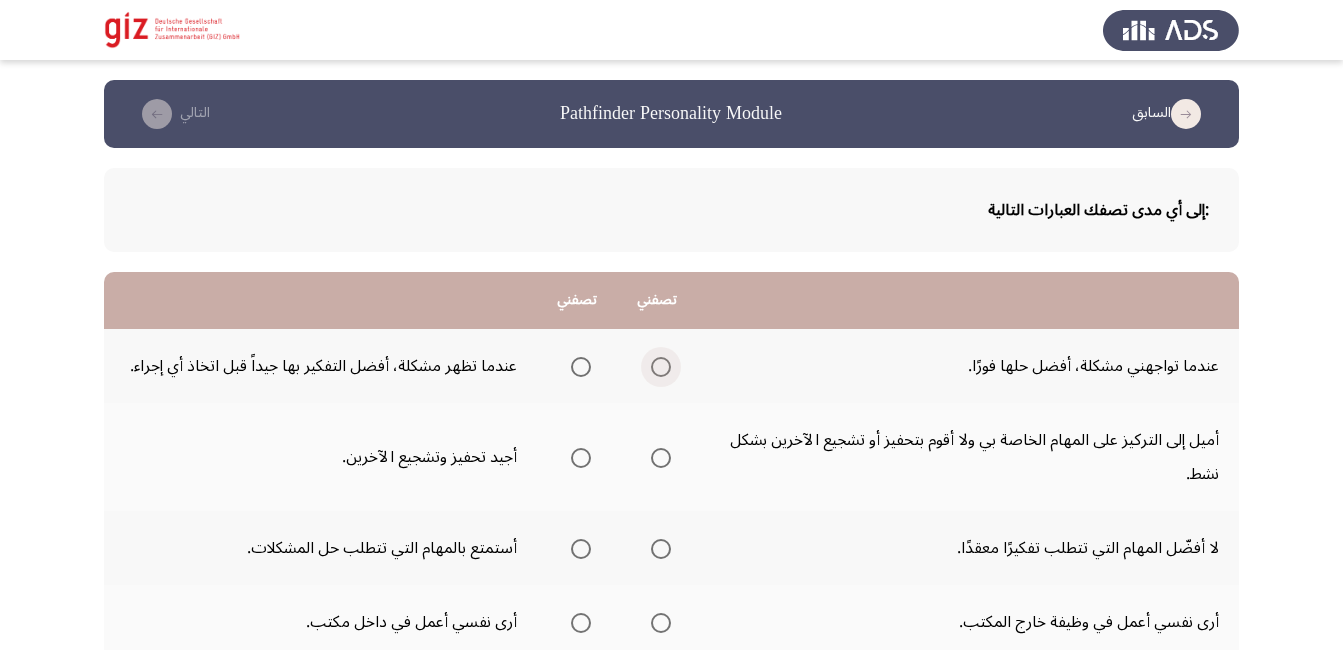 click at bounding box center (661, 367) 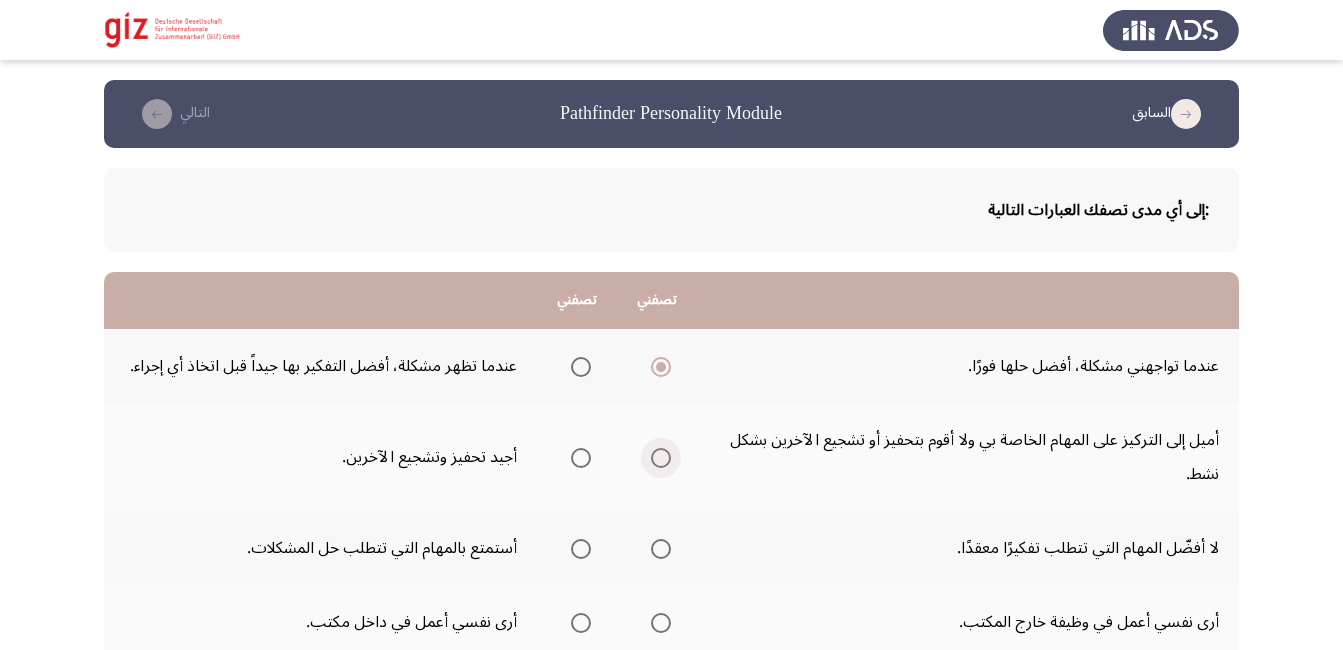 click at bounding box center [661, 458] 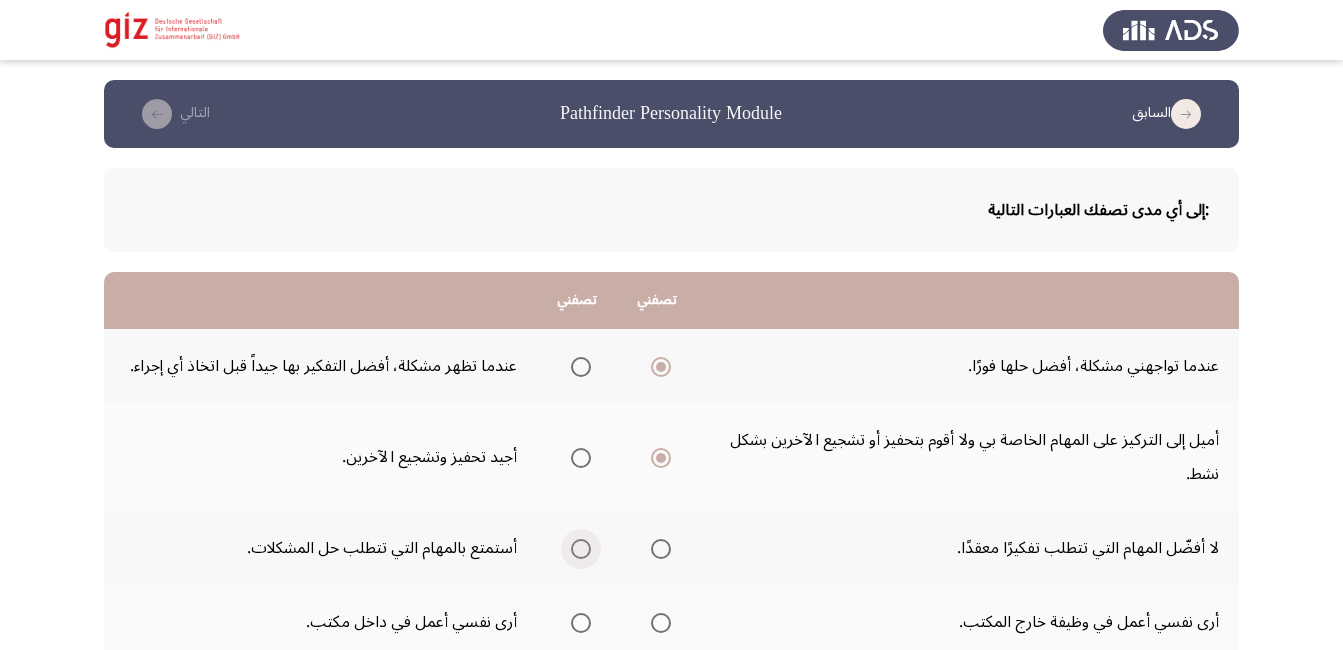click at bounding box center (581, 549) 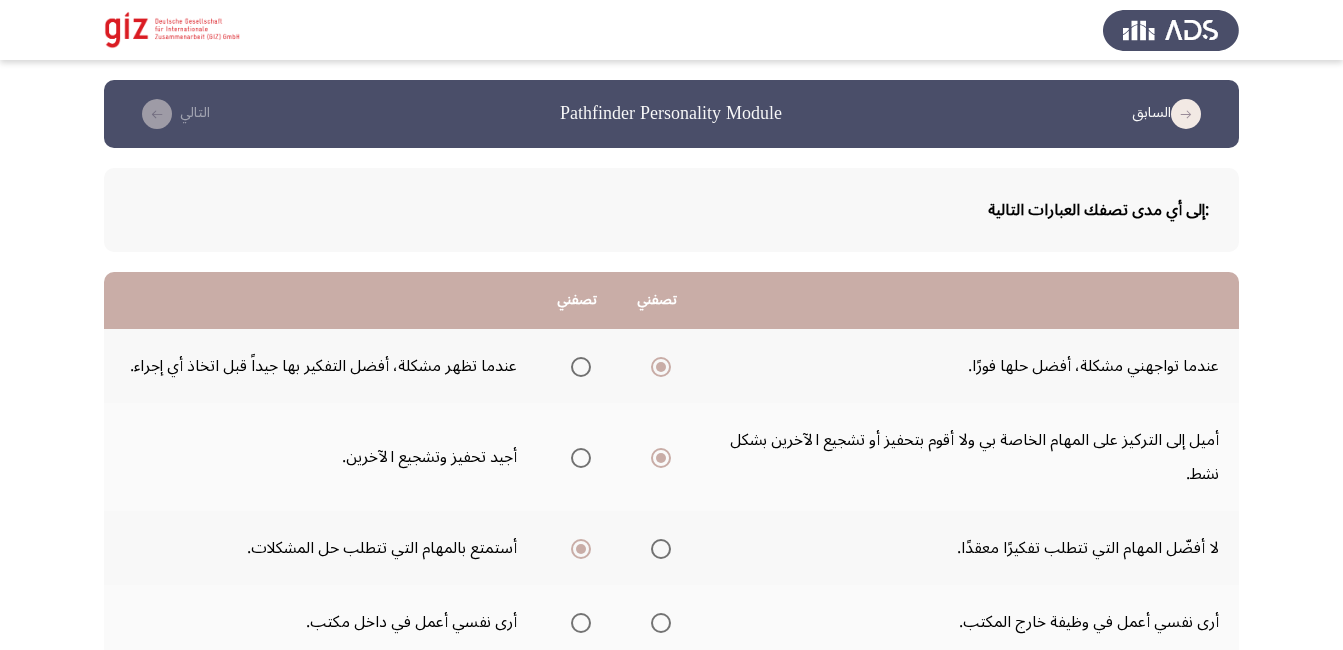click 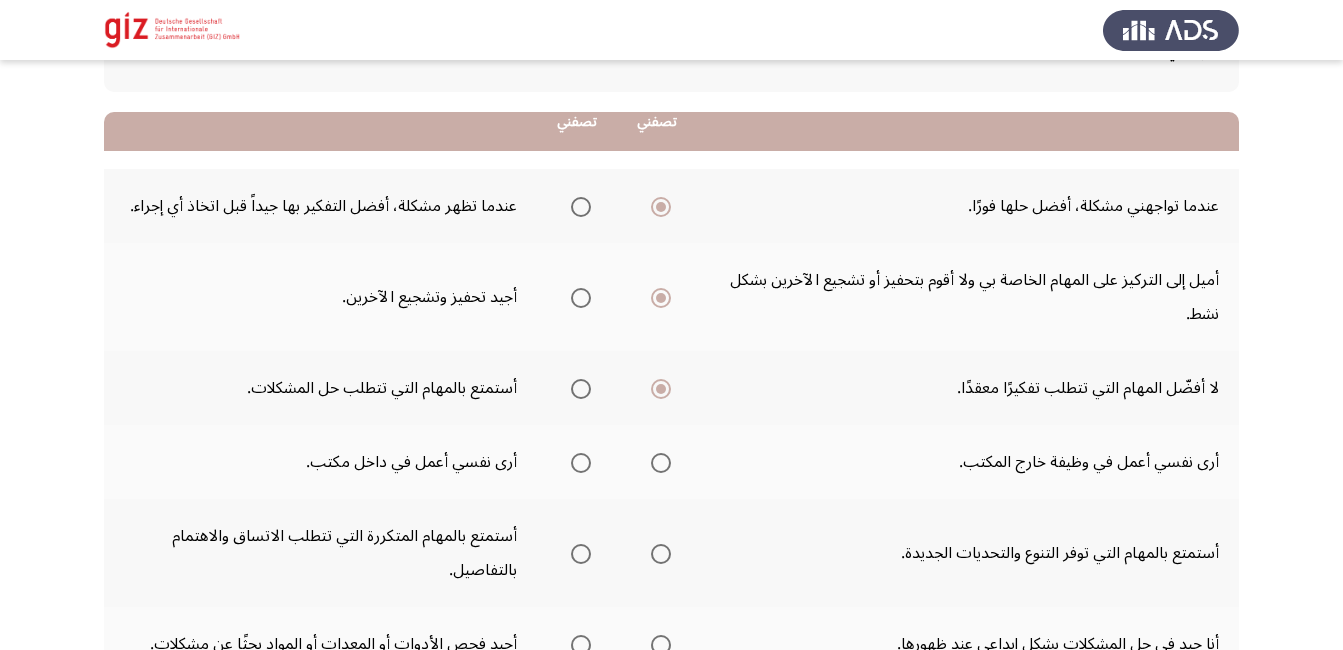 scroll, scrollTop: 200, scrollLeft: 0, axis: vertical 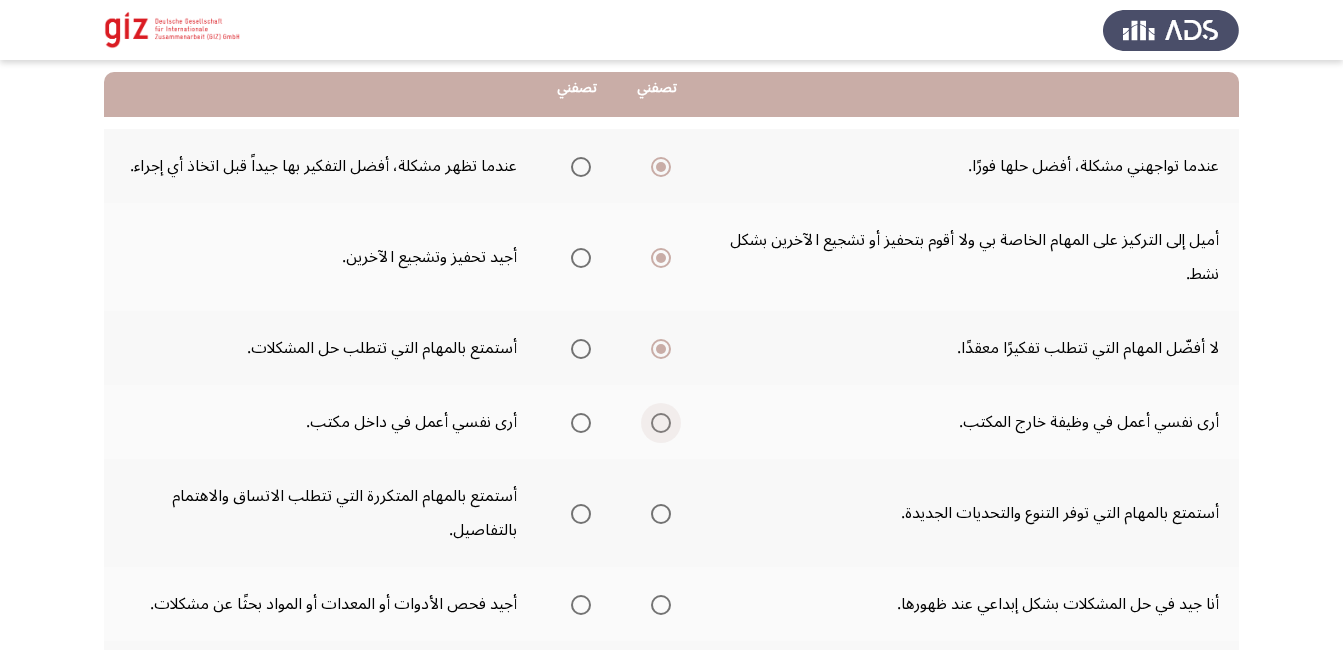 click at bounding box center [661, 423] 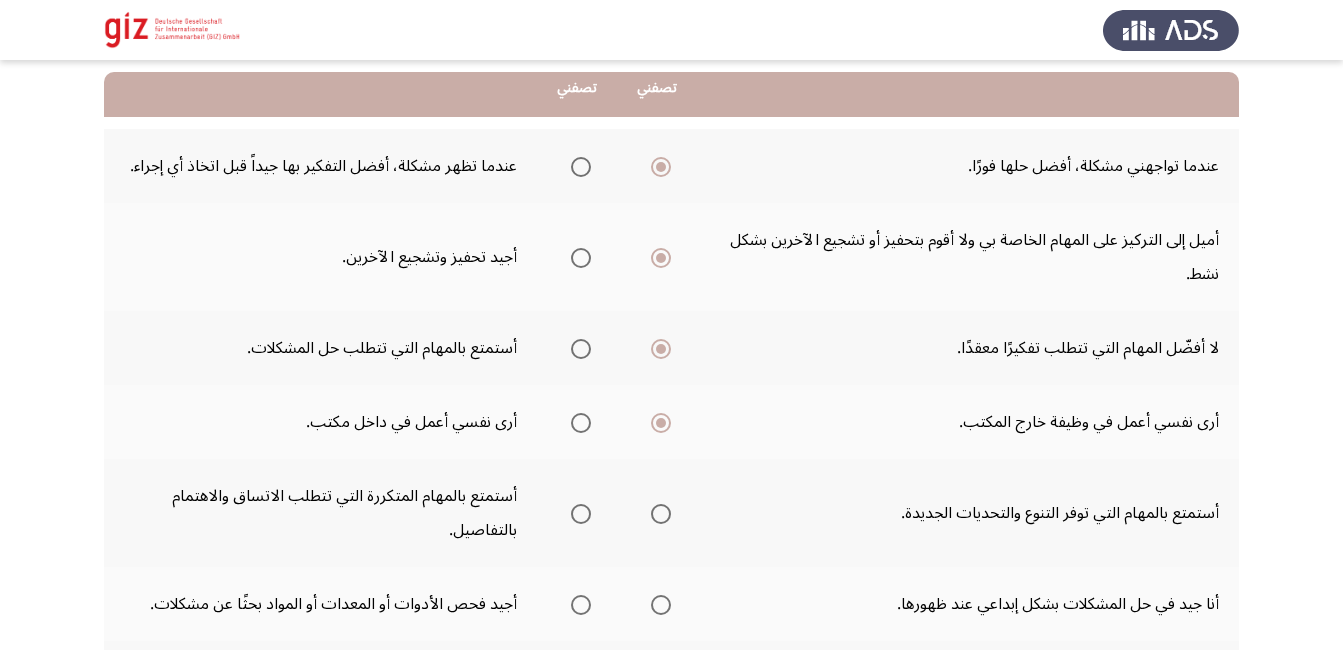 click at bounding box center (661, 514) 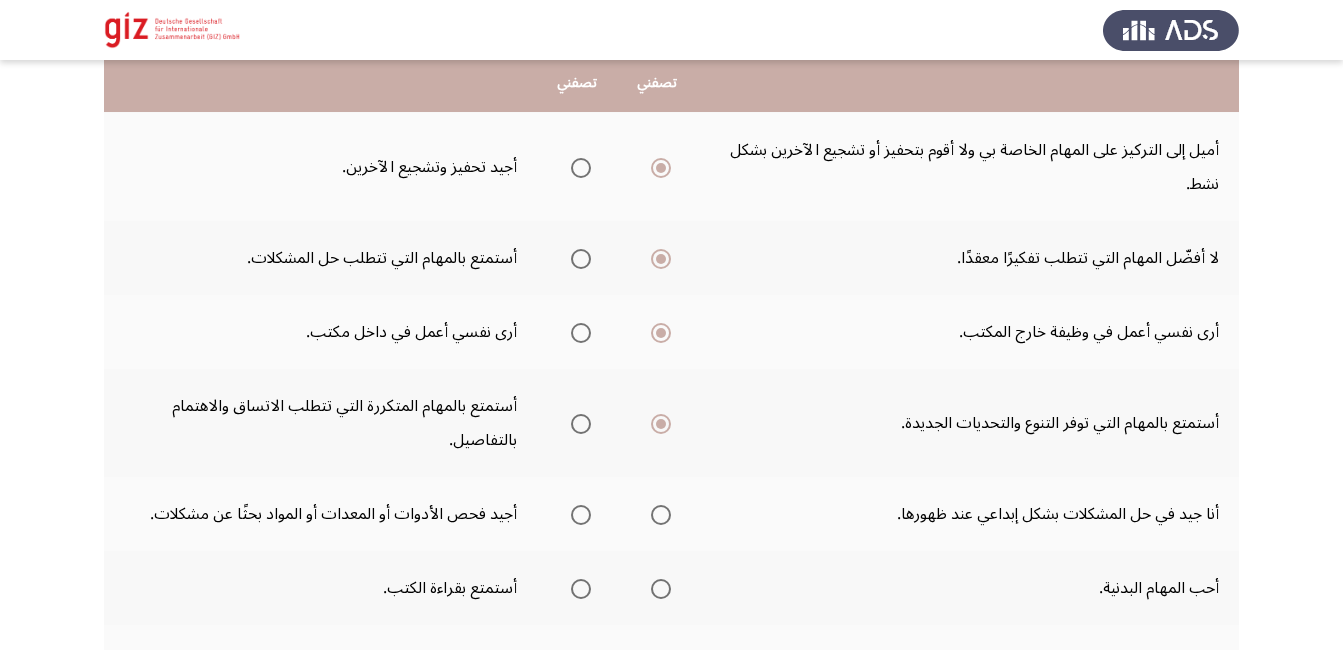 scroll, scrollTop: 320, scrollLeft: 0, axis: vertical 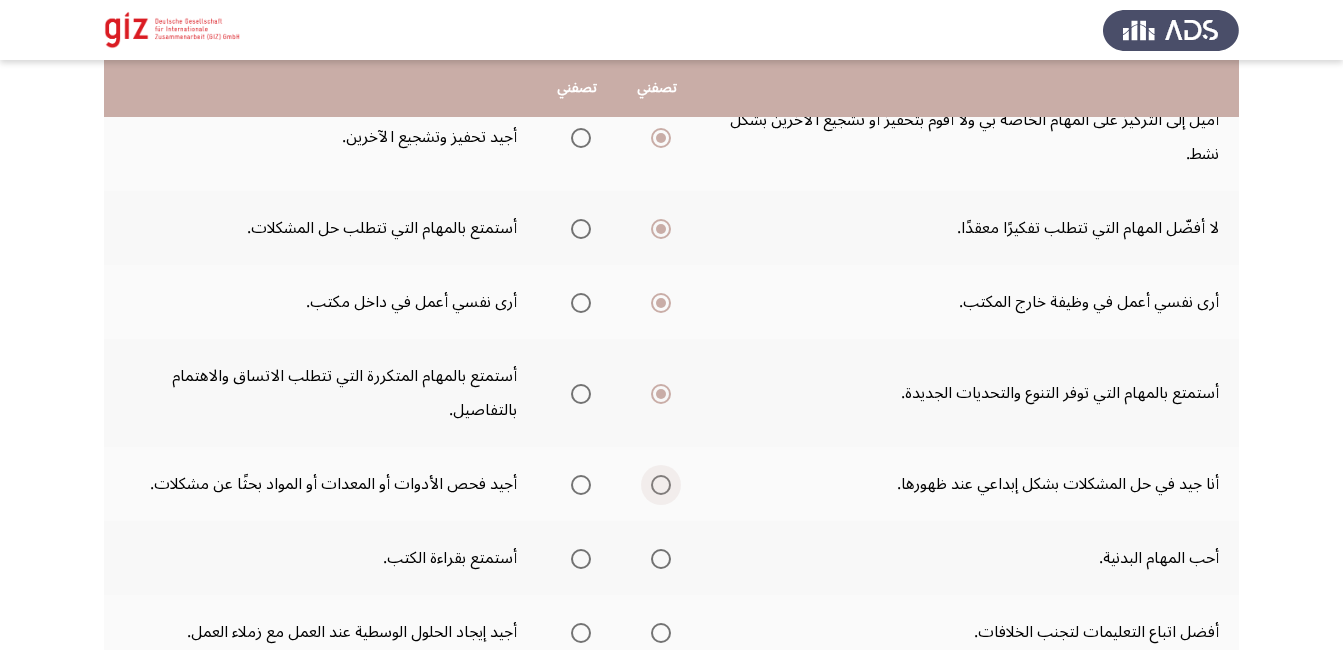 click at bounding box center [661, 485] 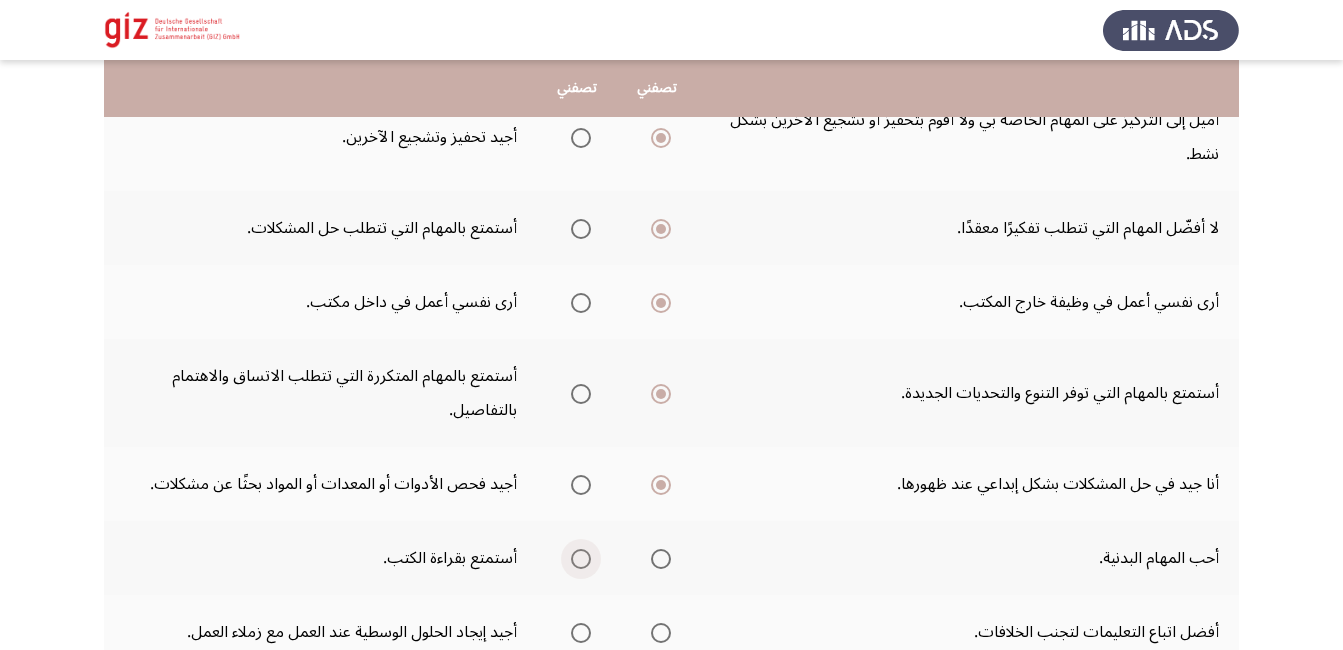 click at bounding box center (581, 559) 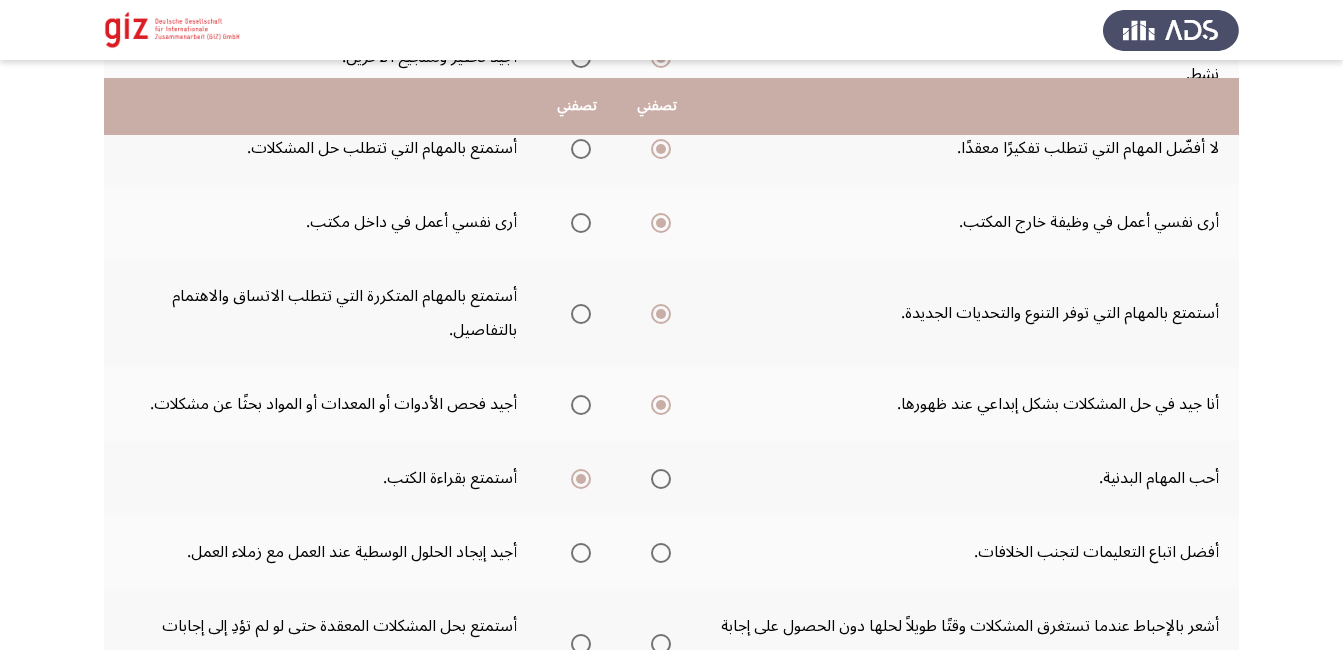 scroll, scrollTop: 440, scrollLeft: 0, axis: vertical 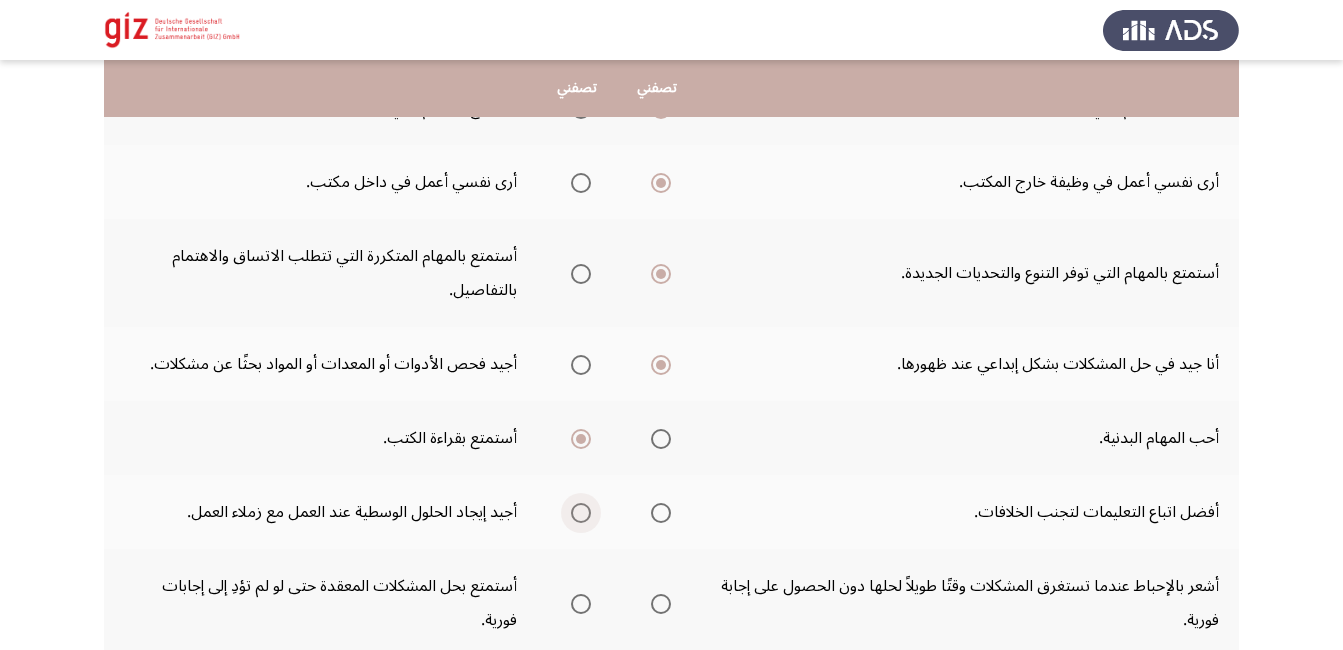 click at bounding box center [581, 513] 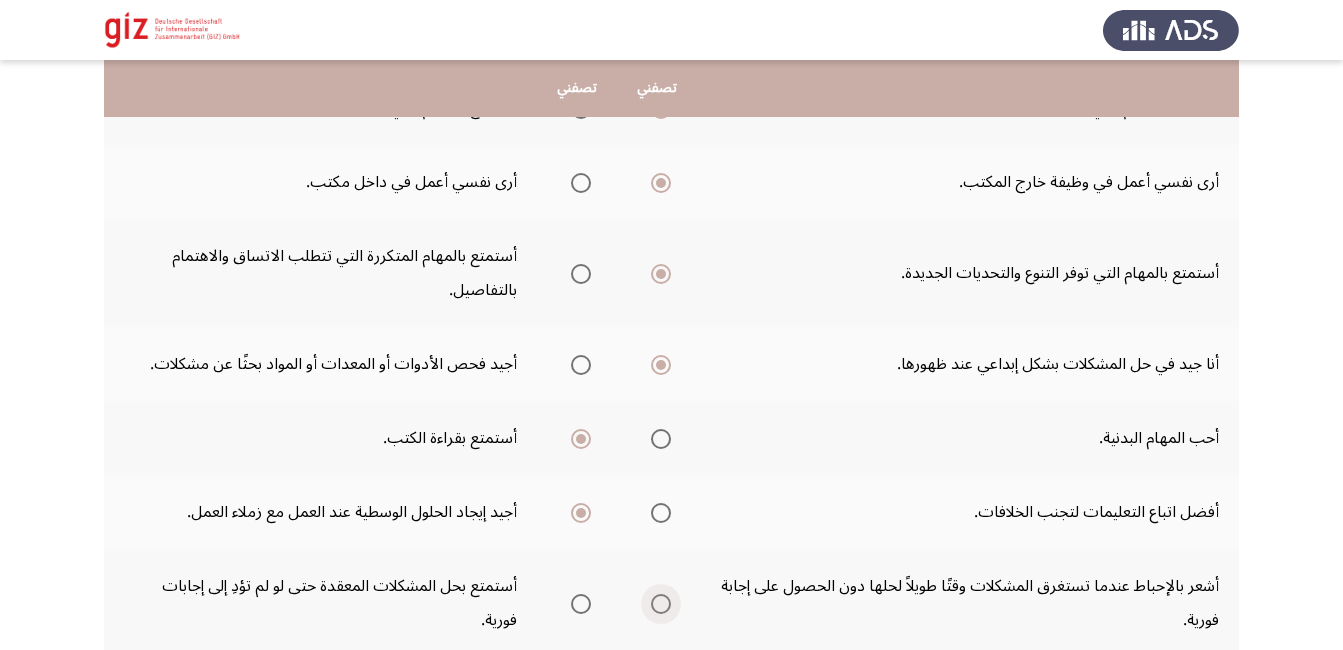 click at bounding box center [661, 604] 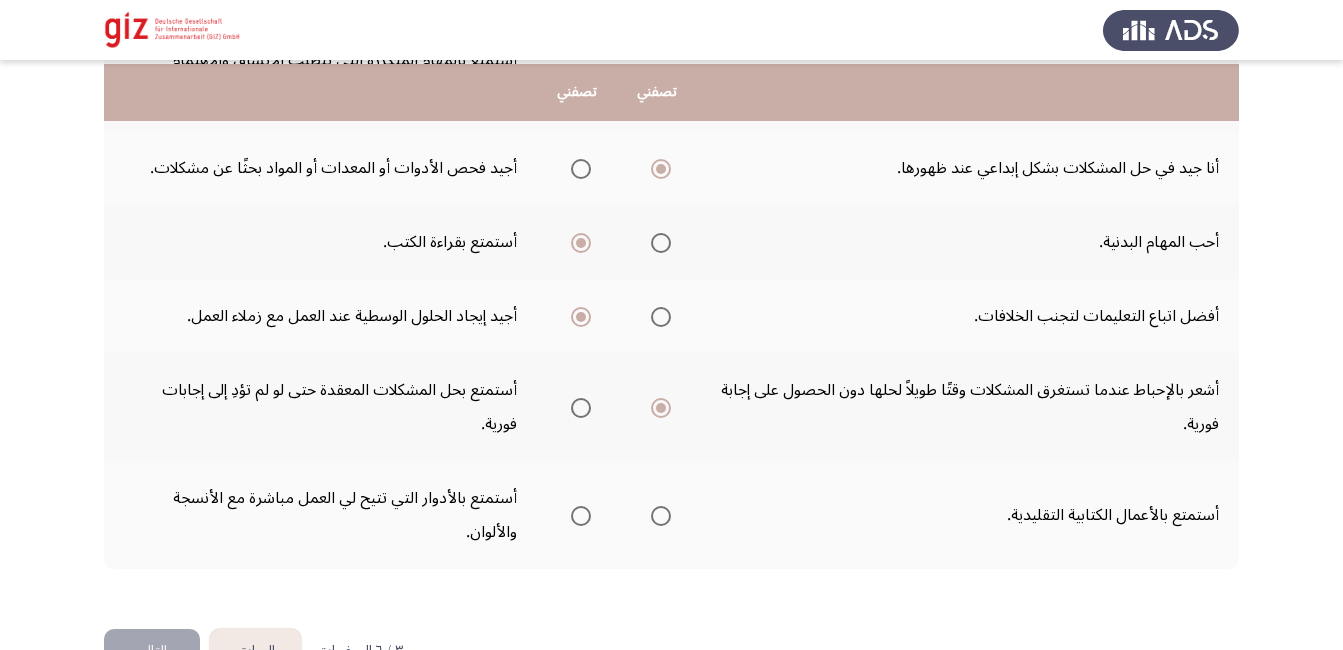 scroll, scrollTop: 640, scrollLeft: 0, axis: vertical 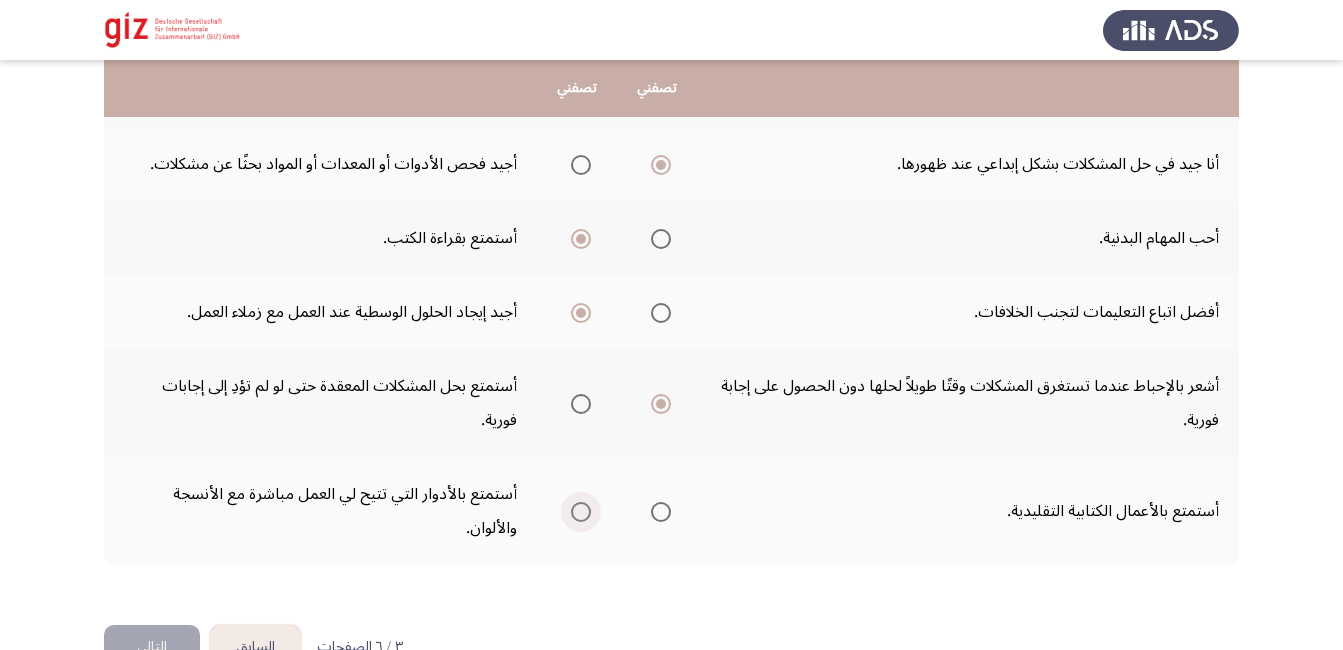 click at bounding box center [581, 512] 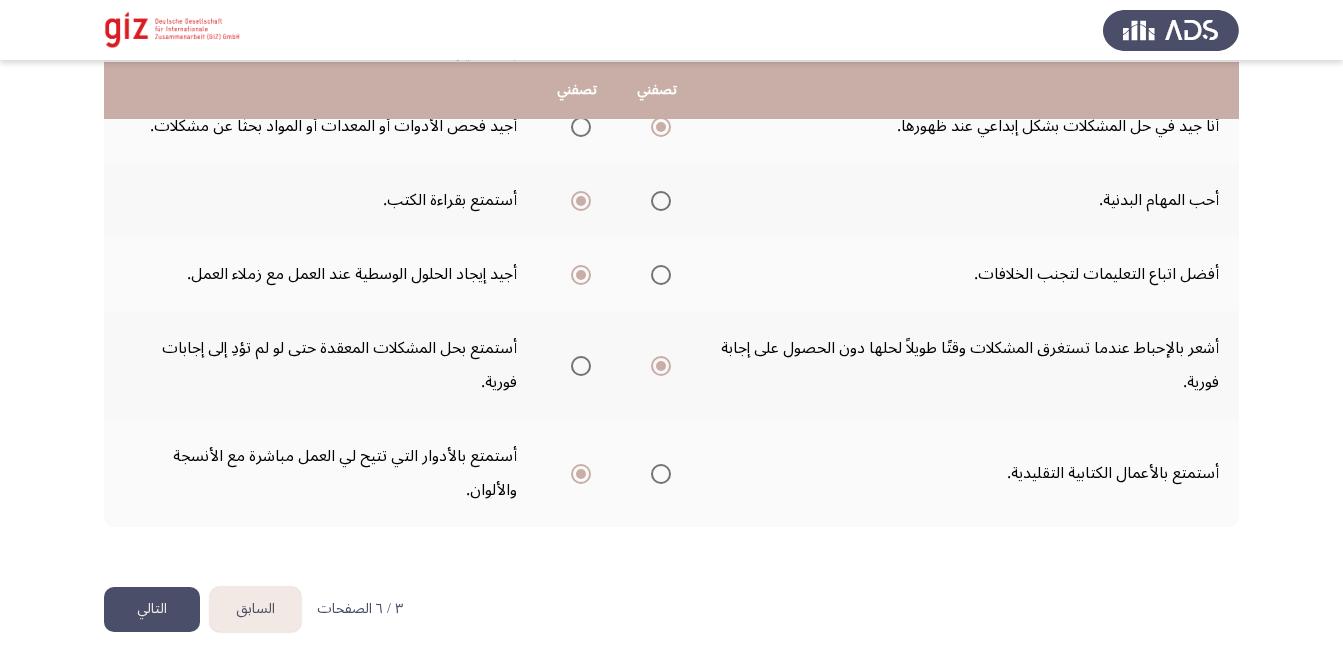 scroll, scrollTop: 680, scrollLeft: 0, axis: vertical 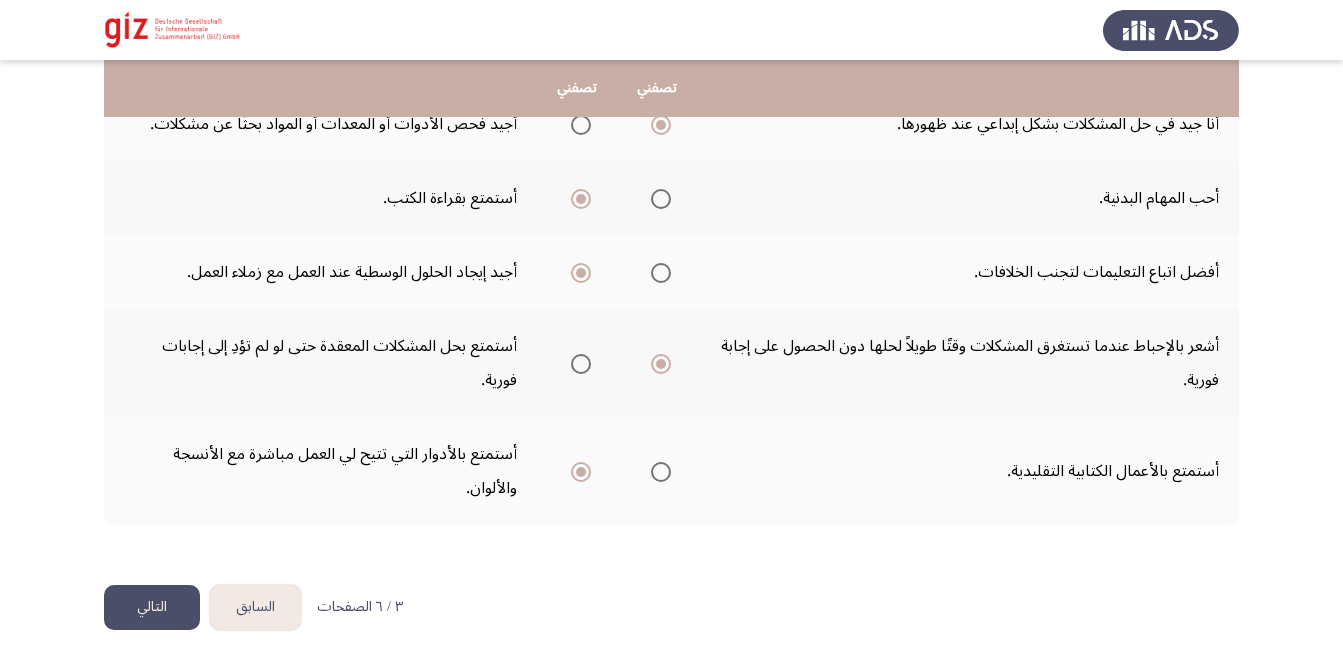 click on "التالي" 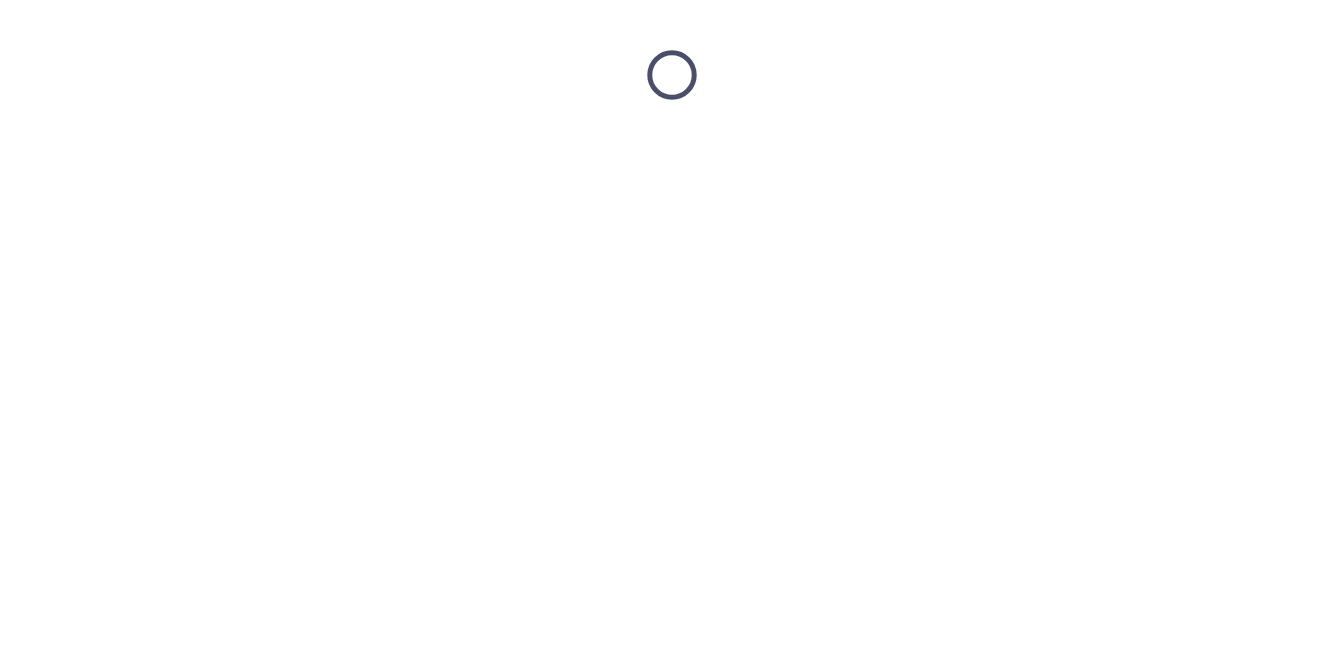 scroll, scrollTop: 0, scrollLeft: 0, axis: both 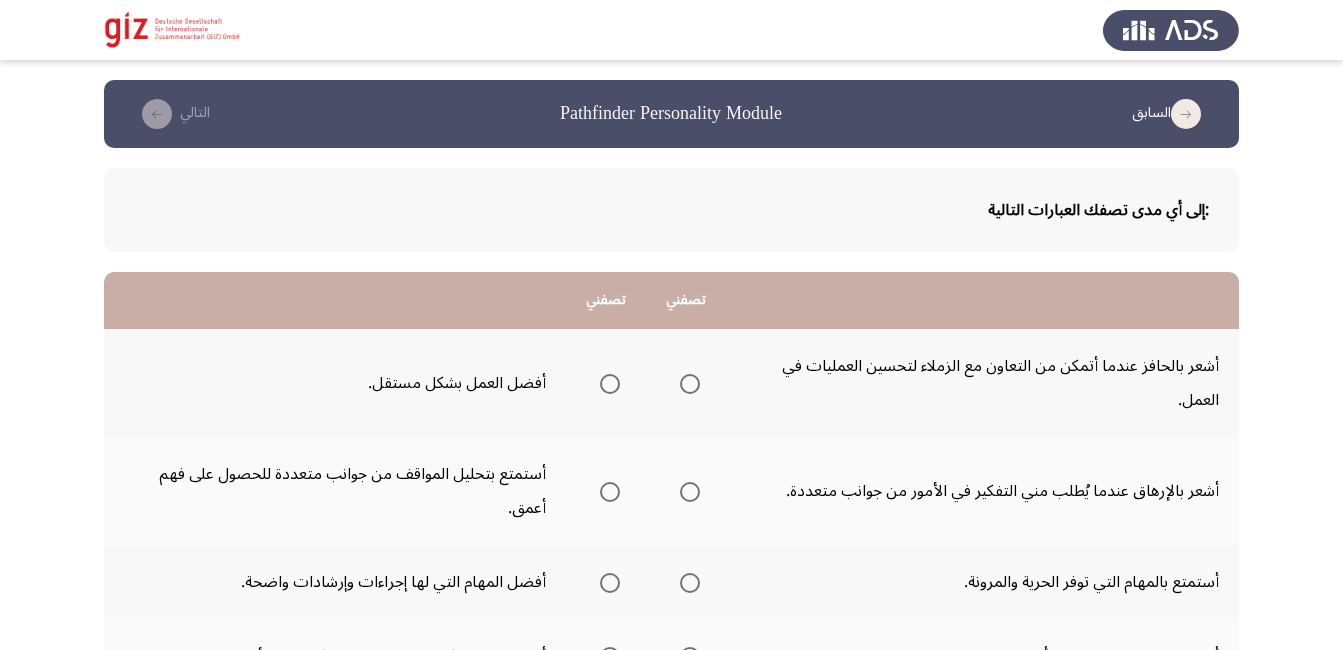 click 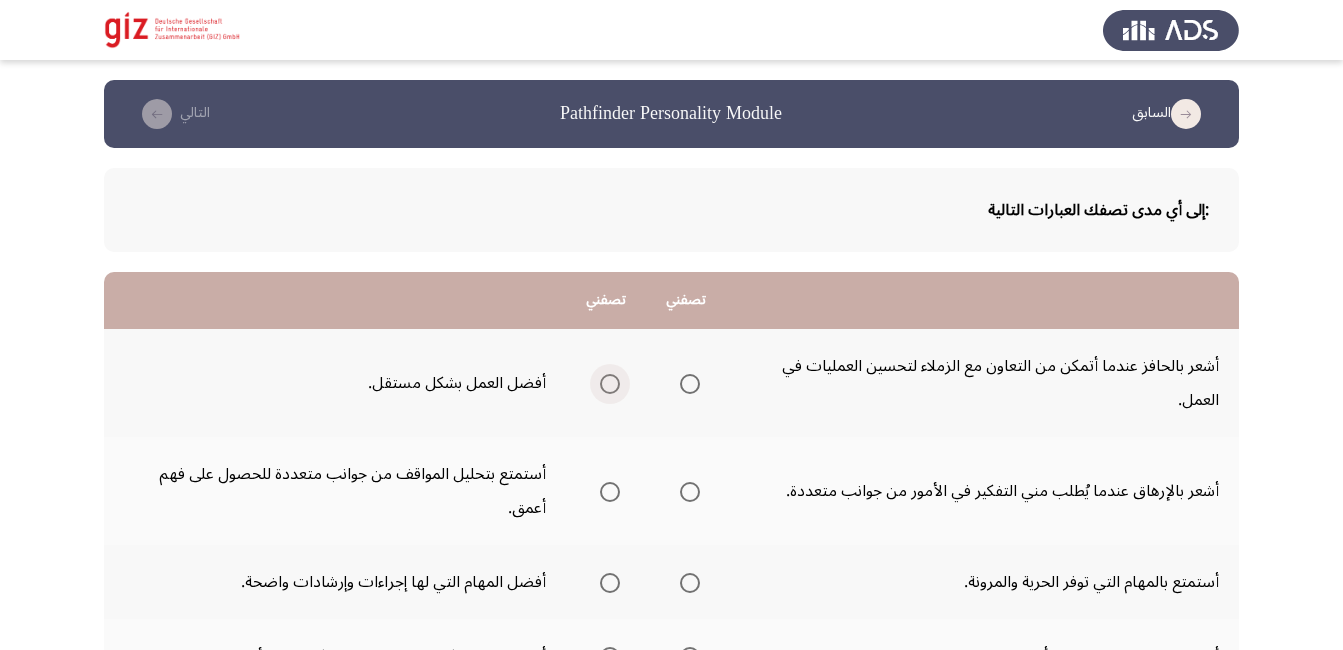 click at bounding box center [610, 384] 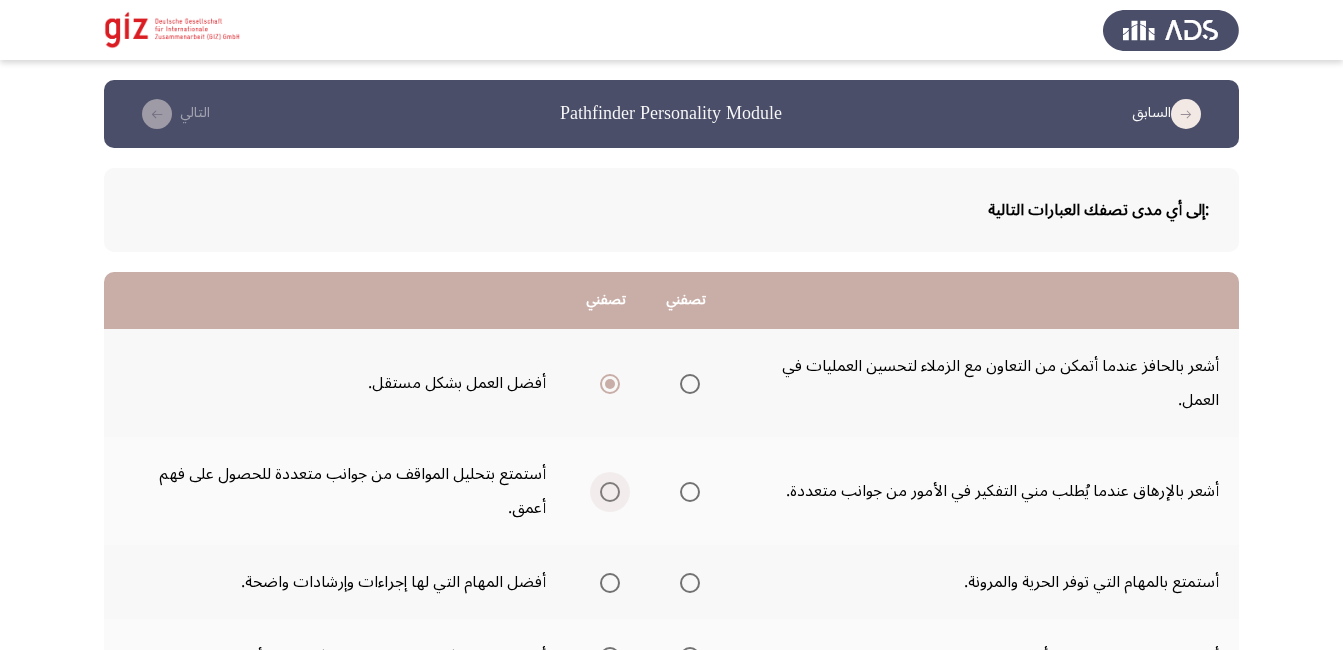 click at bounding box center [610, 492] 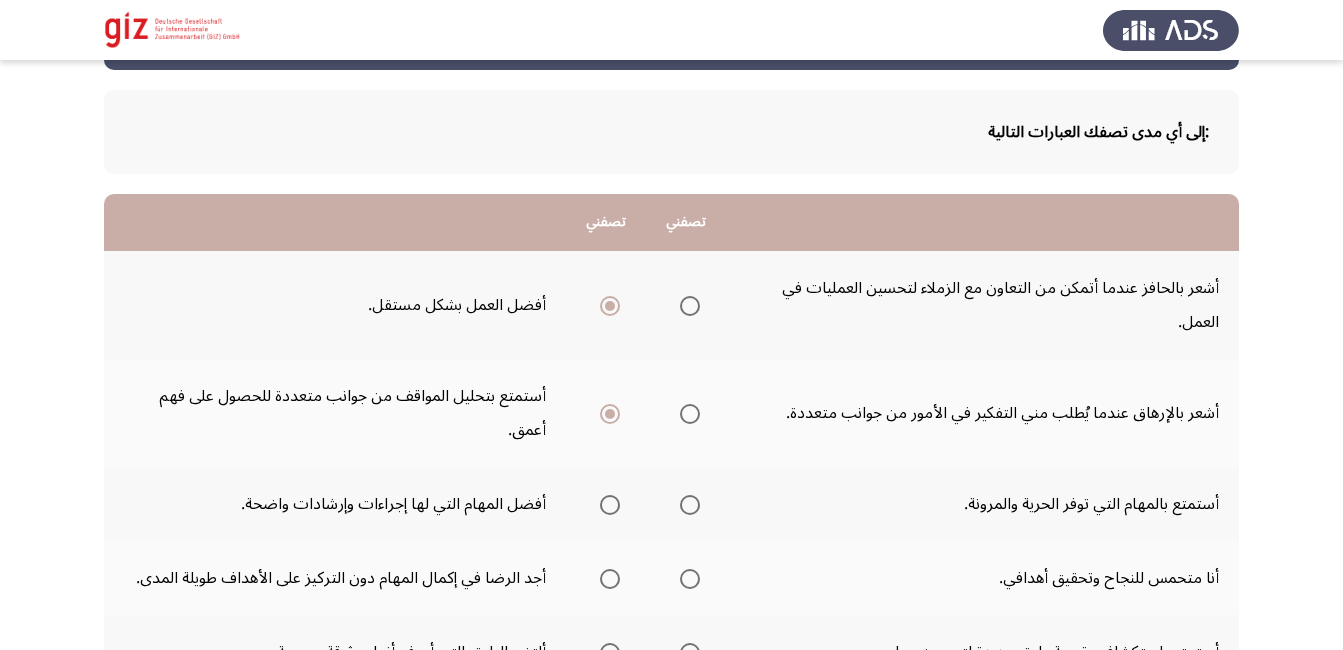 scroll, scrollTop: 120, scrollLeft: 0, axis: vertical 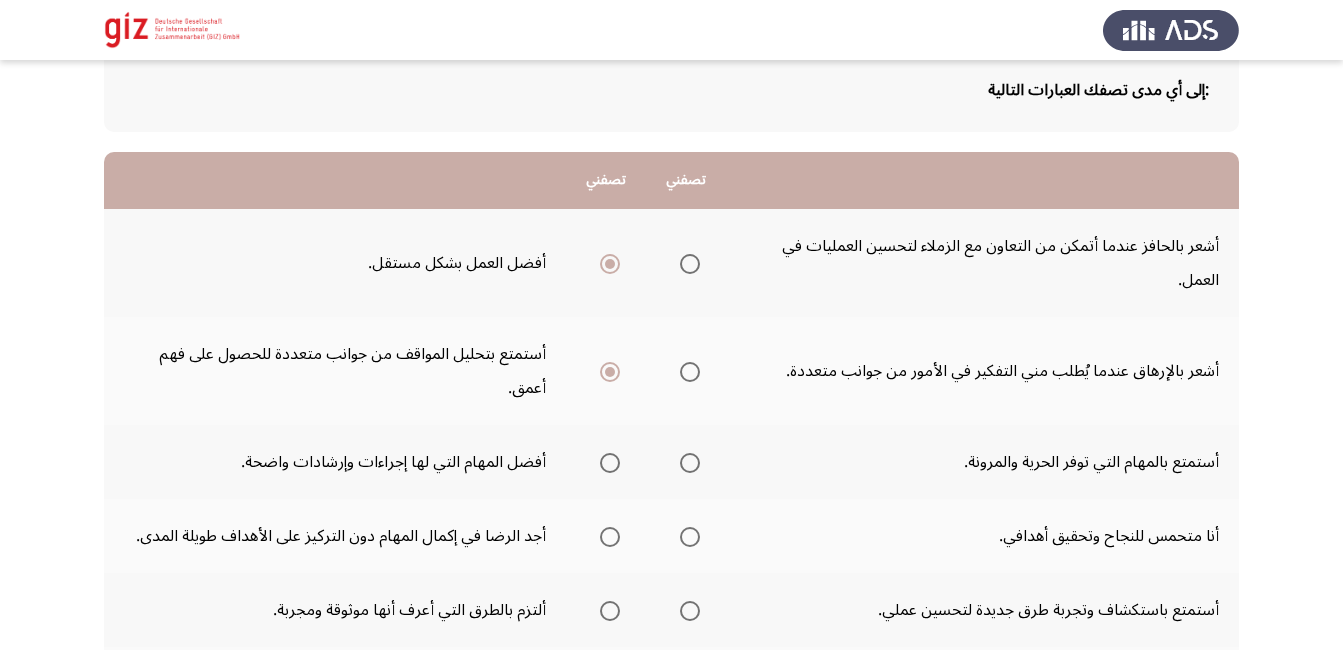 click 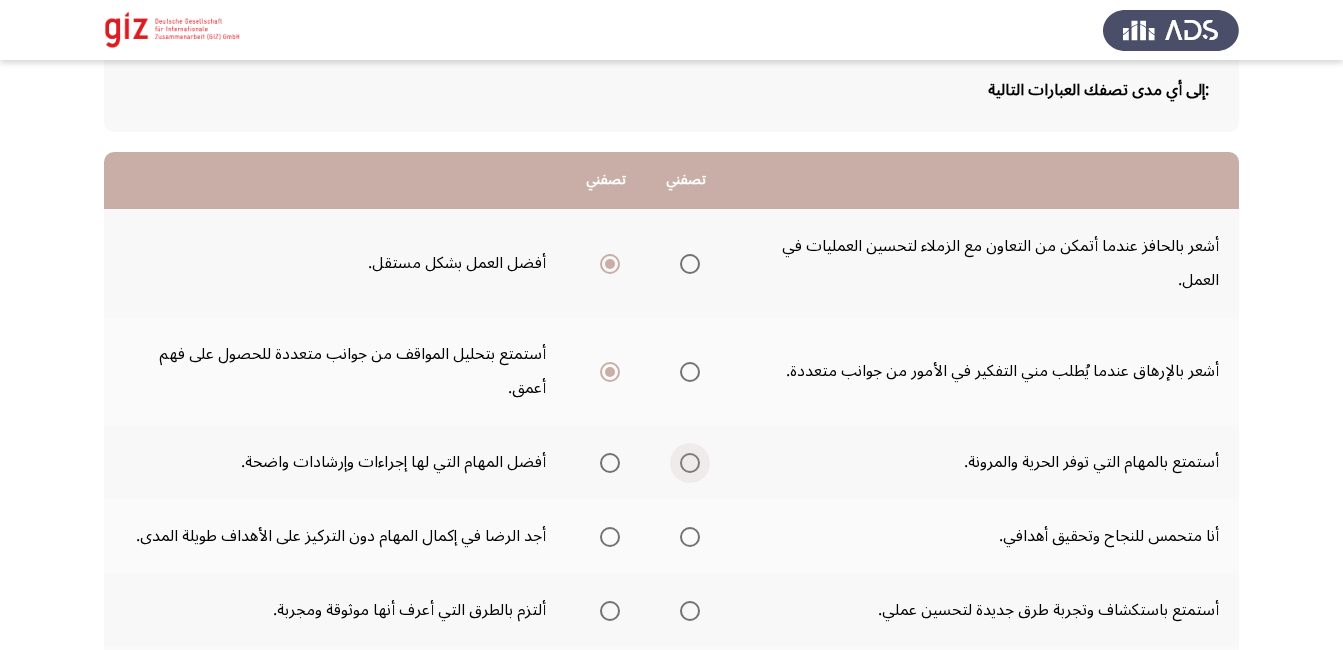 click at bounding box center (690, 463) 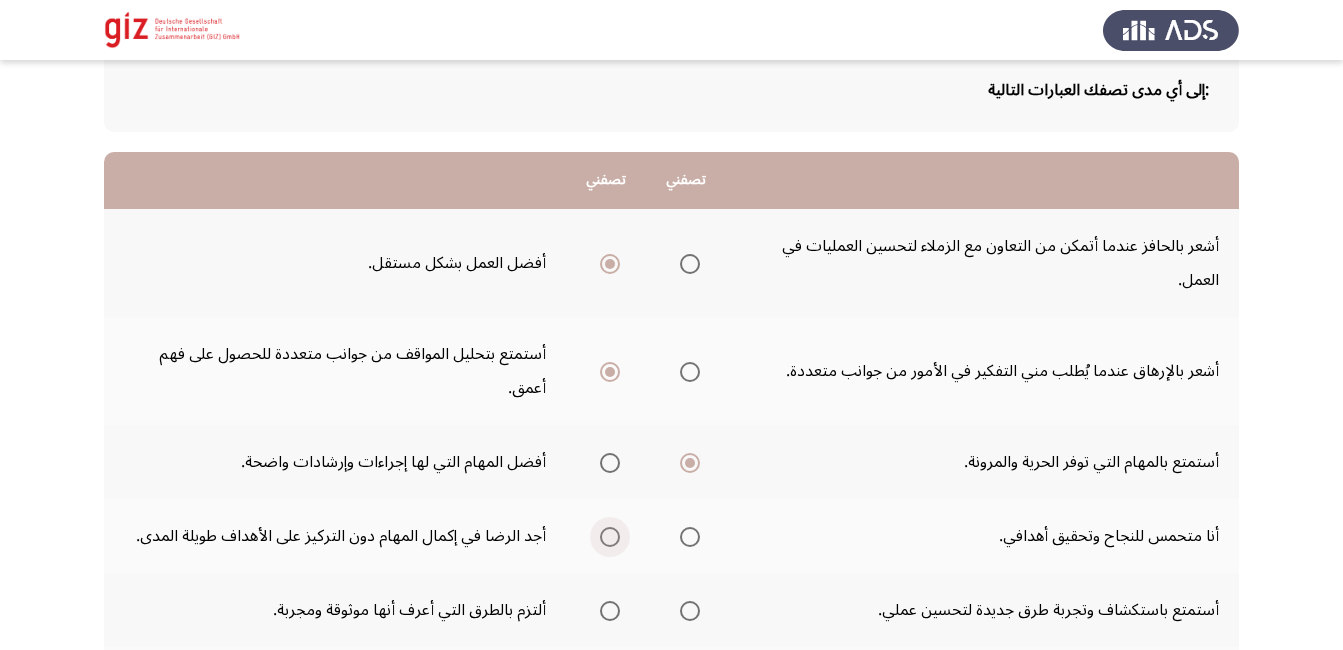 click at bounding box center (610, 537) 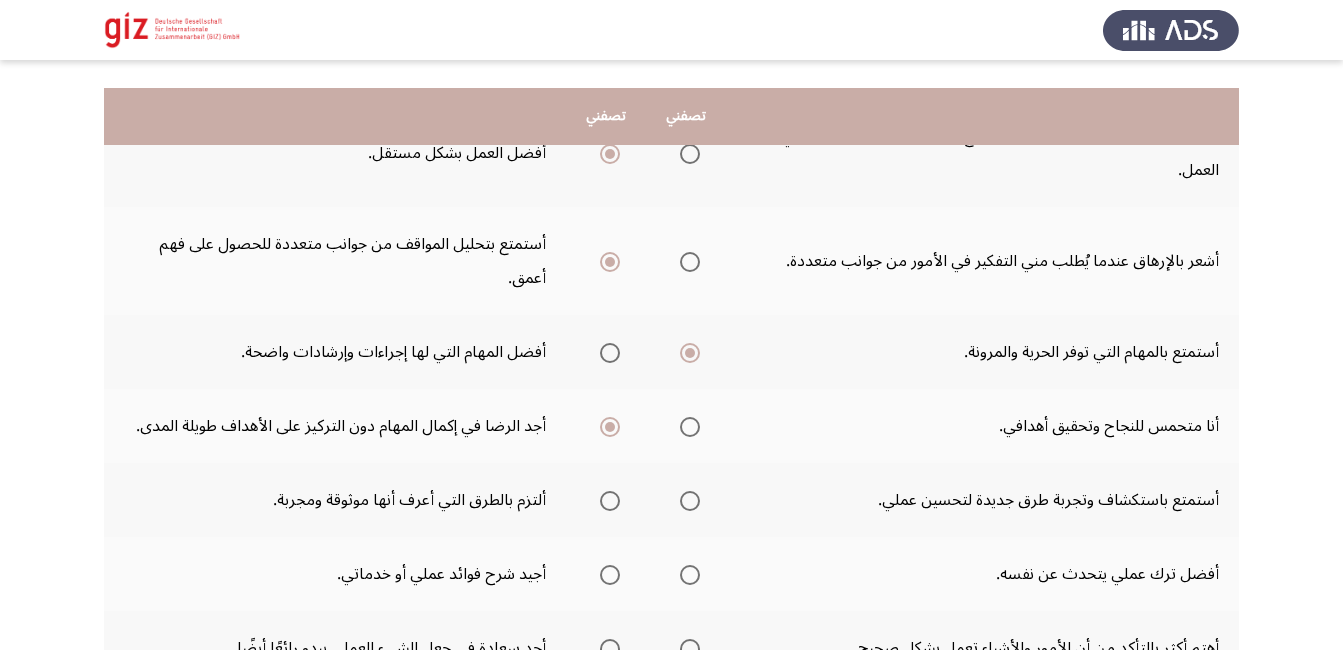 scroll, scrollTop: 280, scrollLeft: 0, axis: vertical 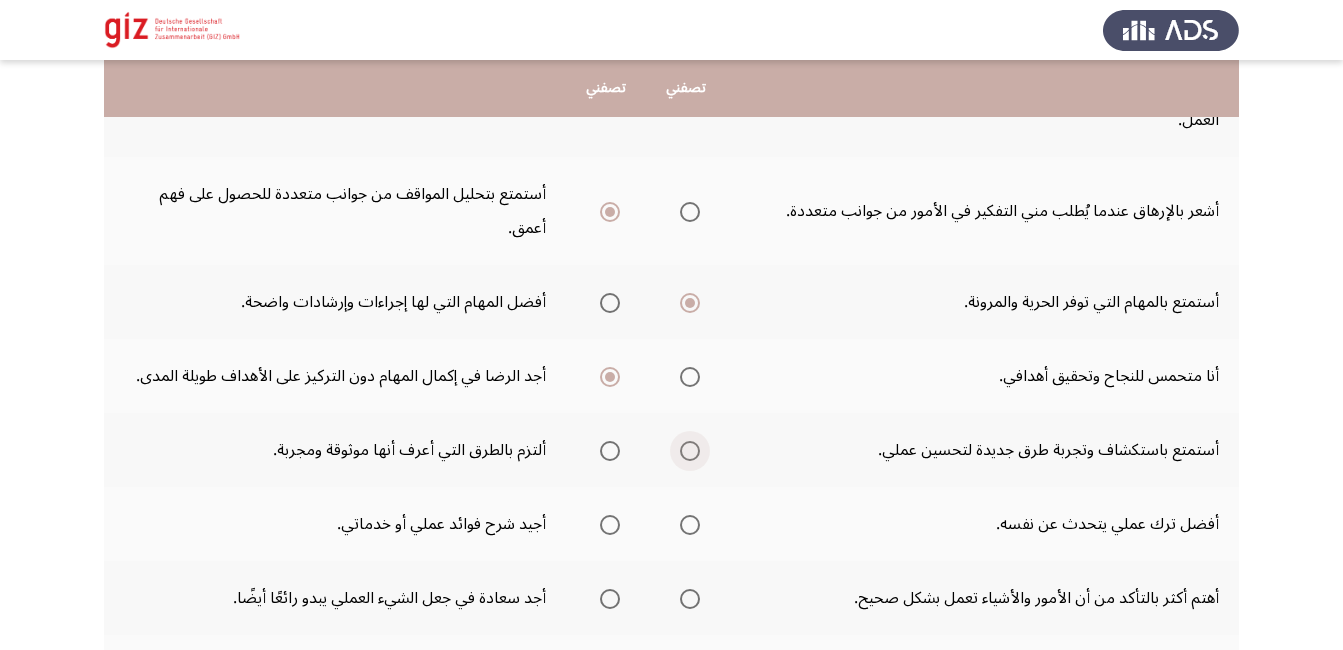 click at bounding box center (690, 451) 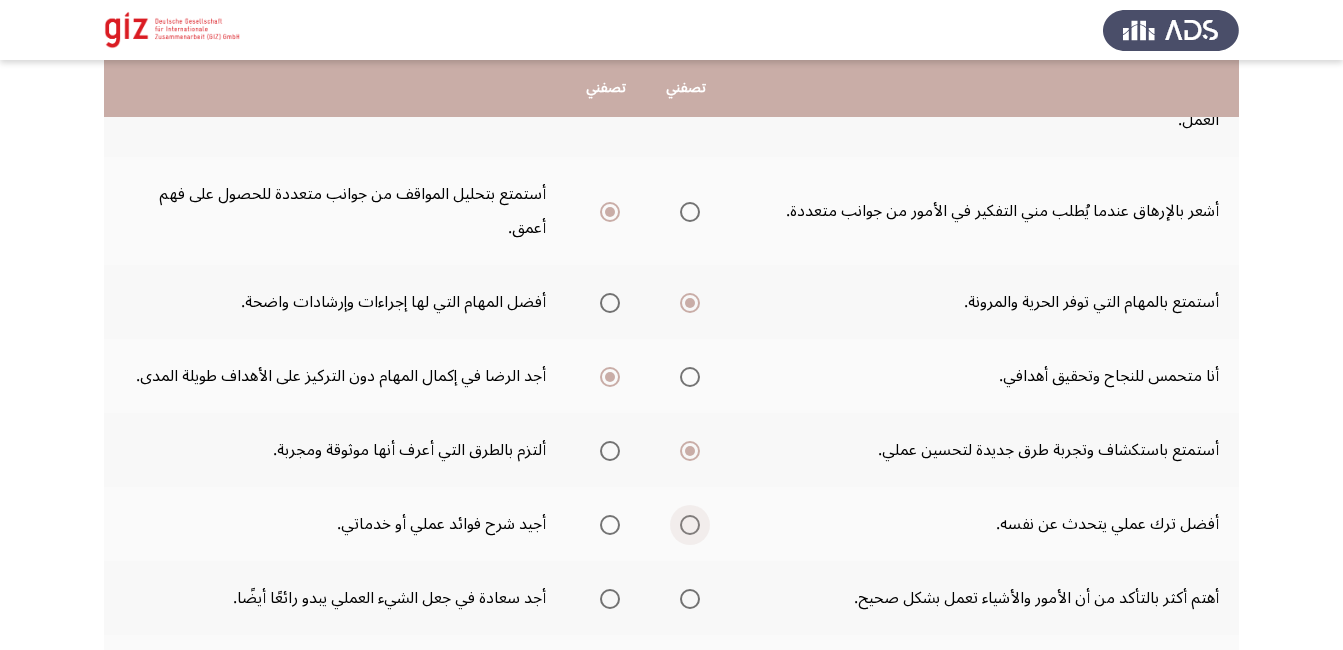 click at bounding box center (690, 525) 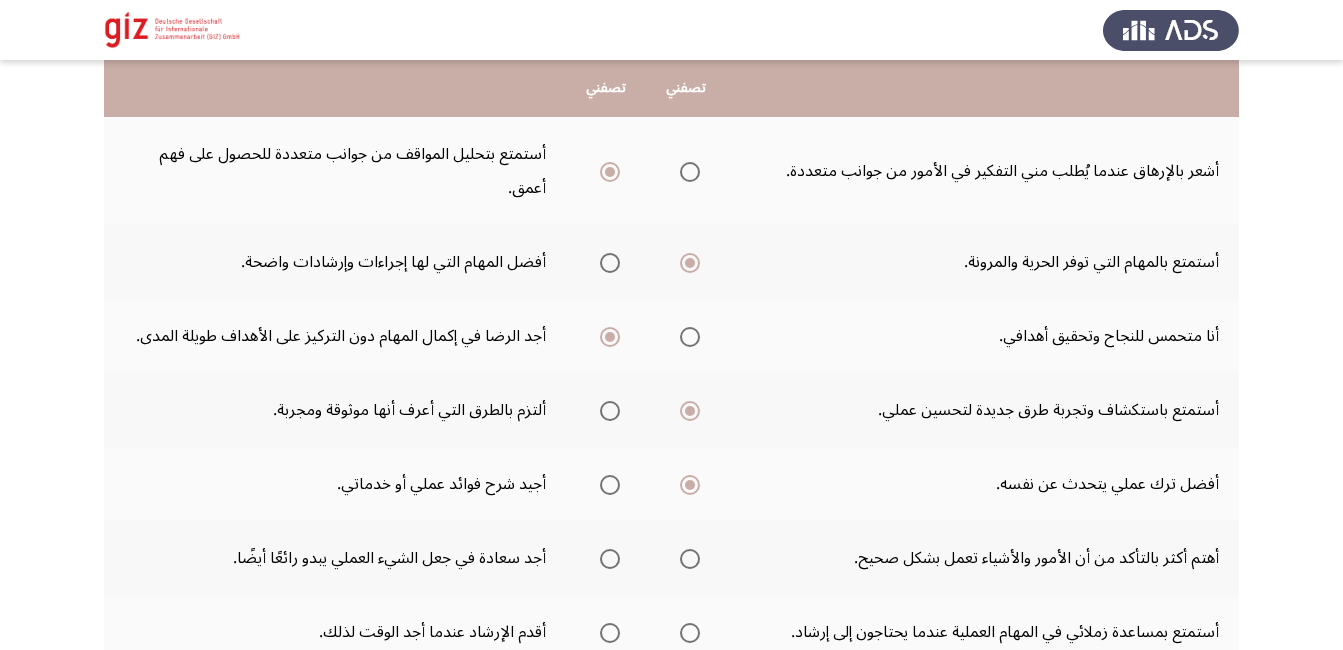 scroll, scrollTop: 360, scrollLeft: 0, axis: vertical 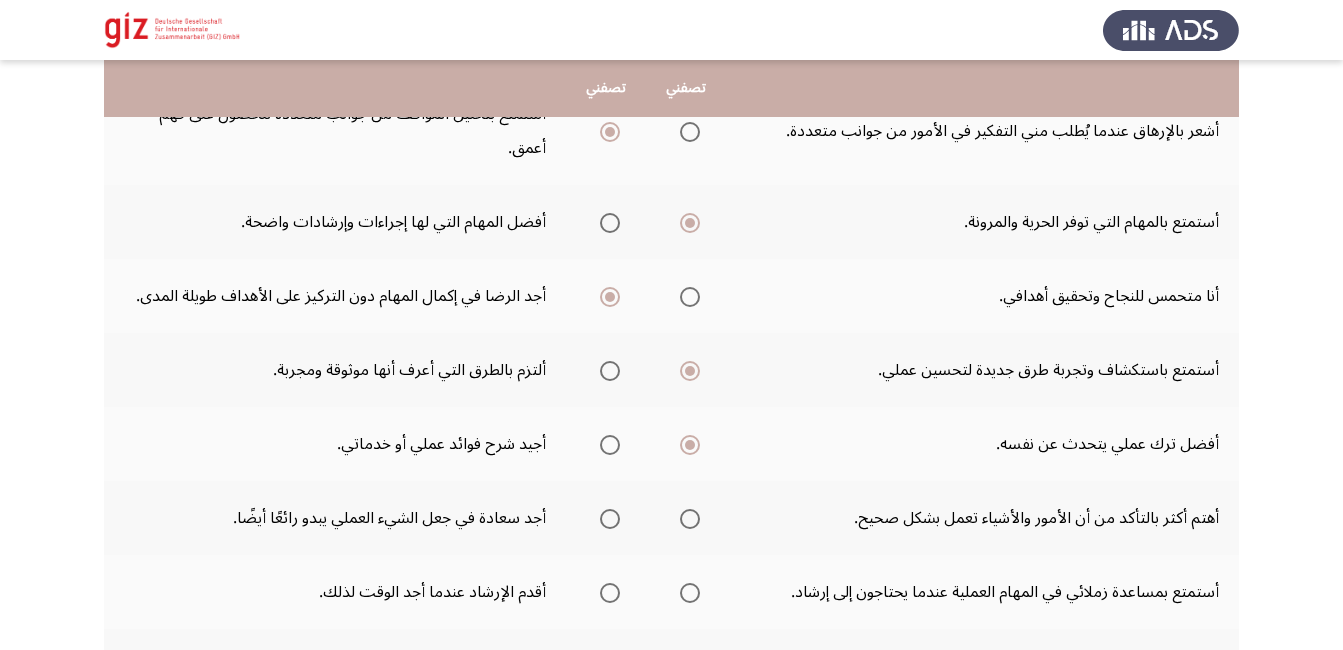 click 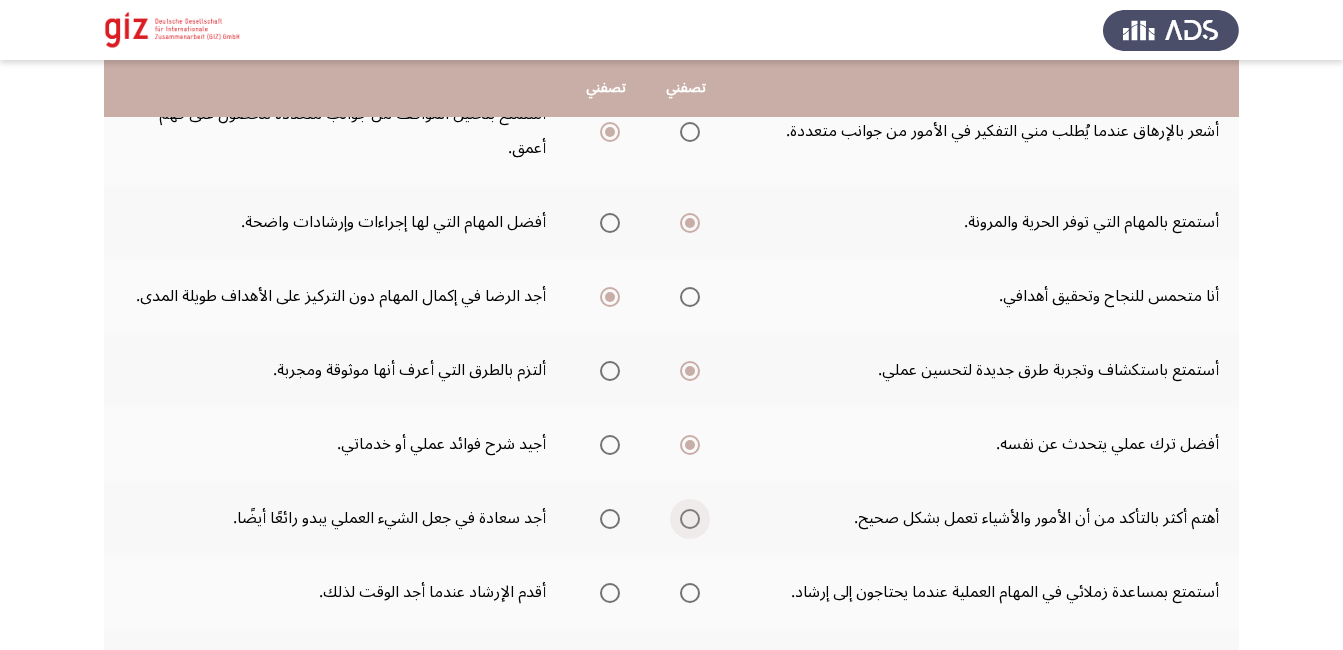 click at bounding box center [690, 519] 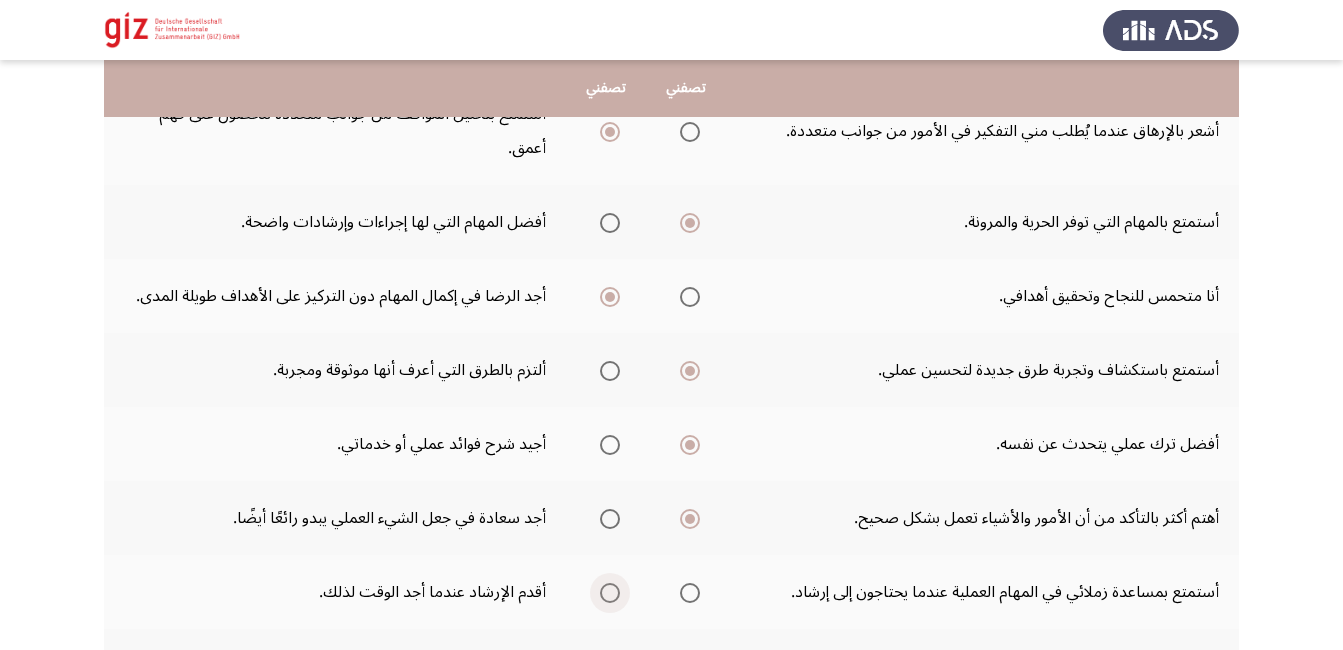 click at bounding box center [610, 593] 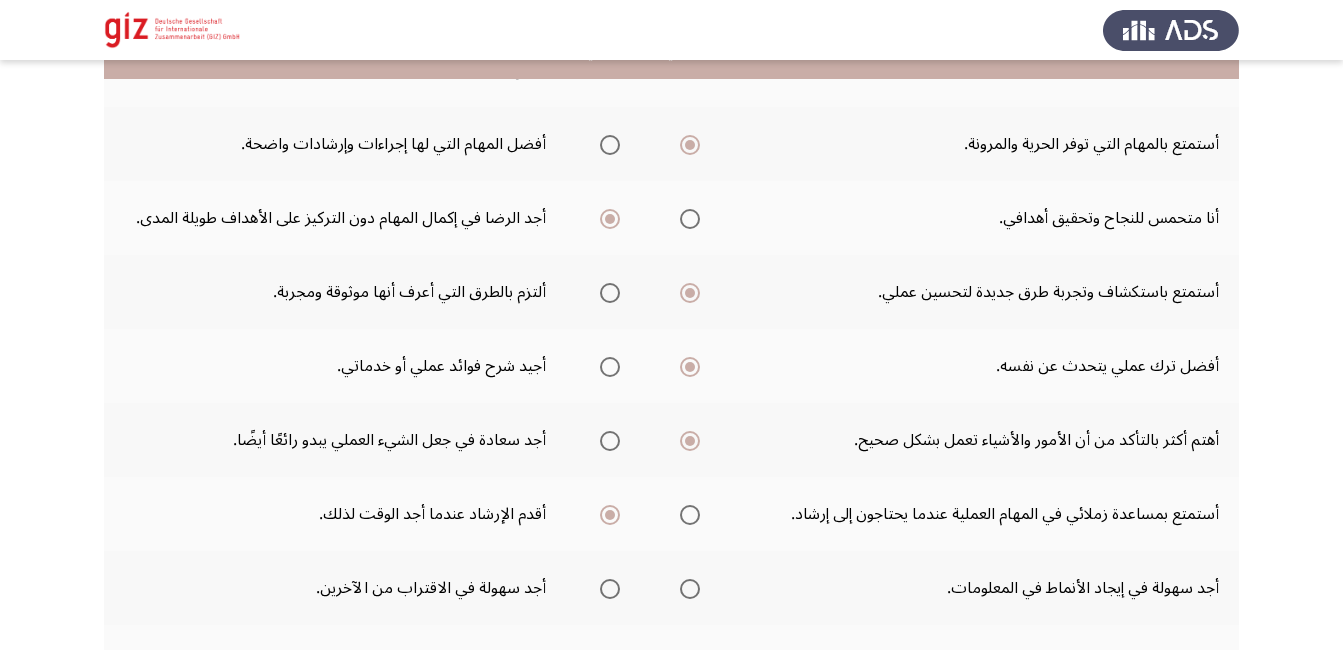 scroll, scrollTop: 440, scrollLeft: 0, axis: vertical 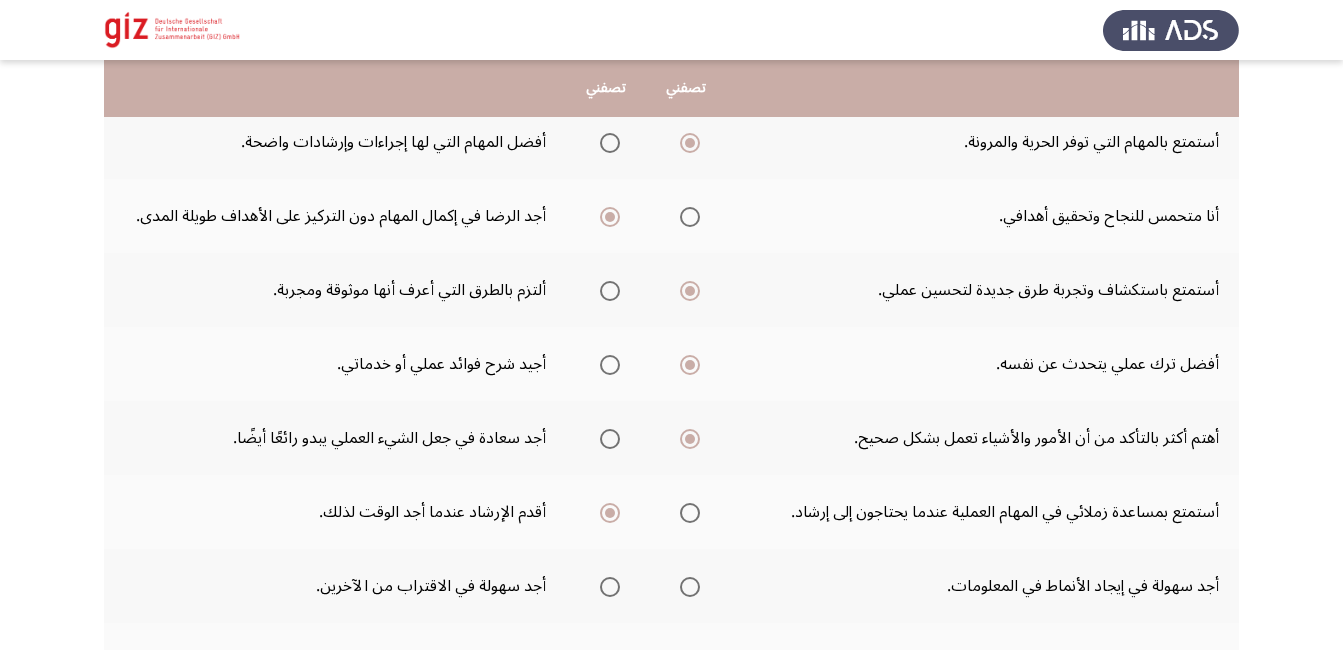 click 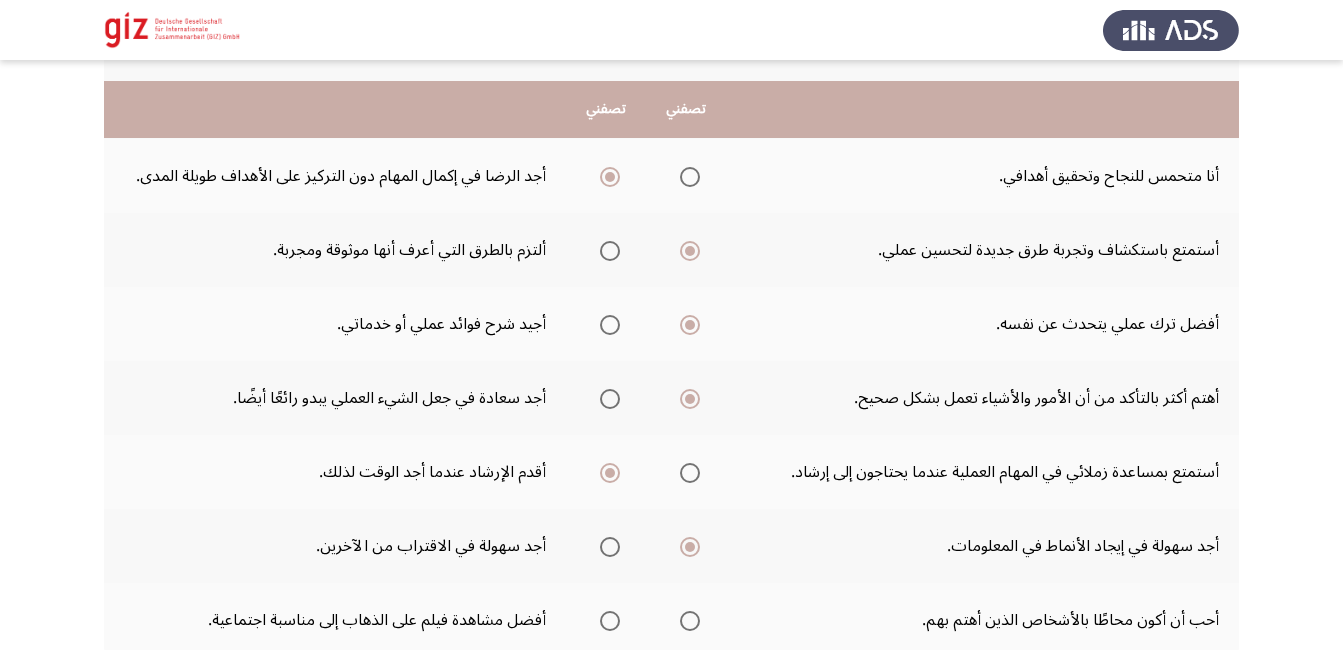 scroll, scrollTop: 520, scrollLeft: 0, axis: vertical 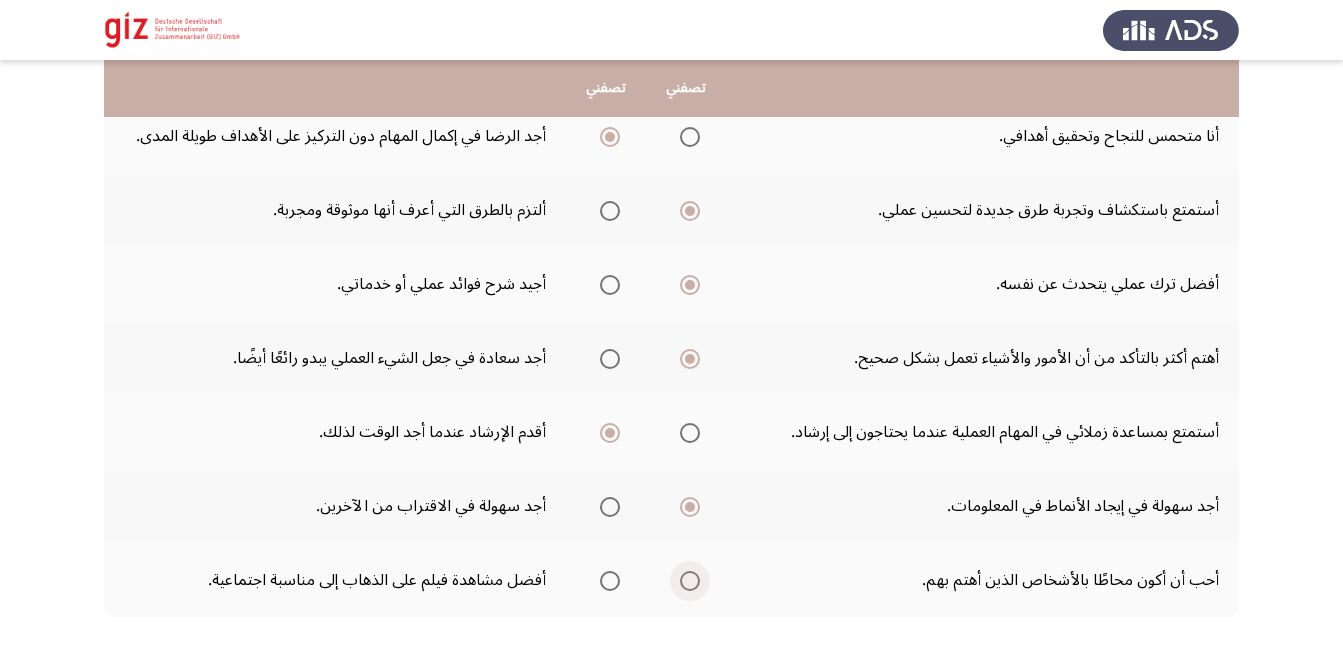 click at bounding box center [690, 581] 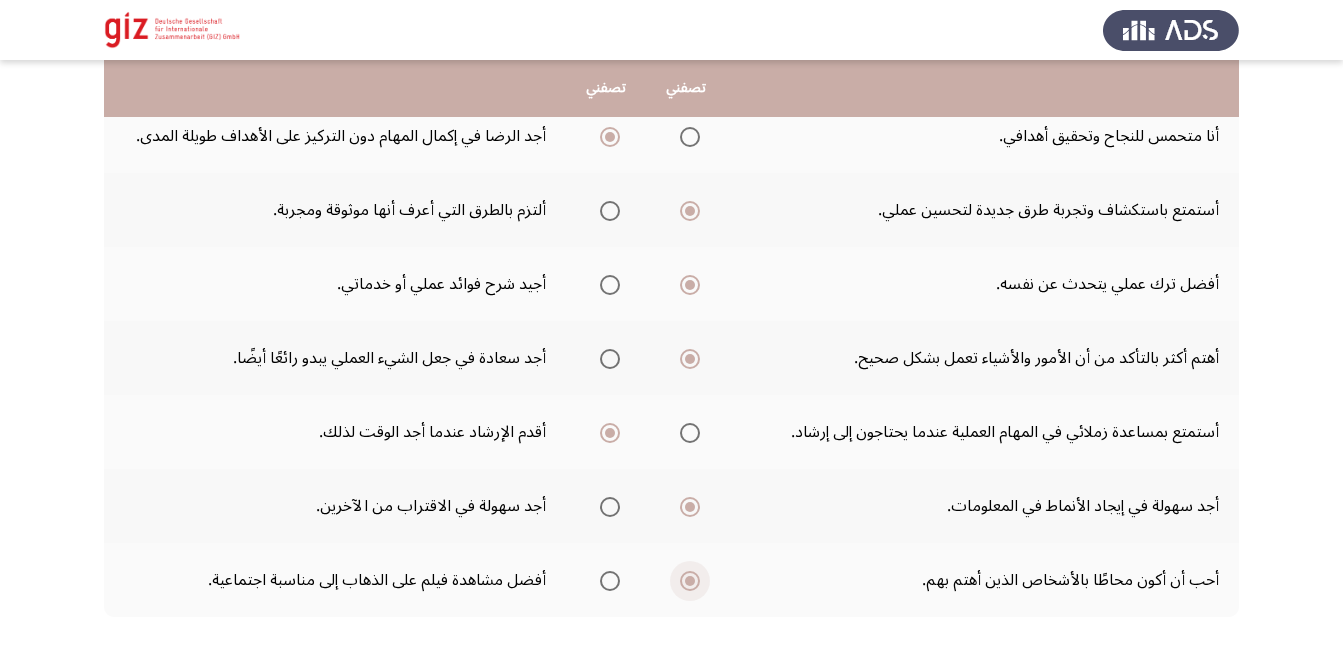 click at bounding box center [690, 581] 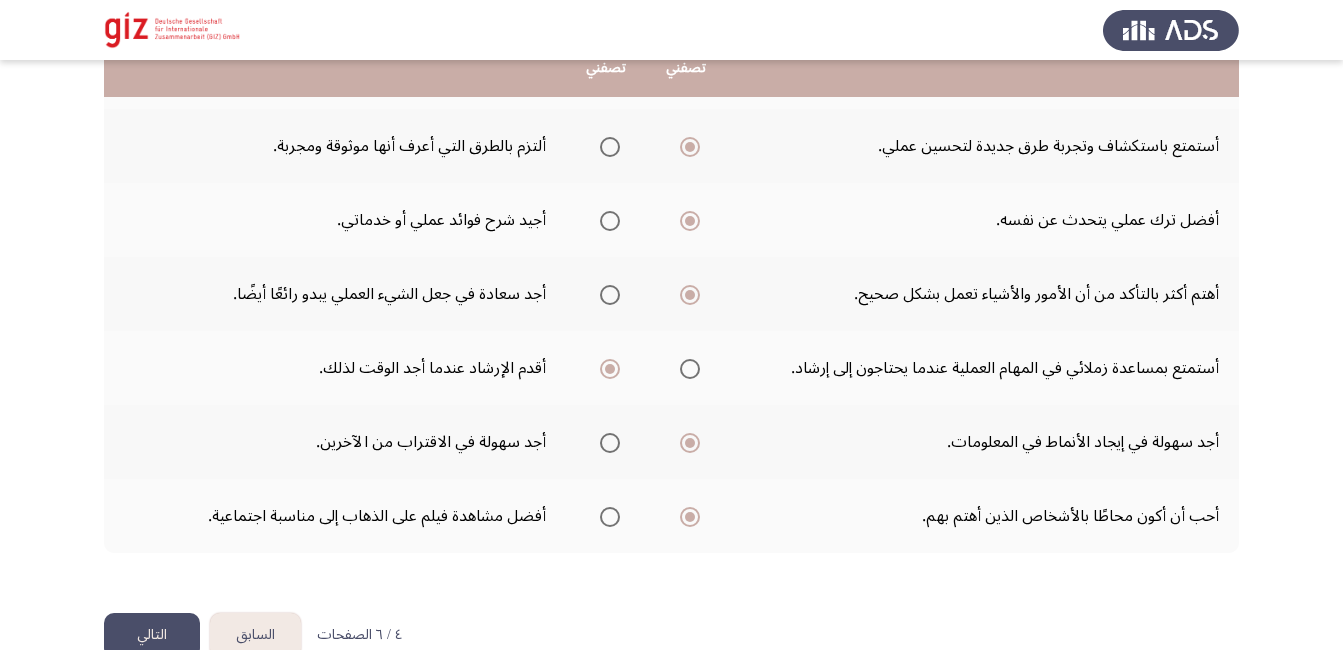 scroll, scrollTop: 600, scrollLeft: 0, axis: vertical 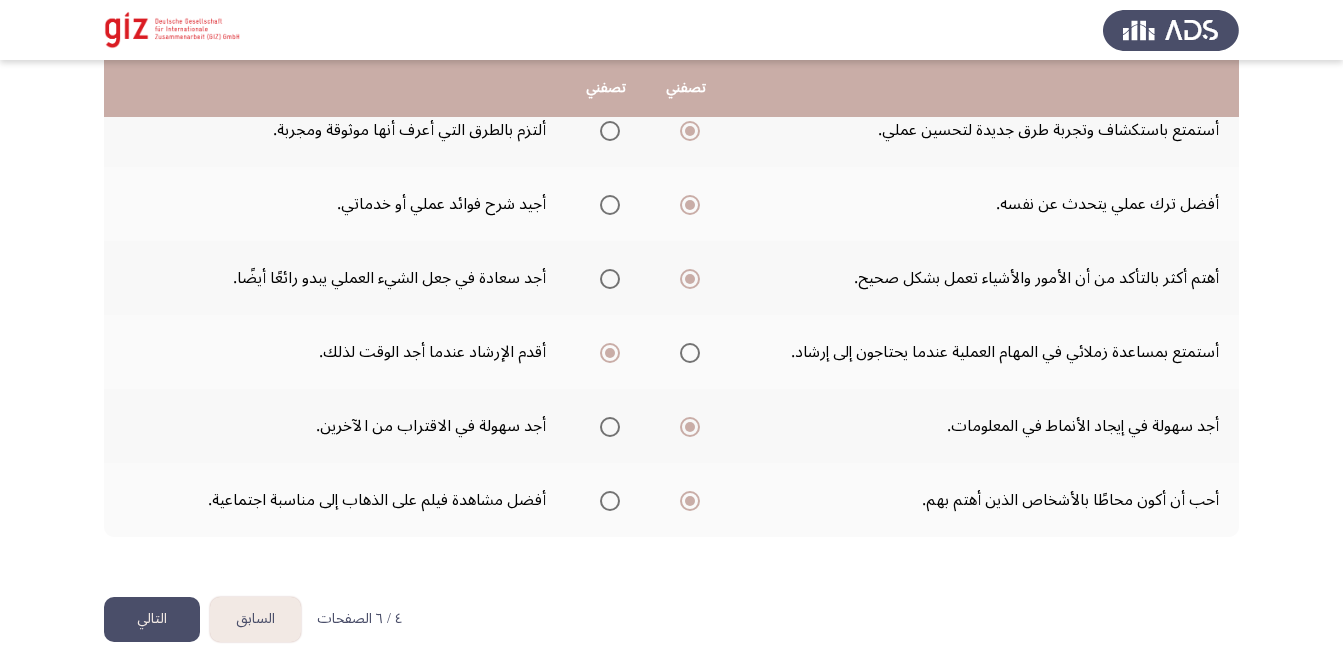 click on "التالي" 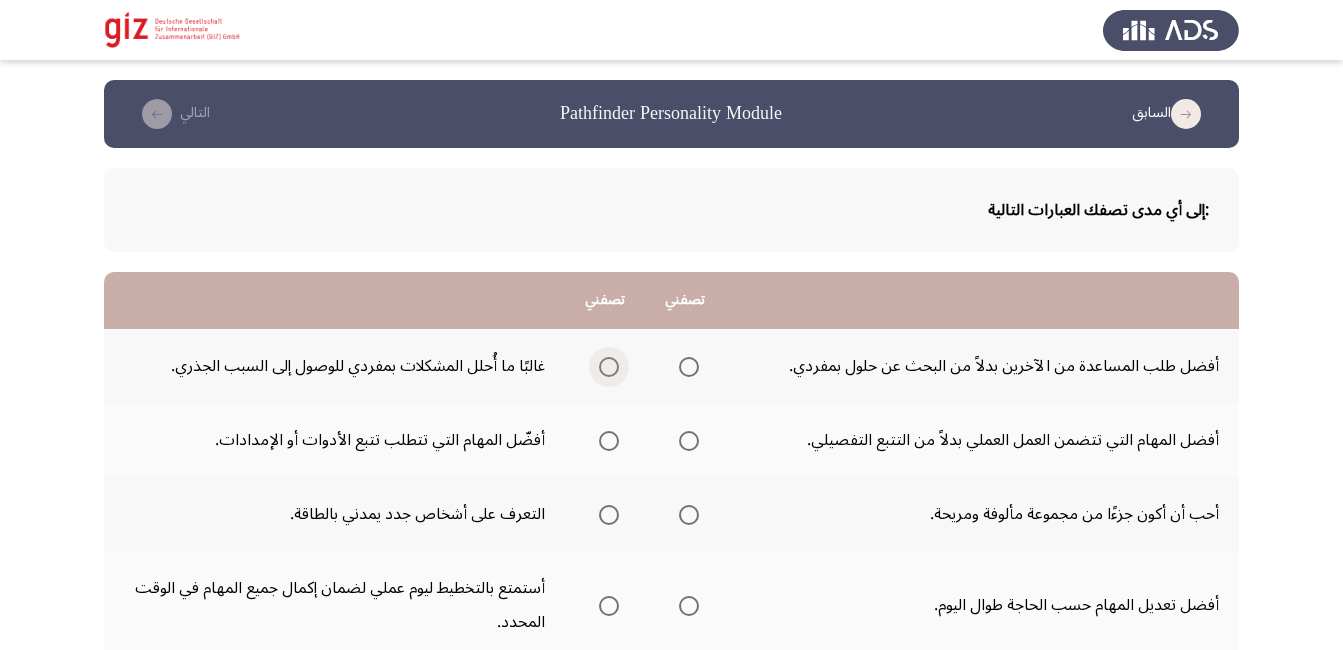 click at bounding box center [609, 367] 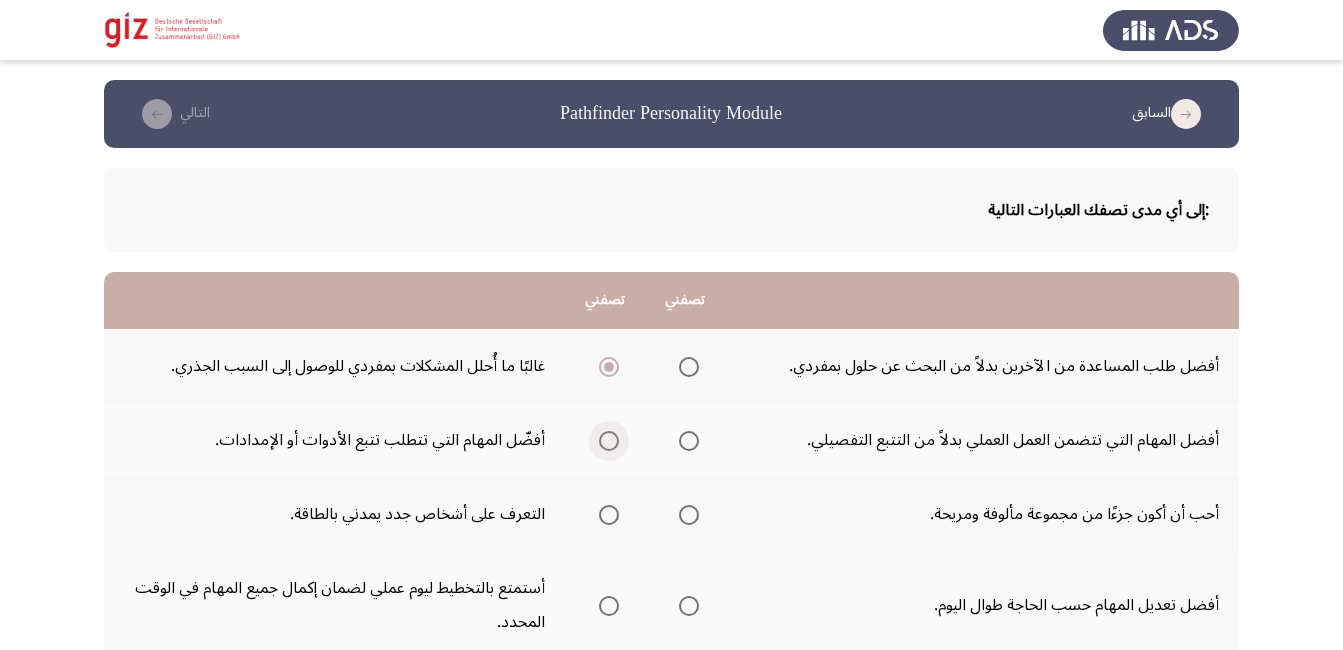 click at bounding box center (609, 441) 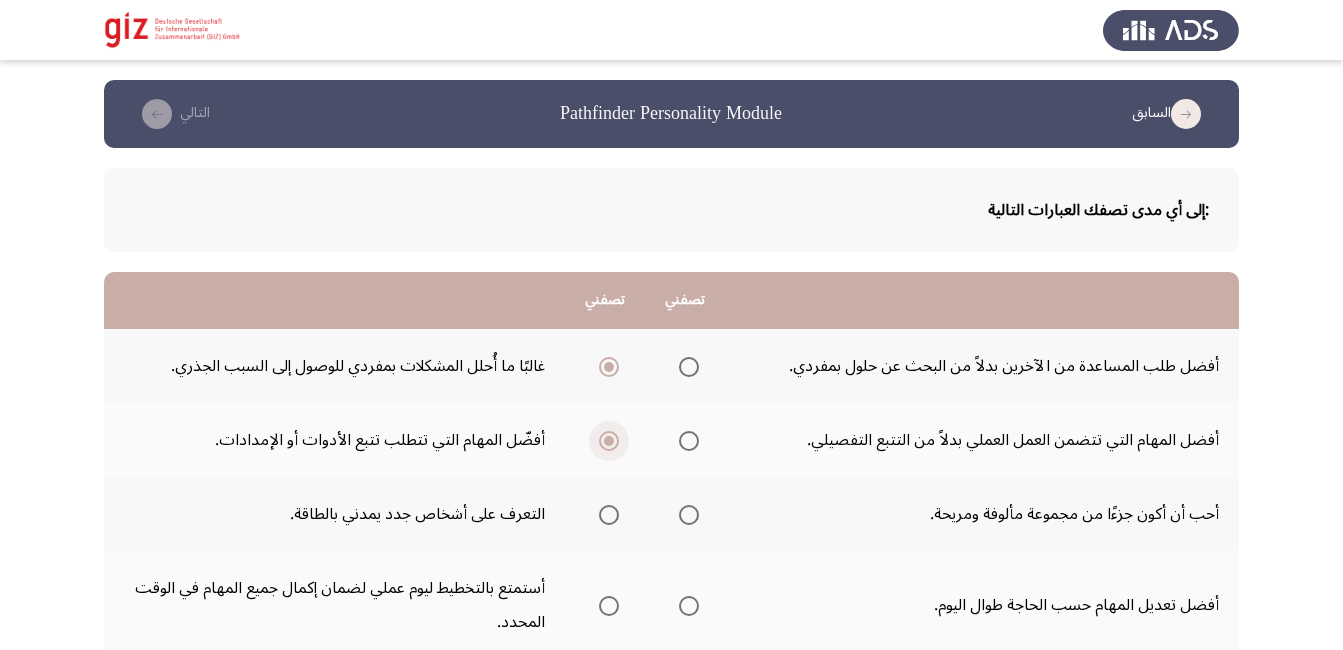 click at bounding box center [609, 441] 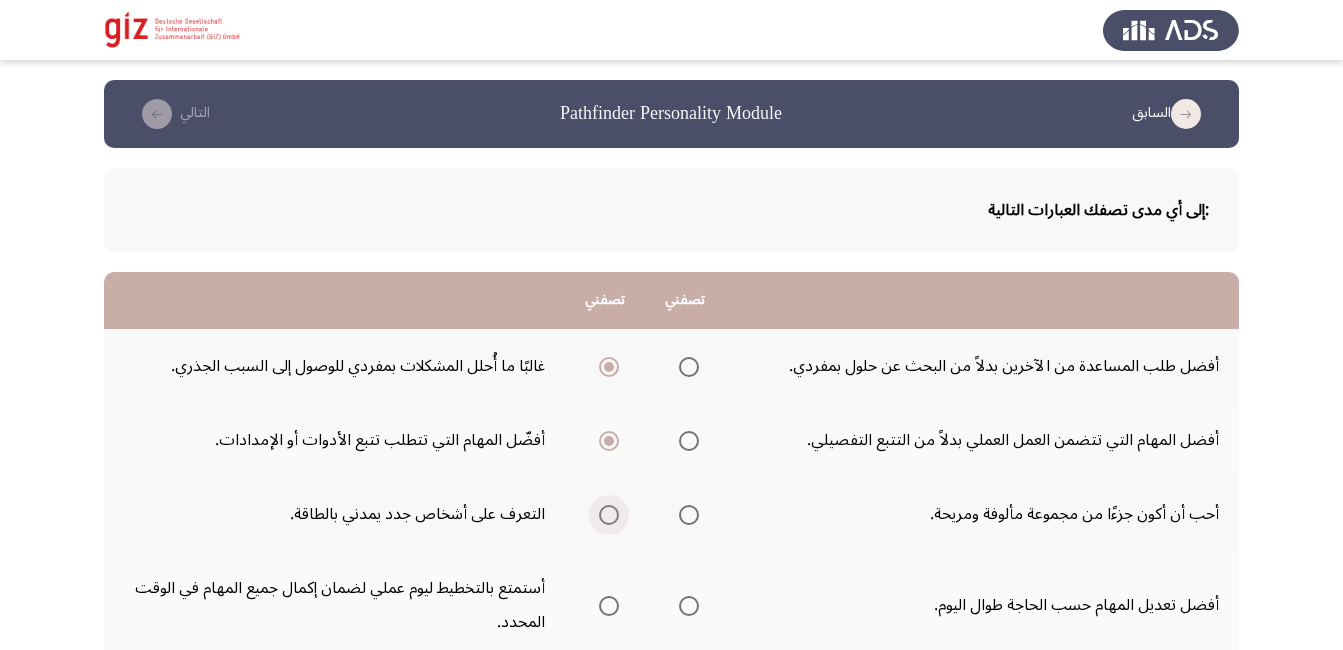 click at bounding box center [609, 515] 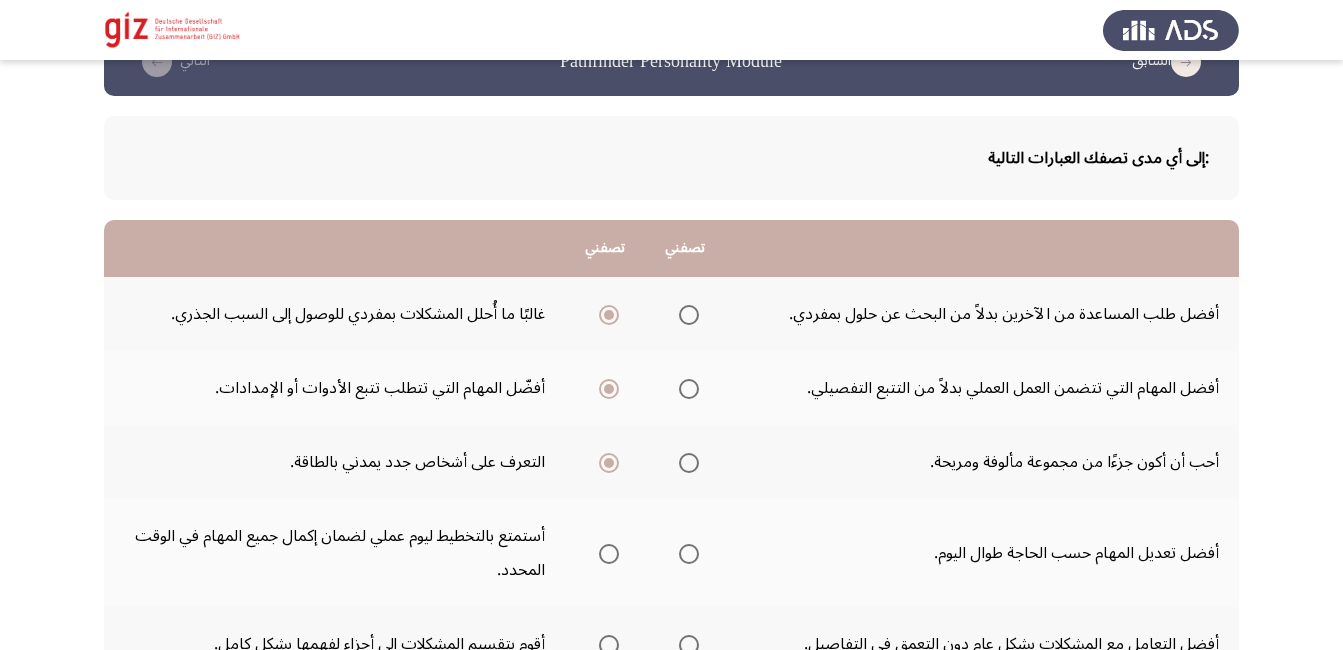 scroll, scrollTop: 80, scrollLeft: 0, axis: vertical 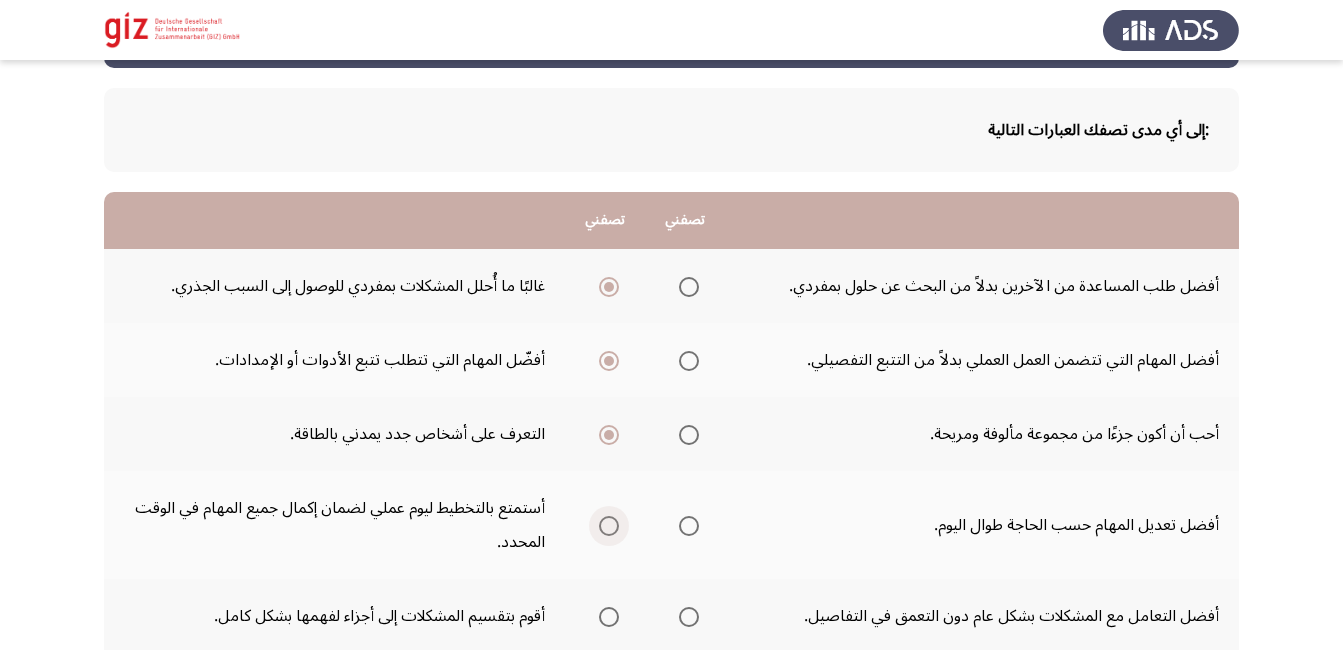 click at bounding box center (609, 526) 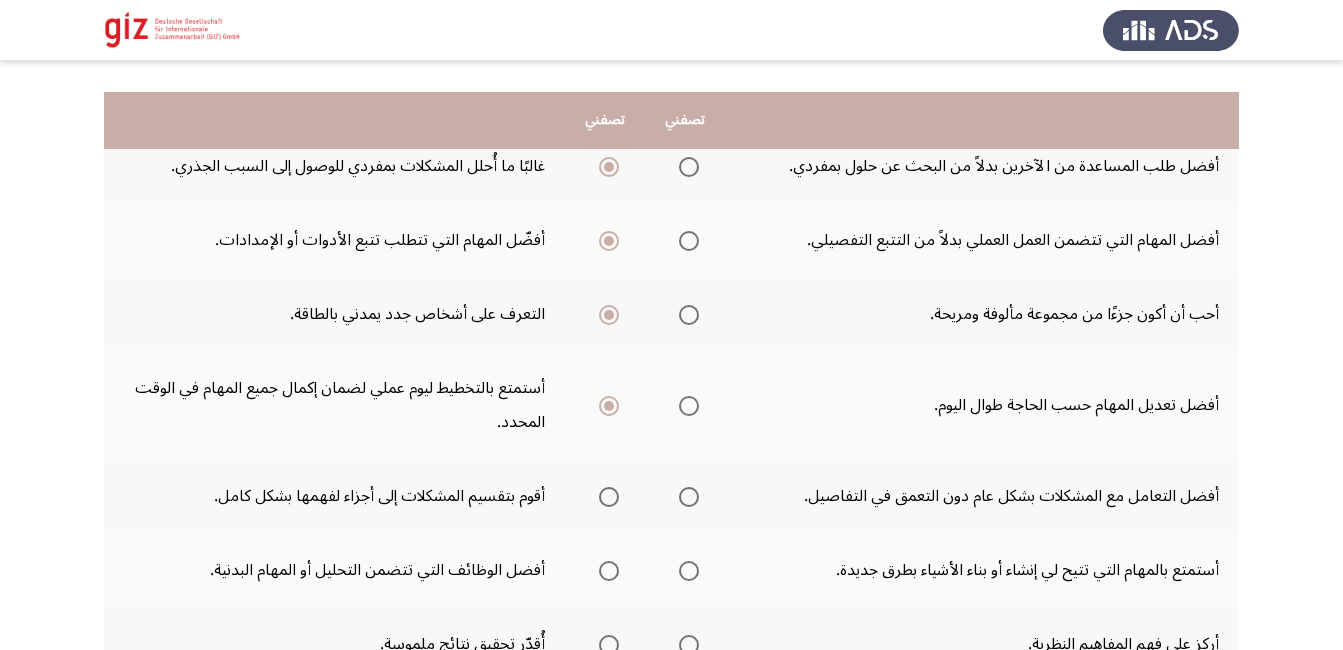 scroll, scrollTop: 240, scrollLeft: 0, axis: vertical 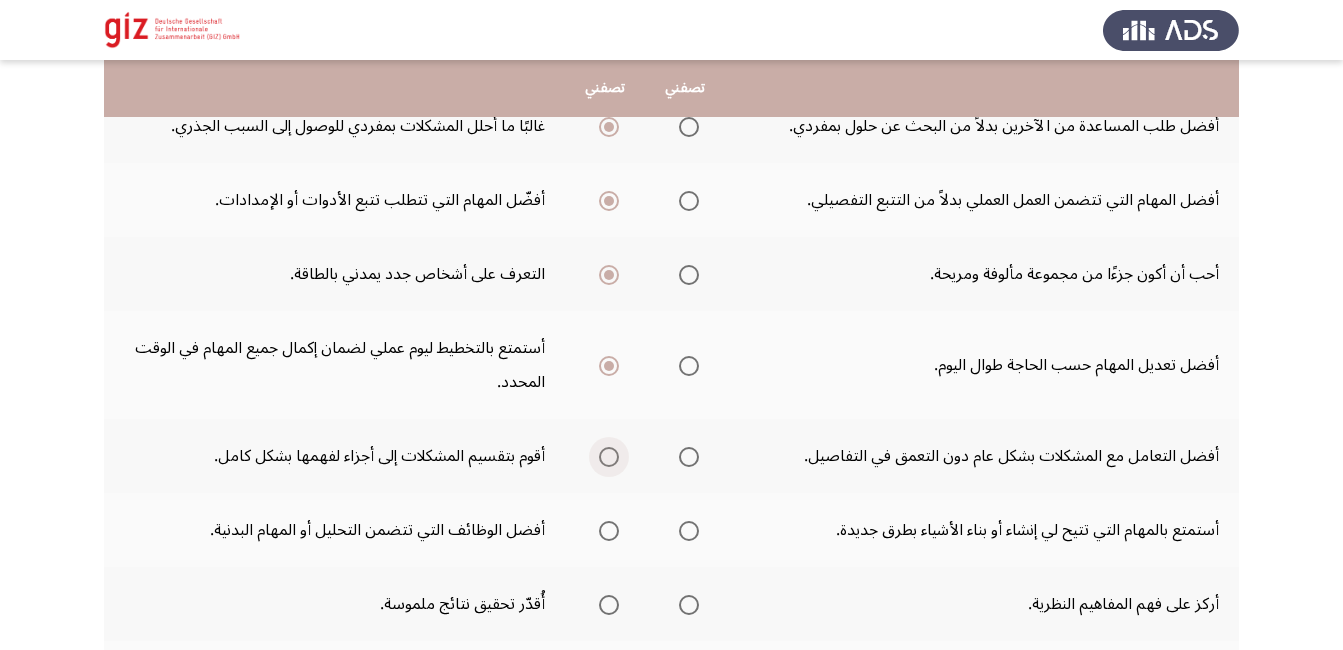 click at bounding box center (609, 457) 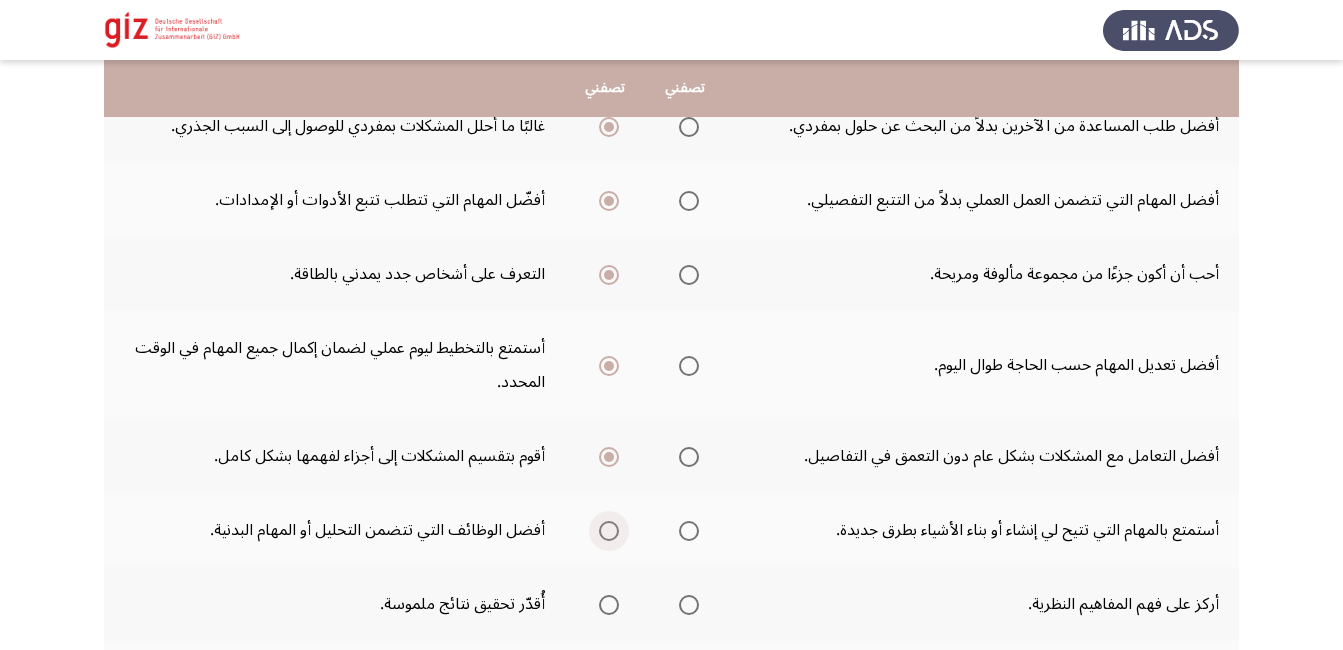 click at bounding box center (609, 531) 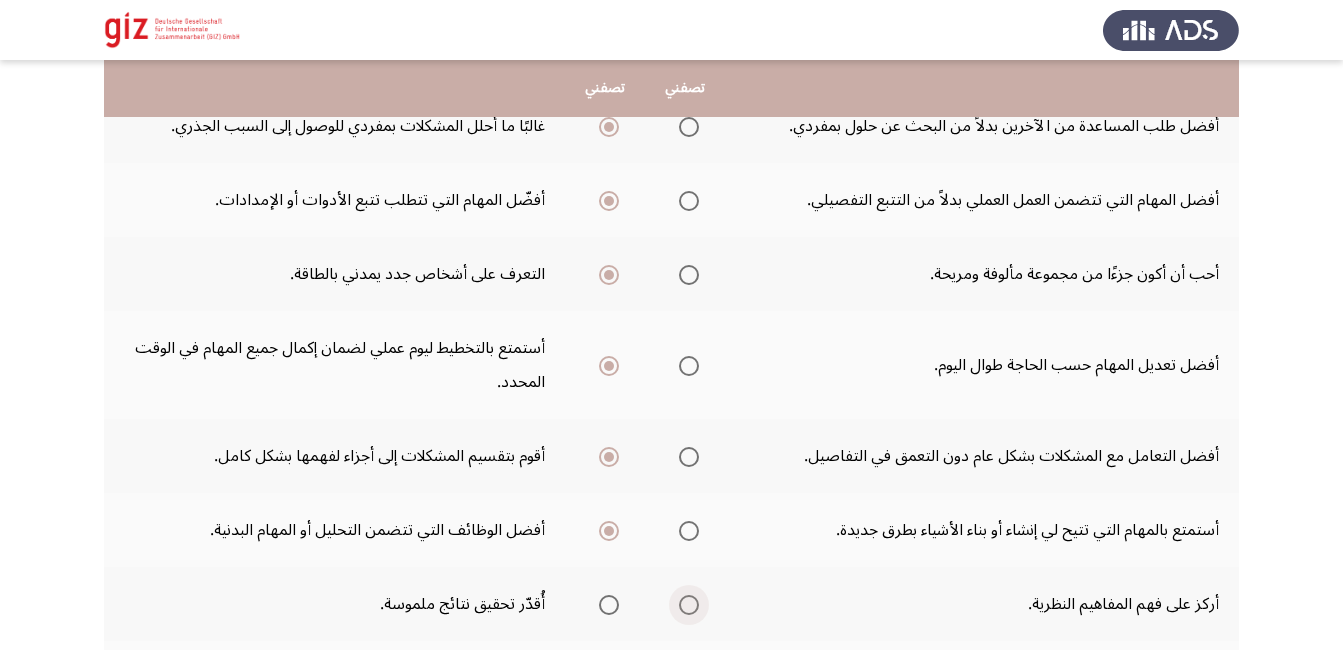 click at bounding box center [689, 605] 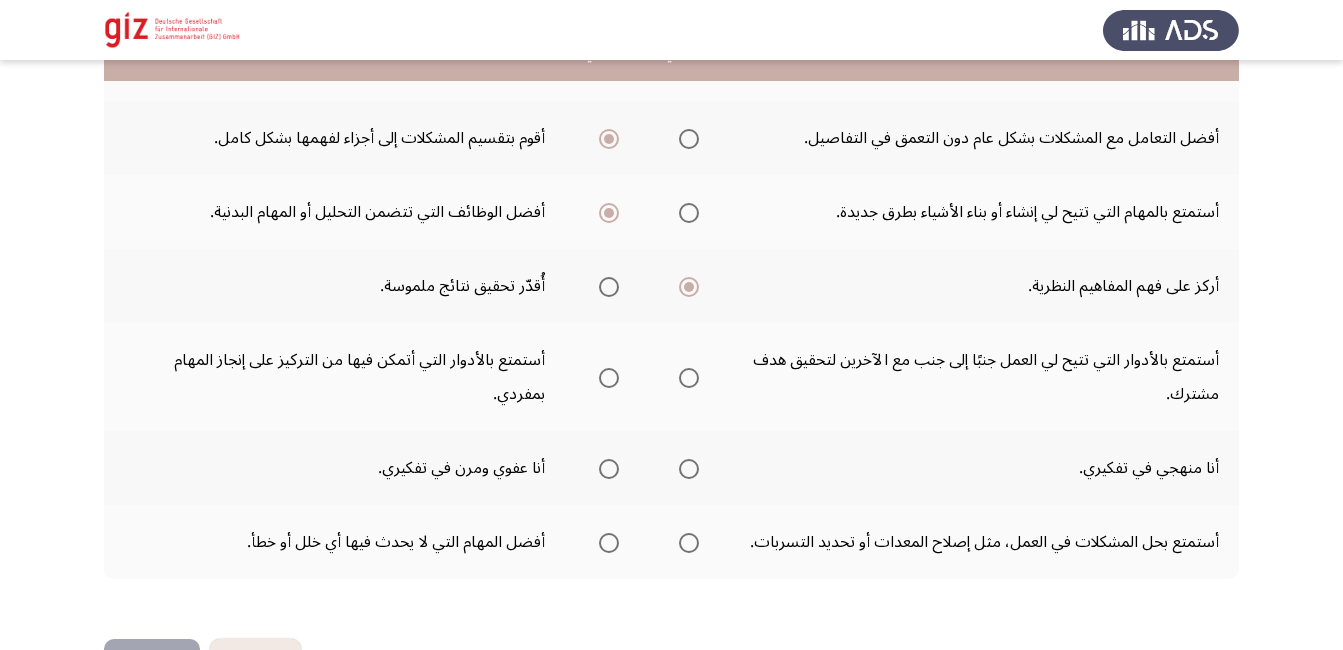 scroll, scrollTop: 560, scrollLeft: 0, axis: vertical 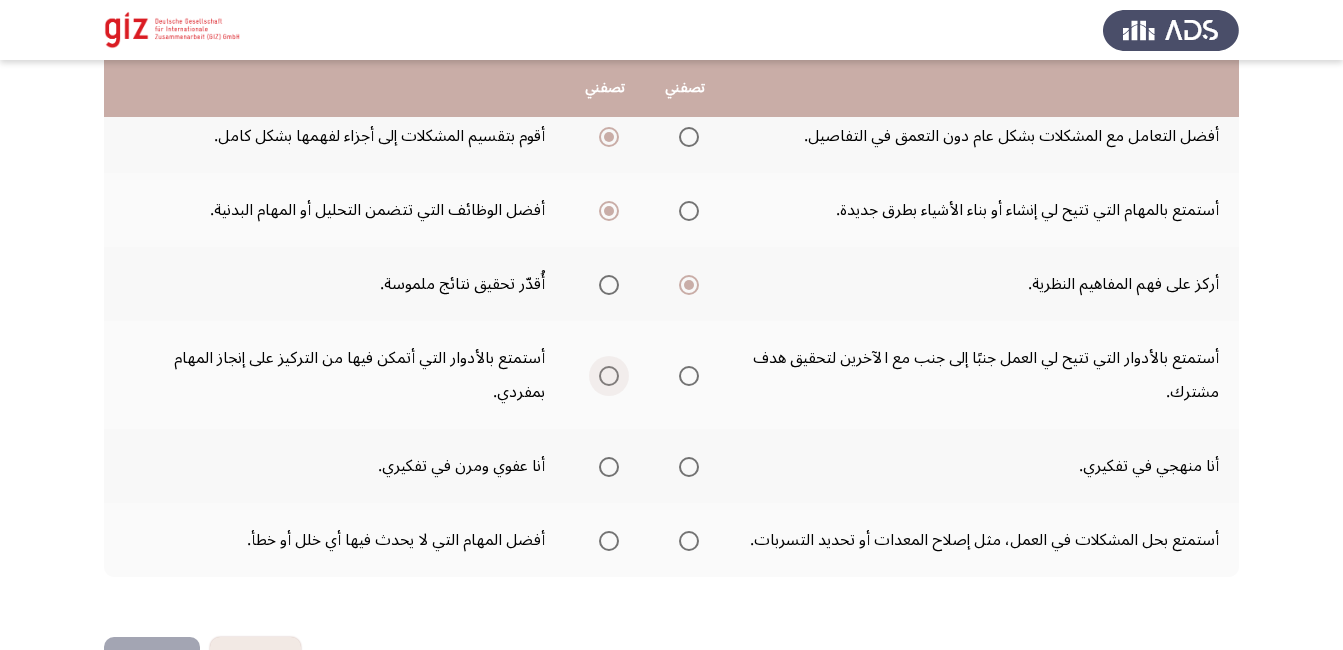 click at bounding box center (609, 376) 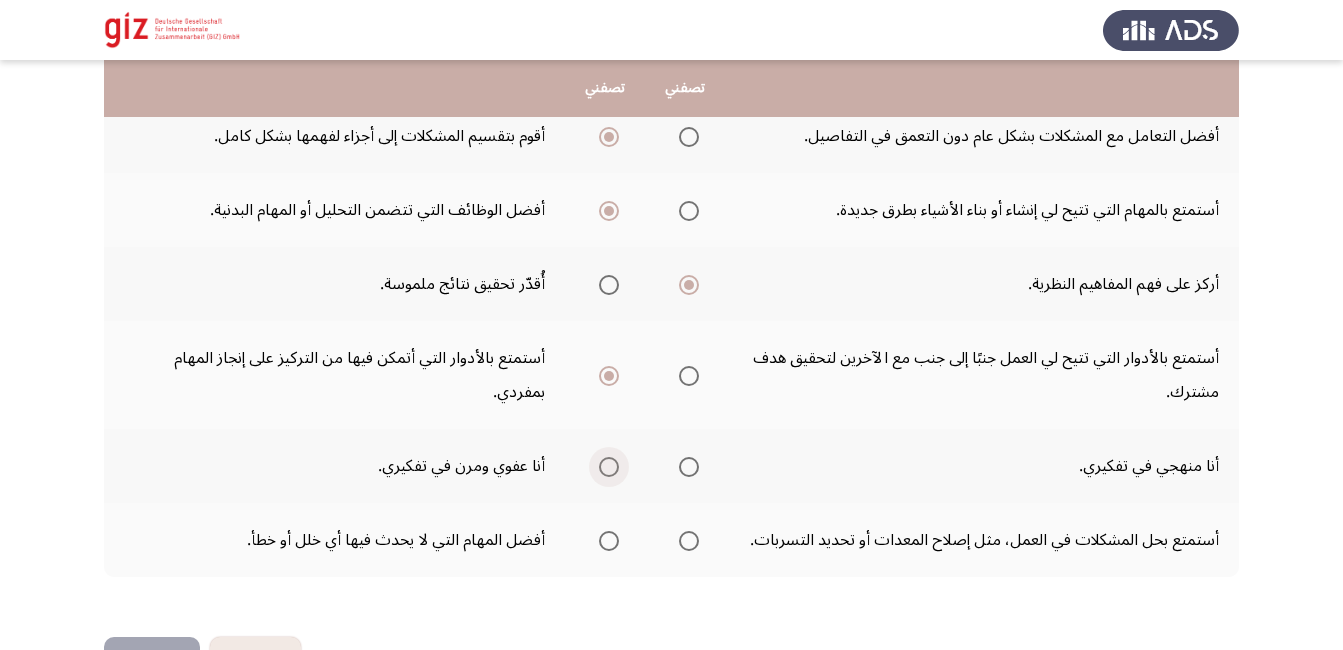click at bounding box center [609, 467] 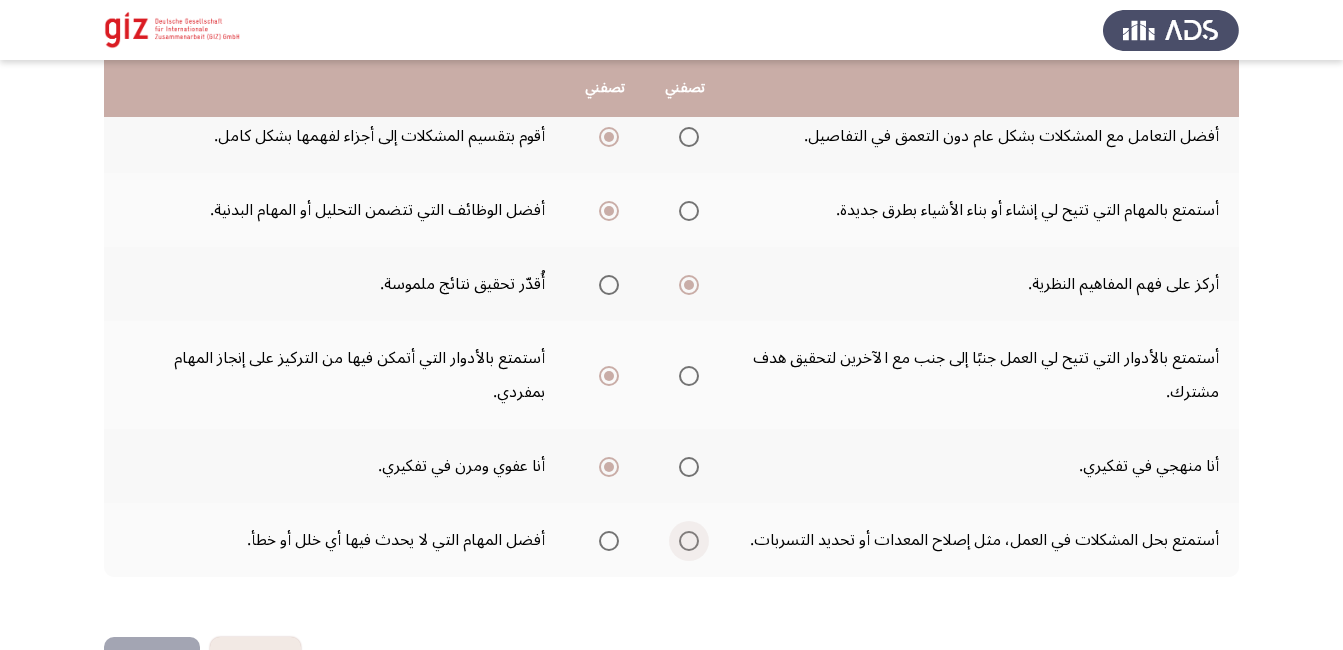 click at bounding box center (689, 541) 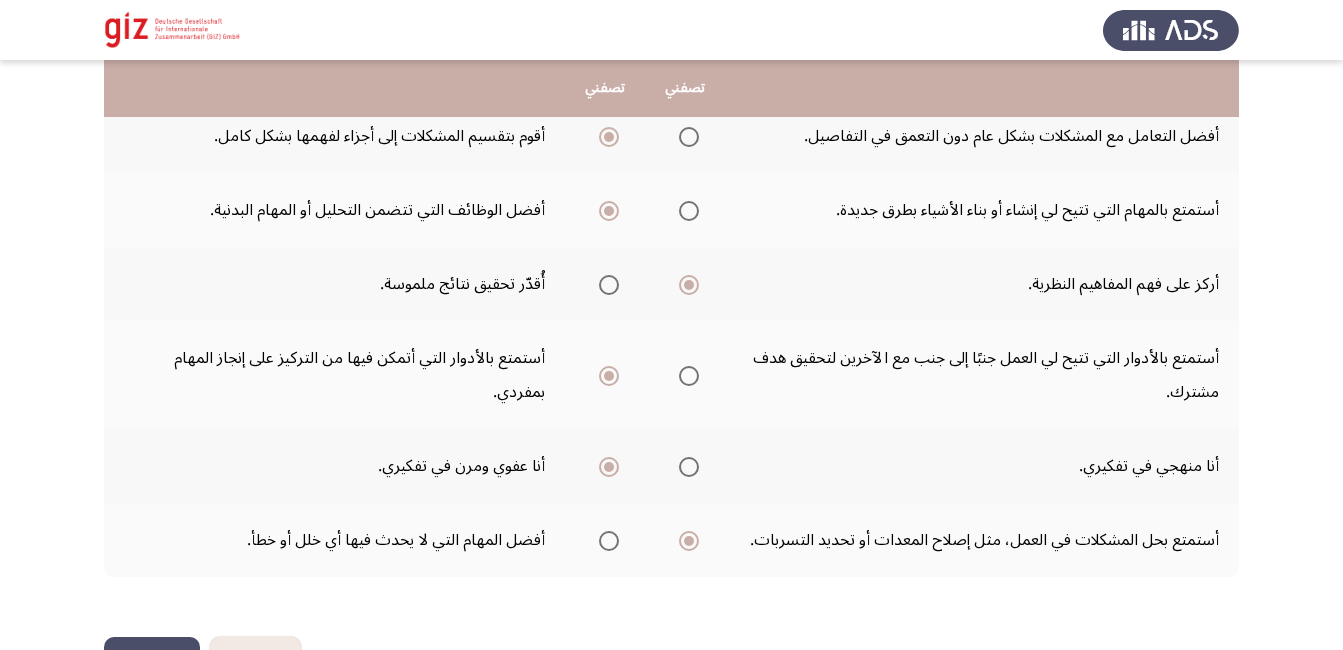 click at bounding box center (689, 541) 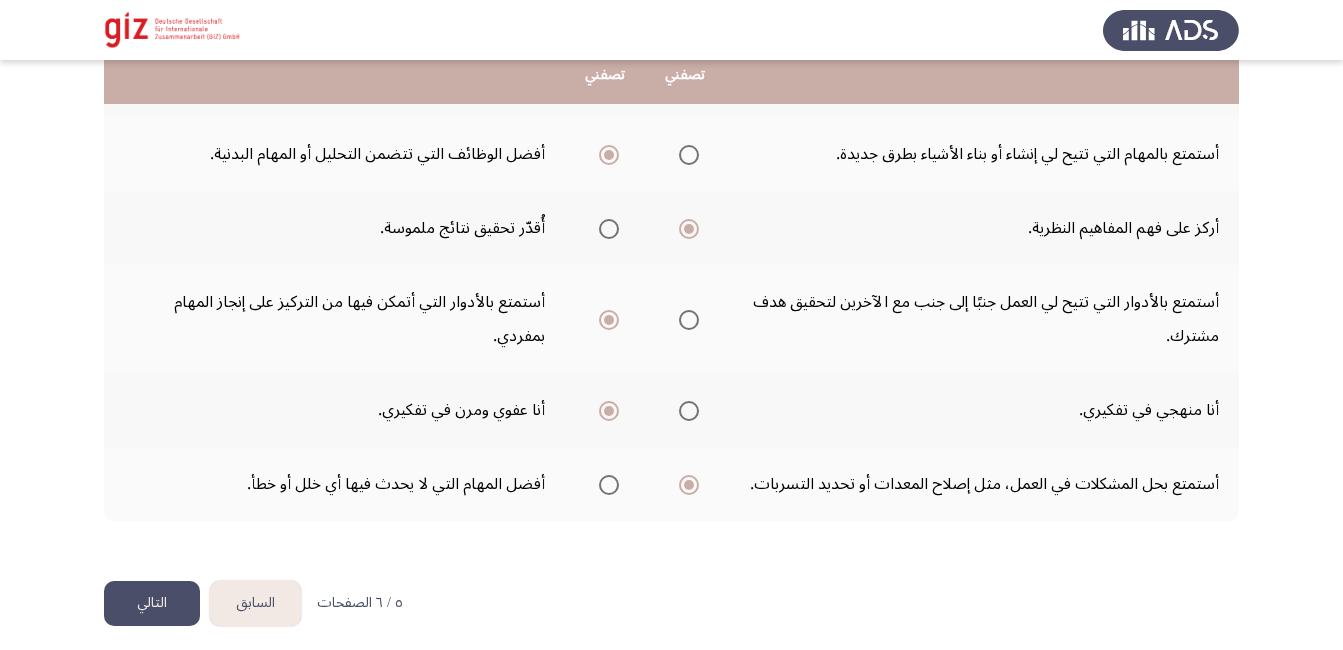 scroll, scrollTop: 627, scrollLeft: 0, axis: vertical 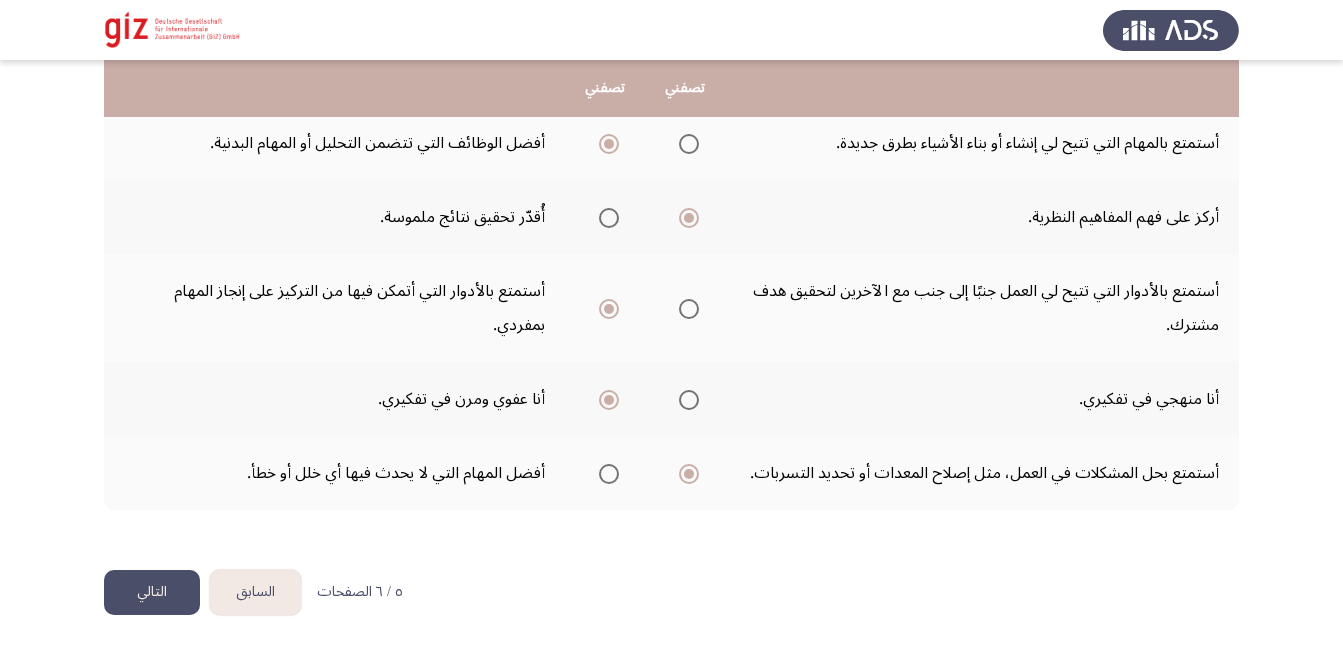 click on "التالي" 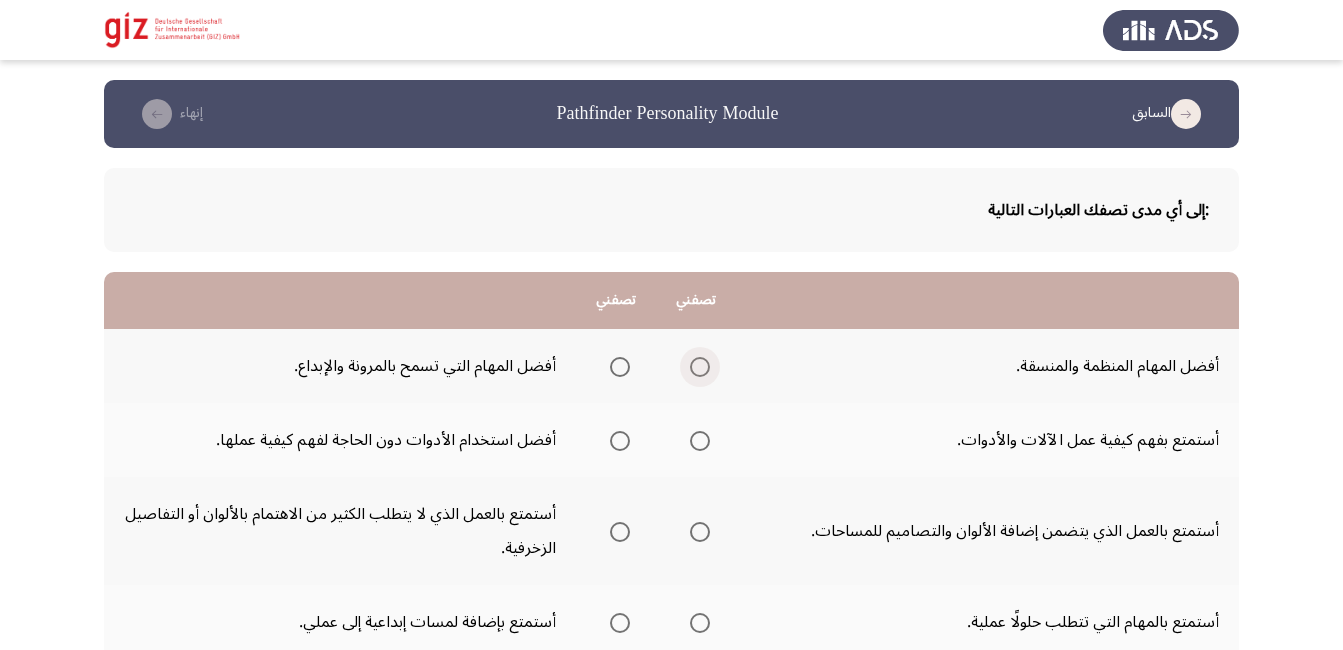 click at bounding box center (700, 367) 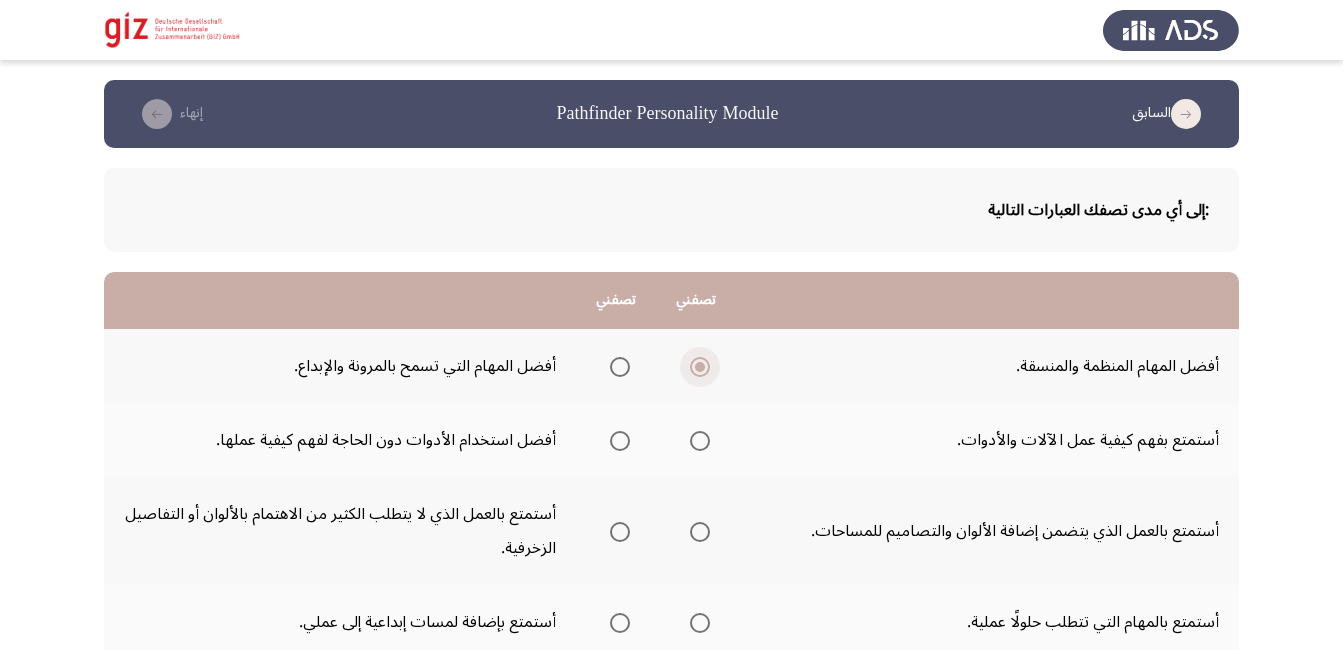 click at bounding box center (700, 367) 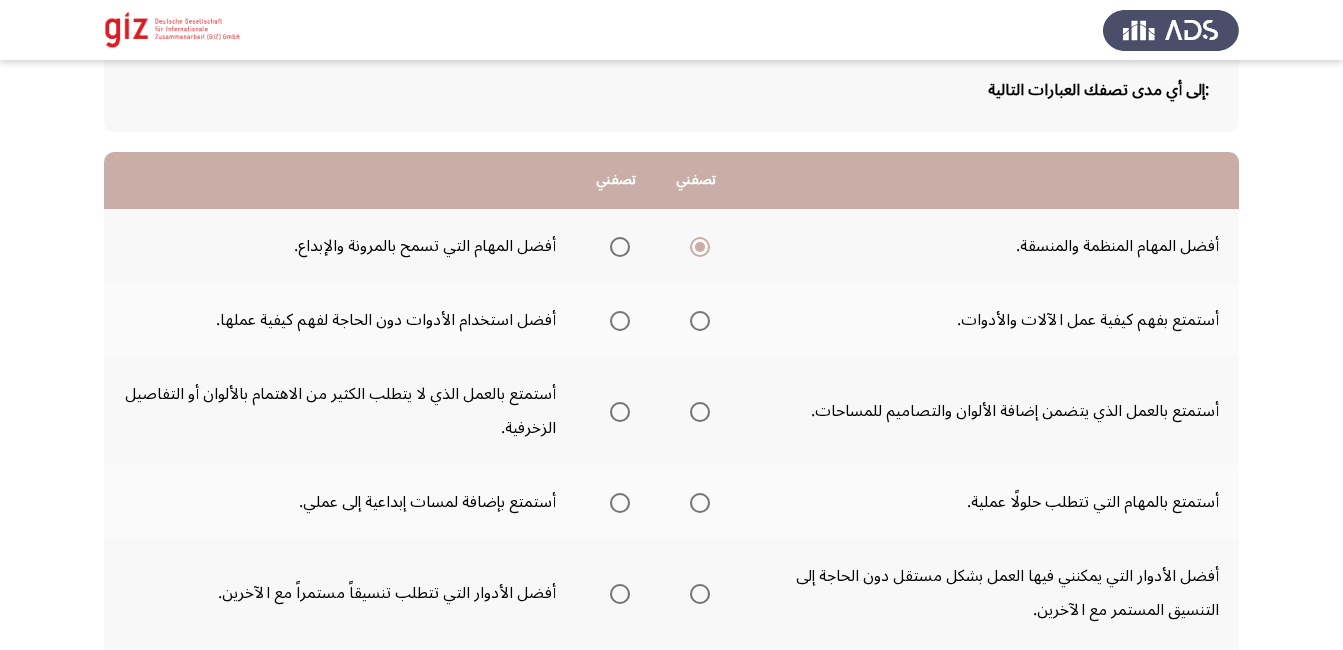 scroll, scrollTop: 160, scrollLeft: 0, axis: vertical 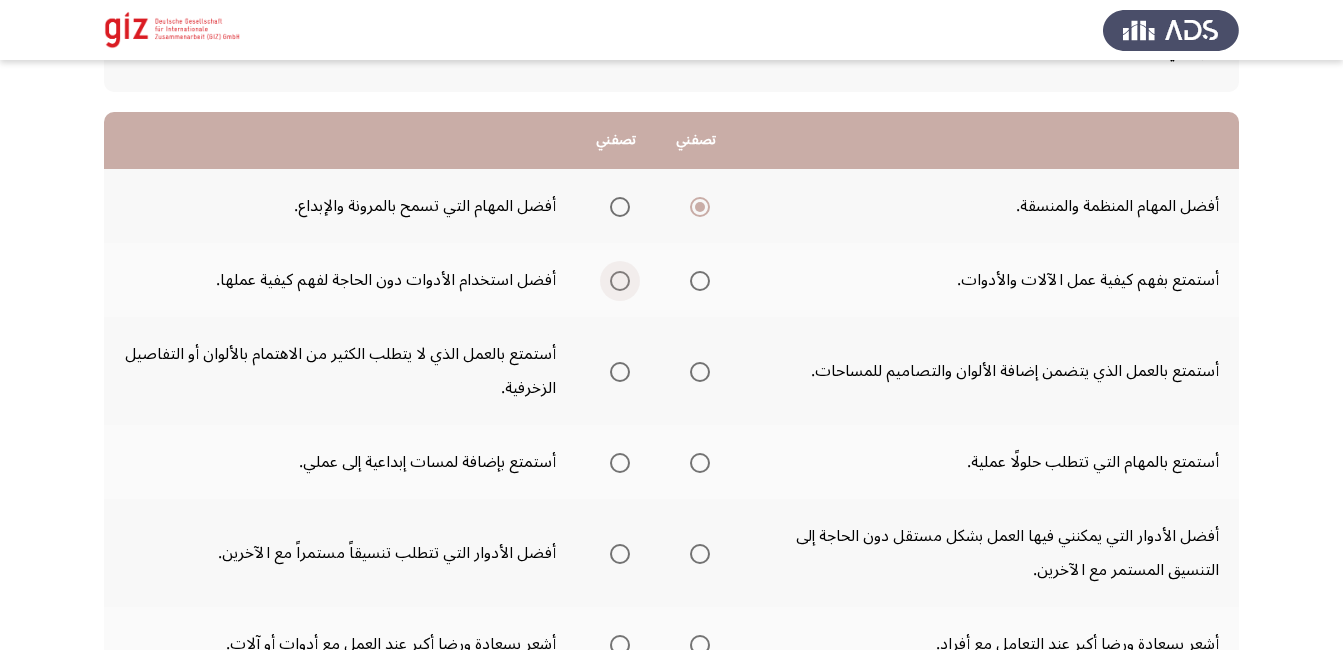 click at bounding box center [620, 281] 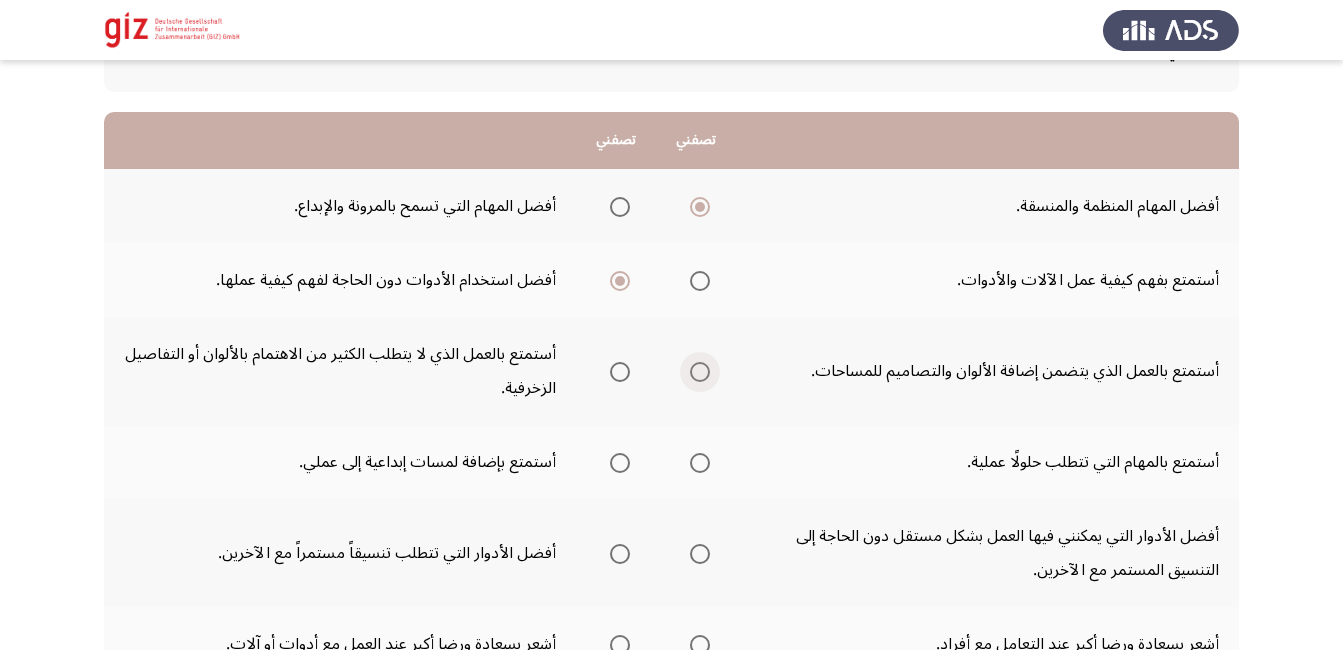click at bounding box center [700, 372] 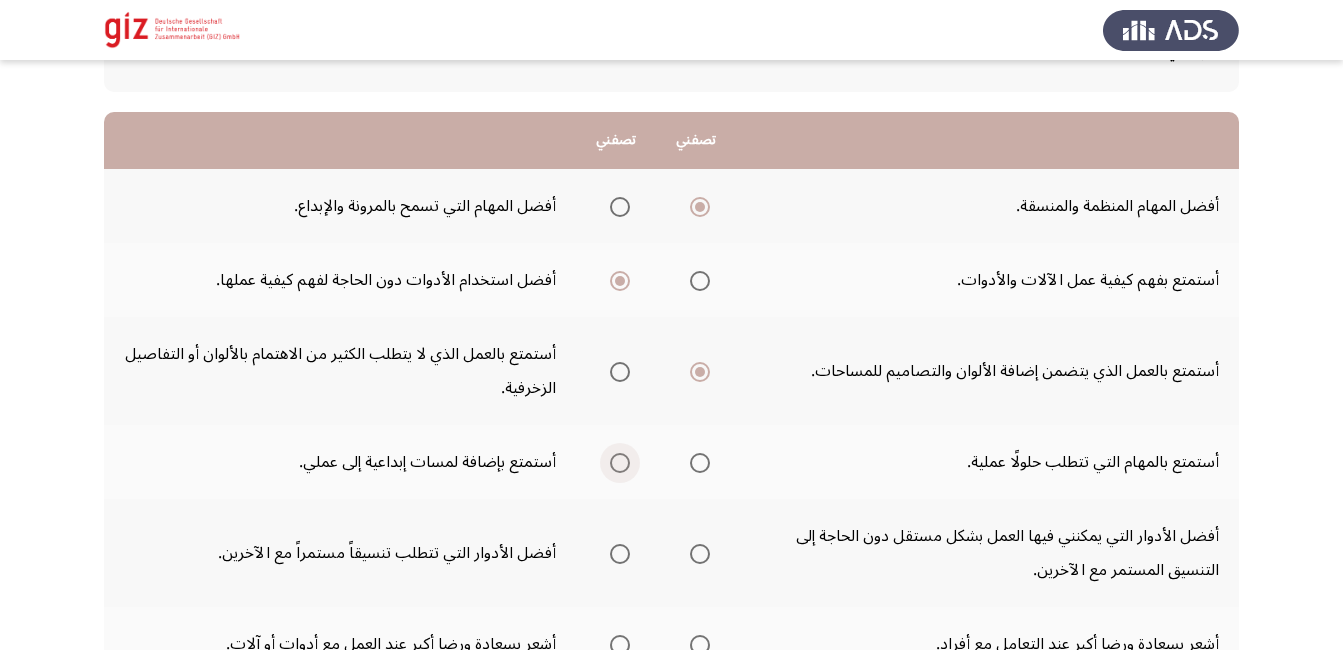 click at bounding box center [620, 463] 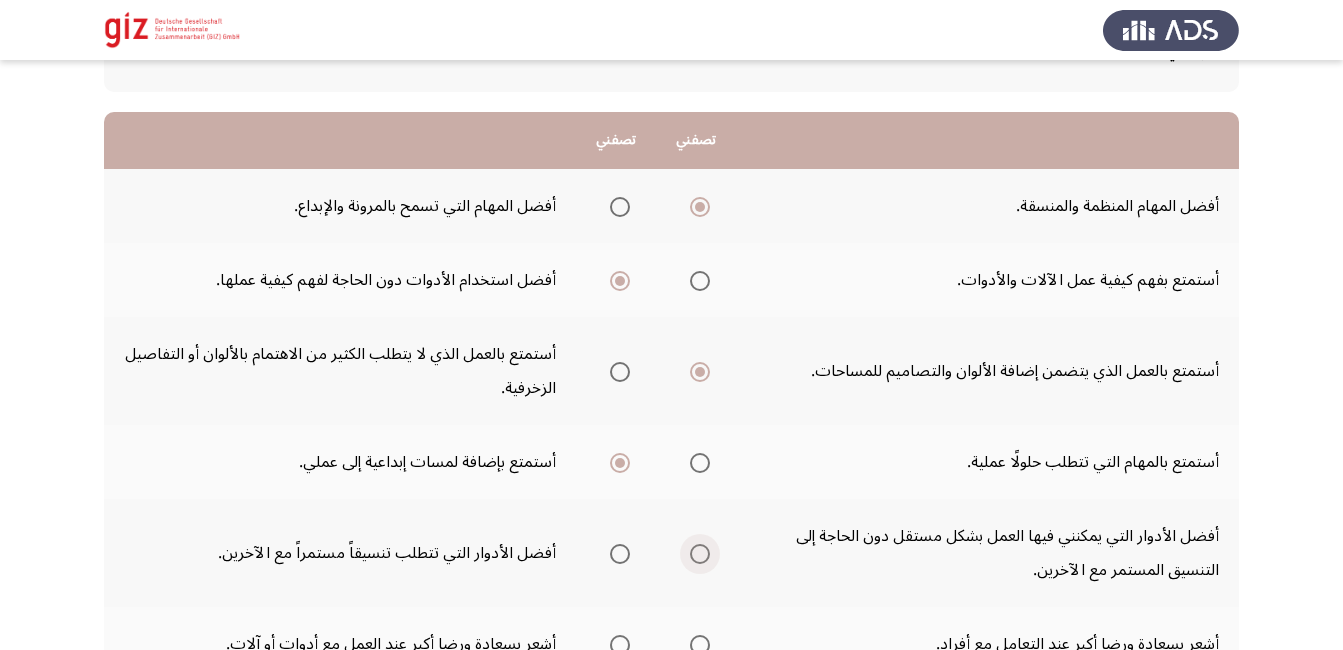 click at bounding box center (700, 554) 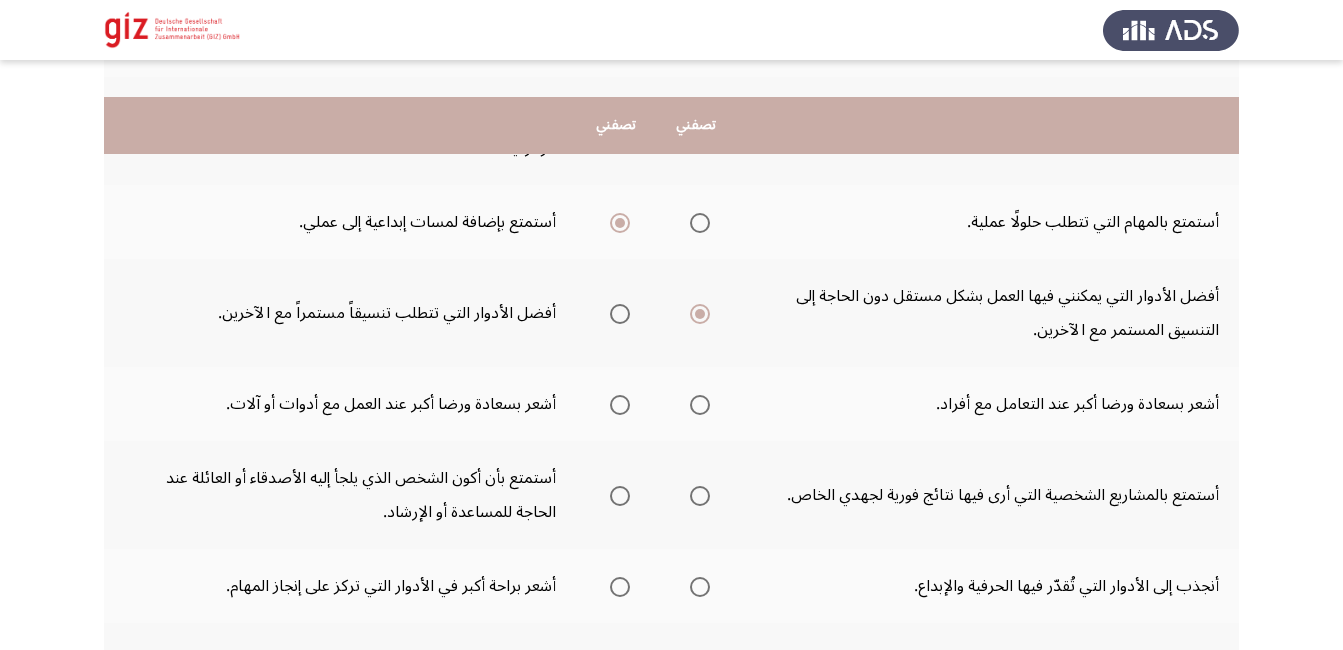 scroll, scrollTop: 440, scrollLeft: 0, axis: vertical 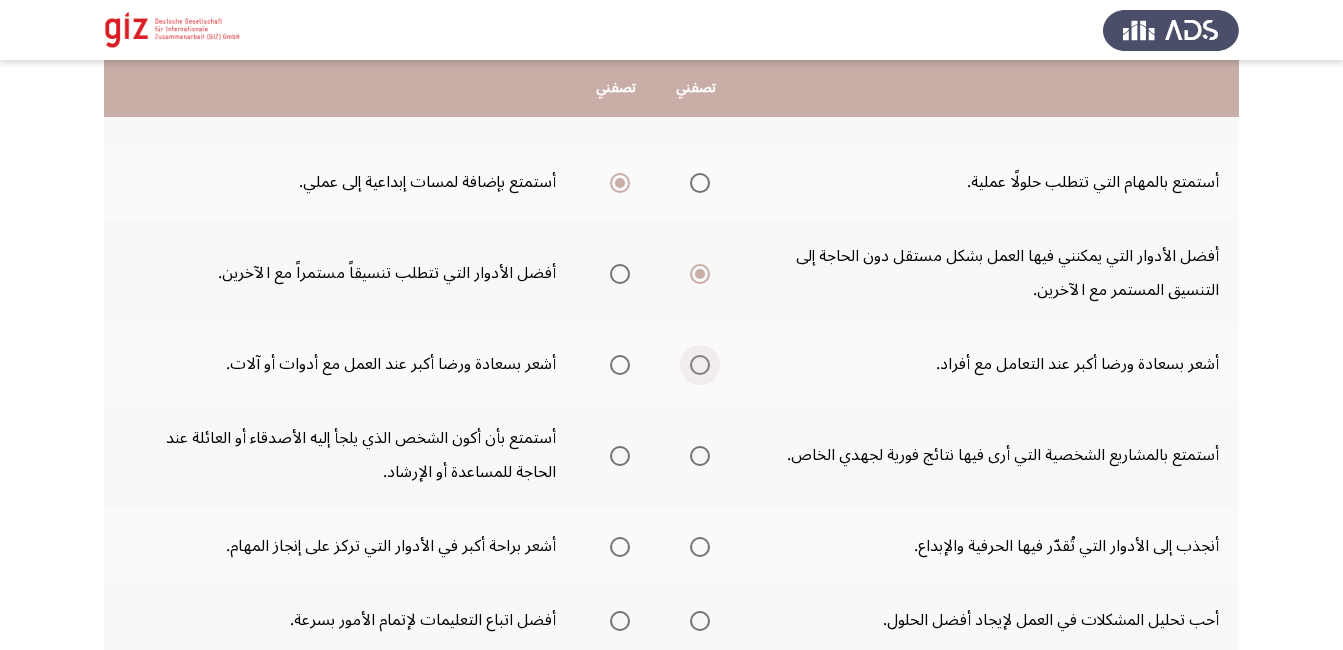 click at bounding box center [700, 365] 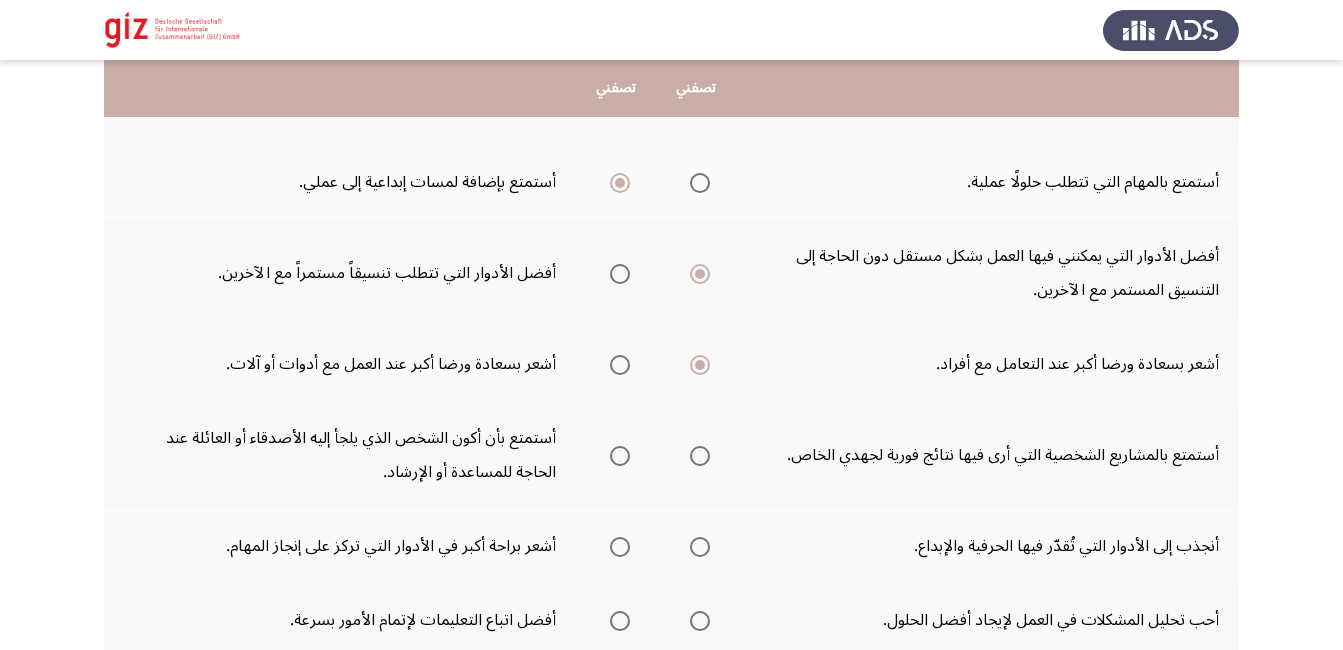 click at bounding box center (700, 456) 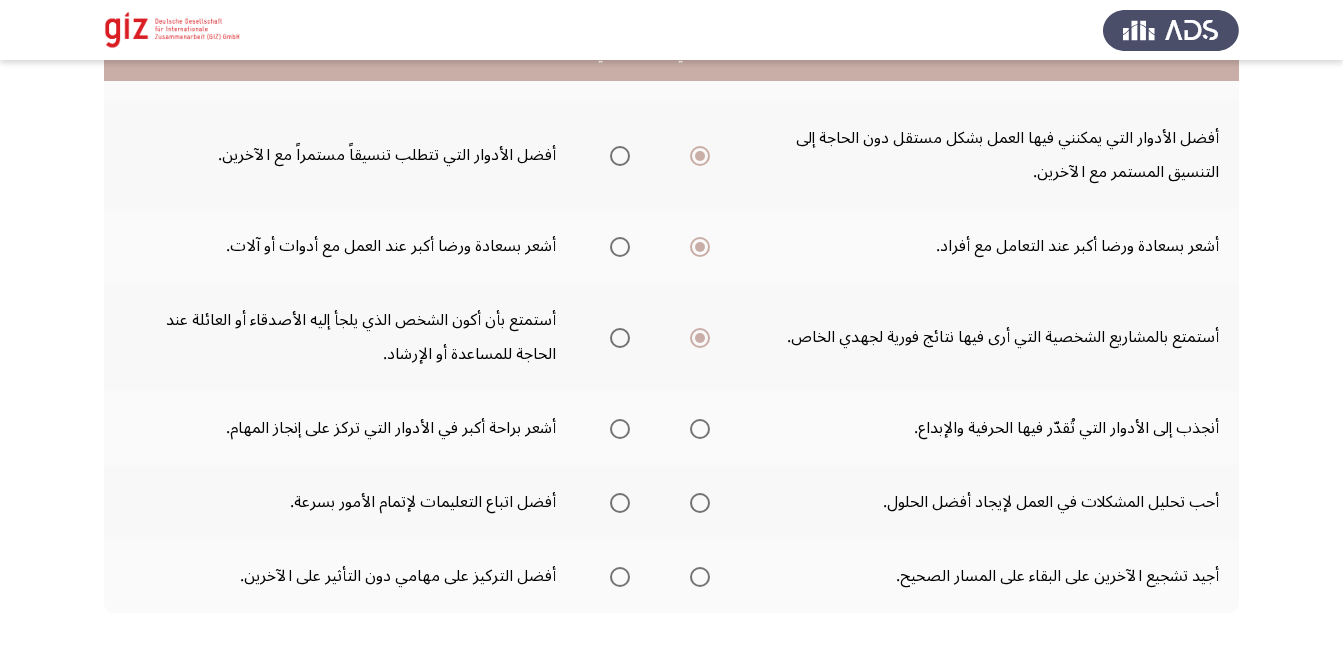 scroll, scrollTop: 560, scrollLeft: 0, axis: vertical 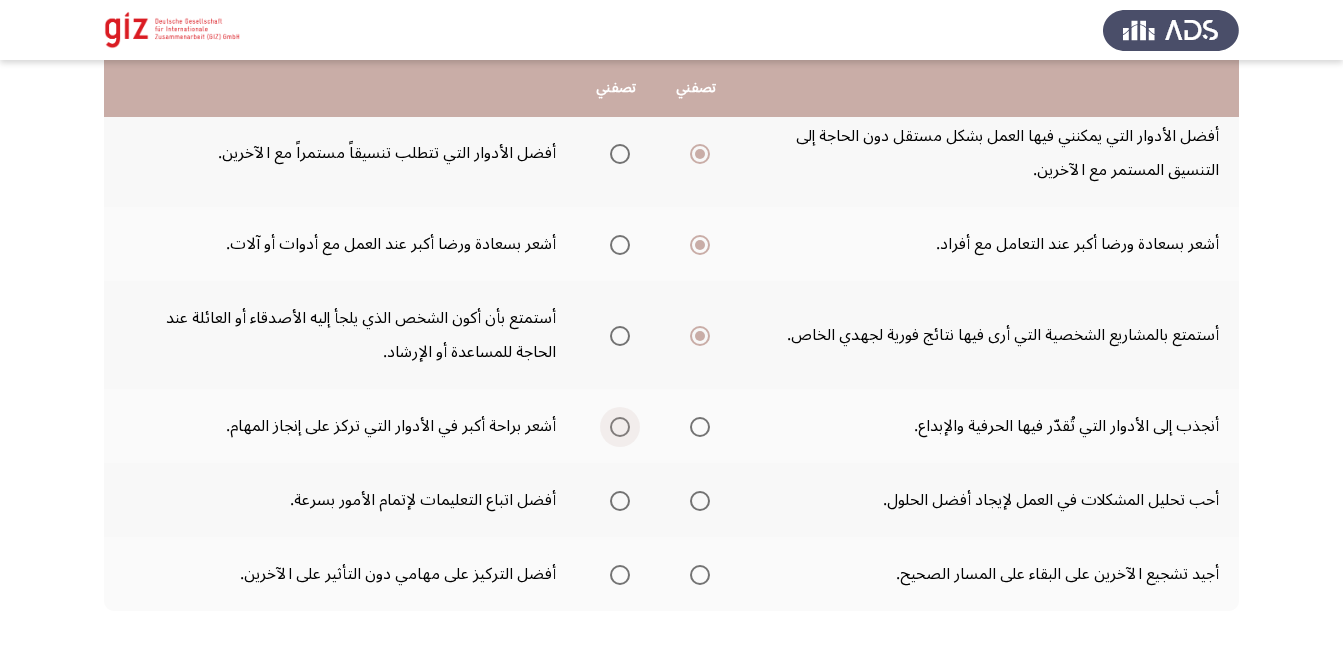 click at bounding box center [620, 427] 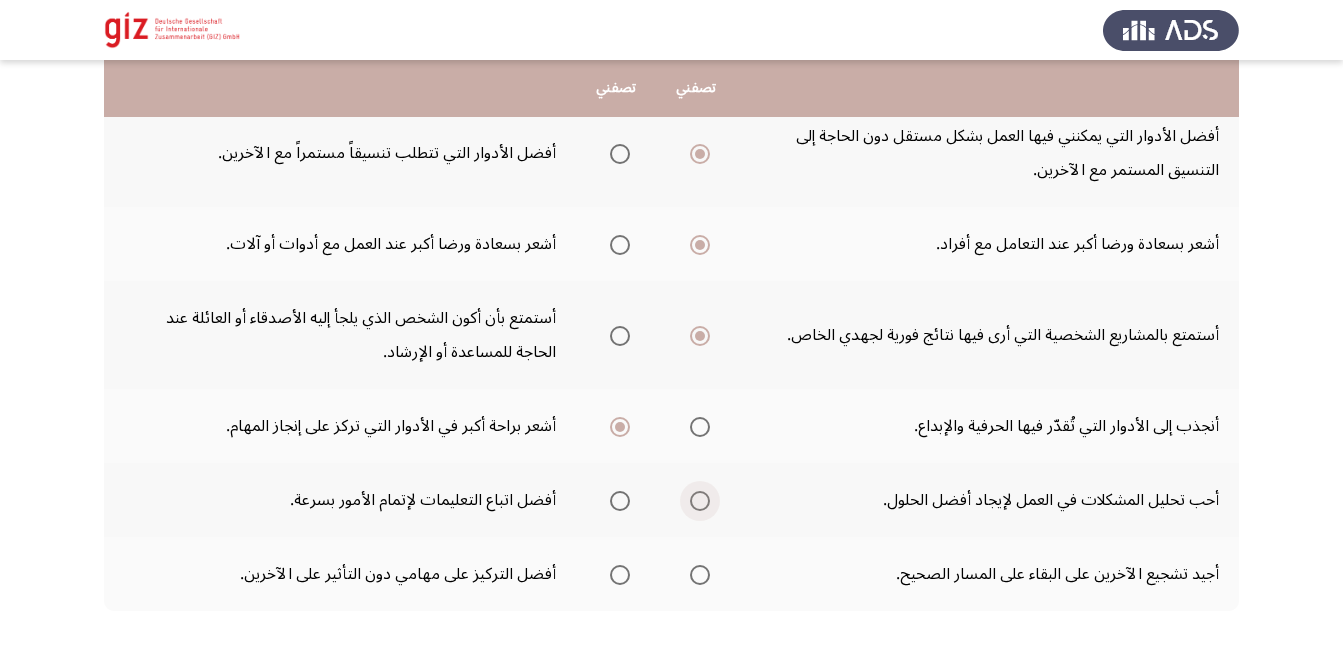 click at bounding box center (700, 501) 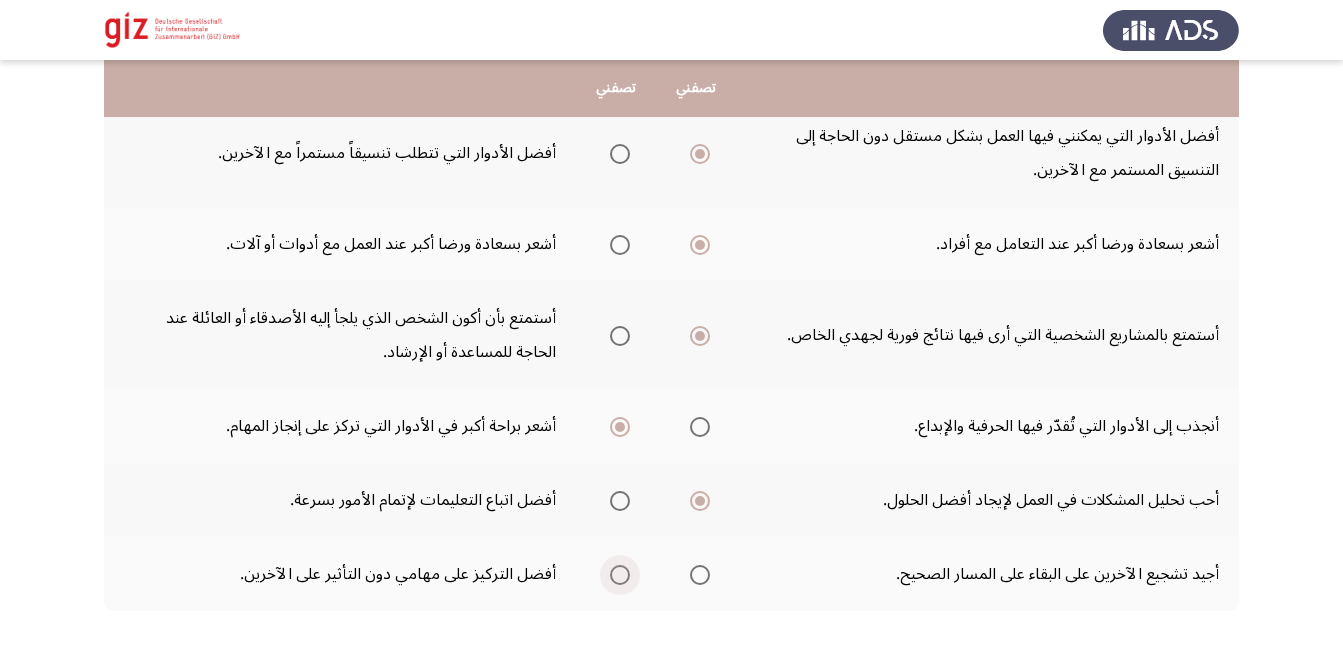 click at bounding box center (620, 575) 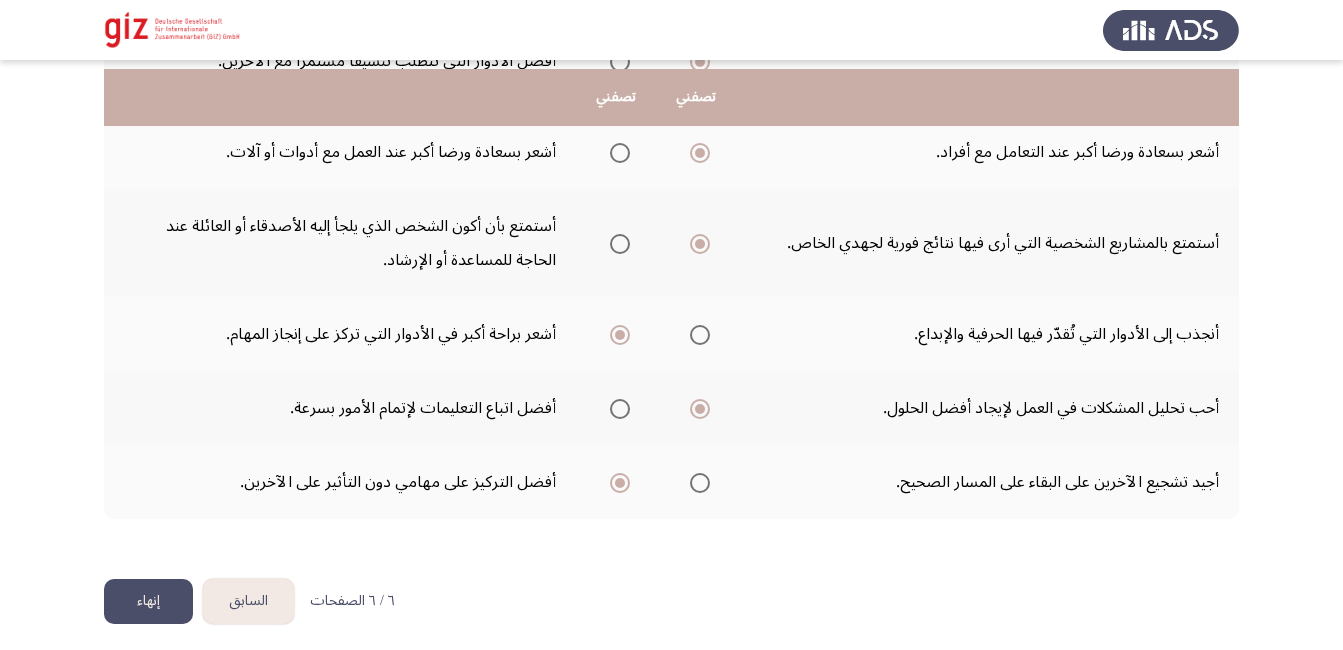 scroll, scrollTop: 661, scrollLeft: 0, axis: vertical 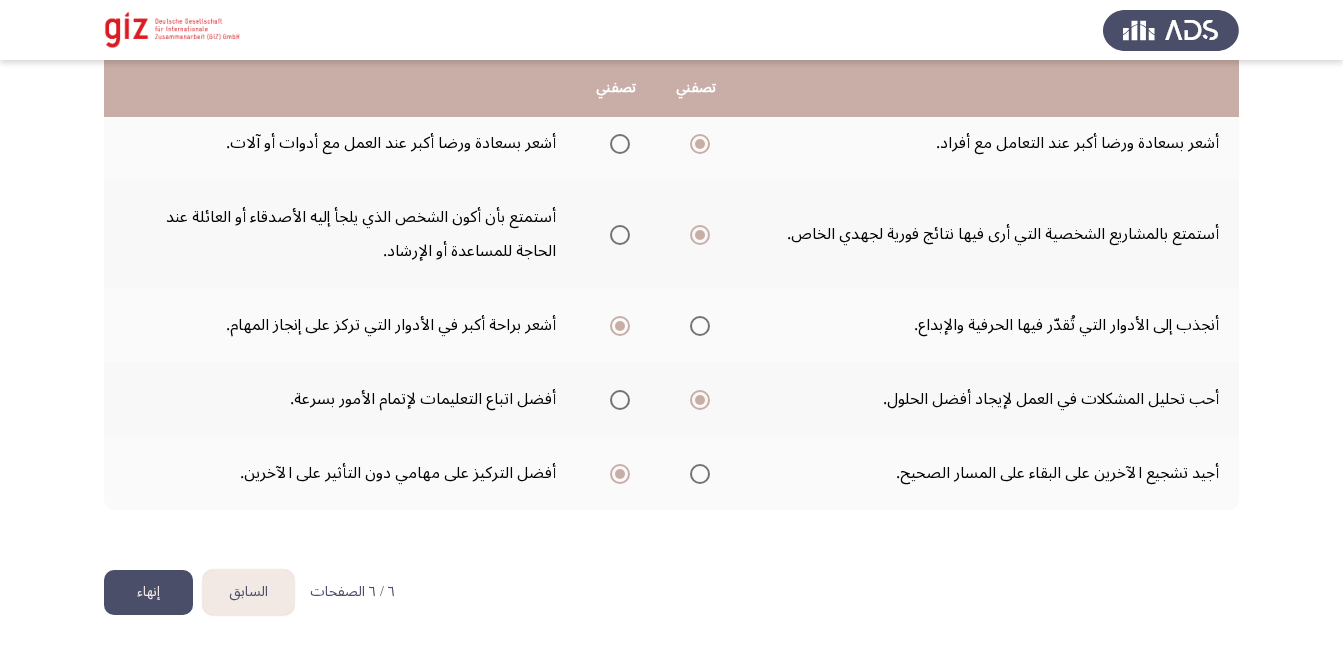 click on "إنهاء" 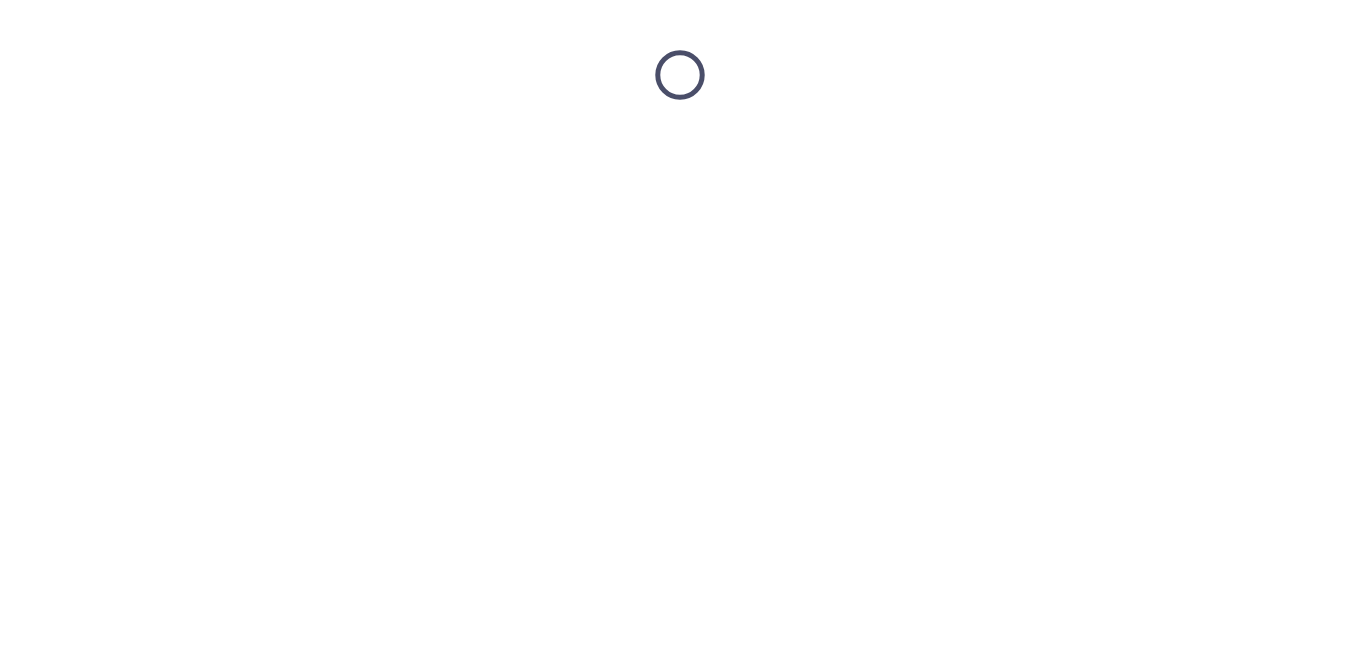 scroll, scrollTop: 0, scrollLeft: 0, axis: both 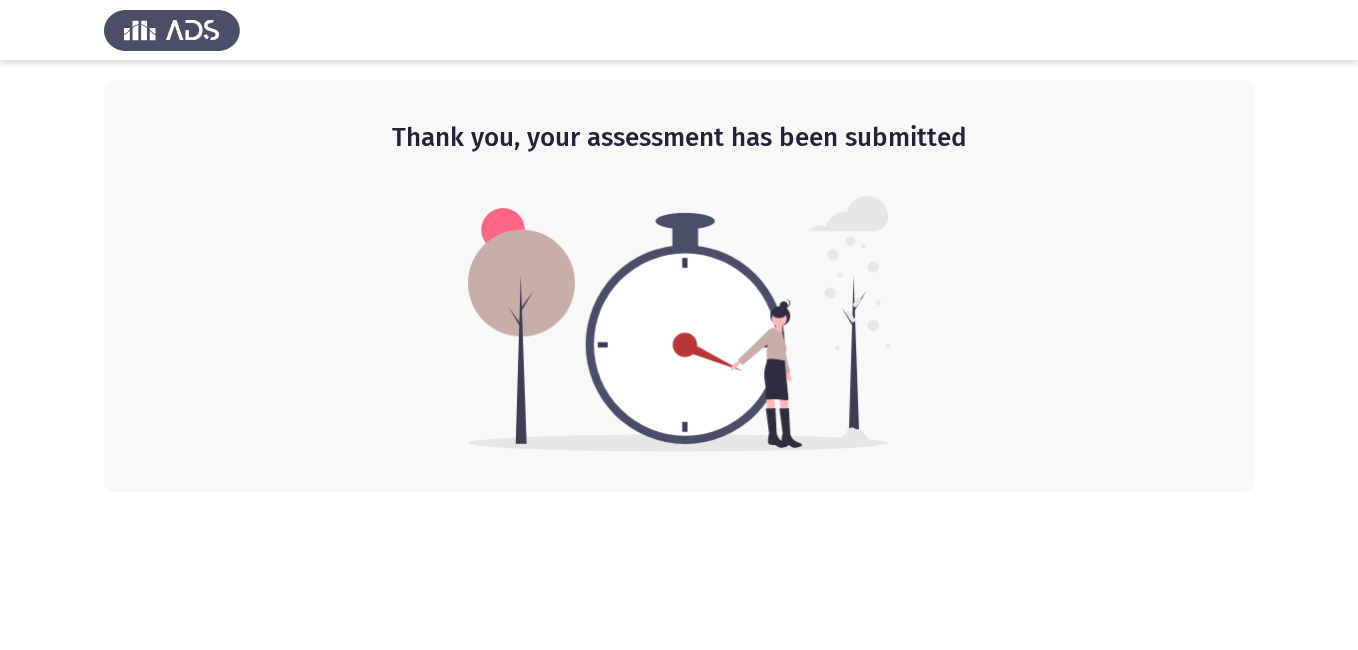 click on "Thank you, your assessment has been submitted" 